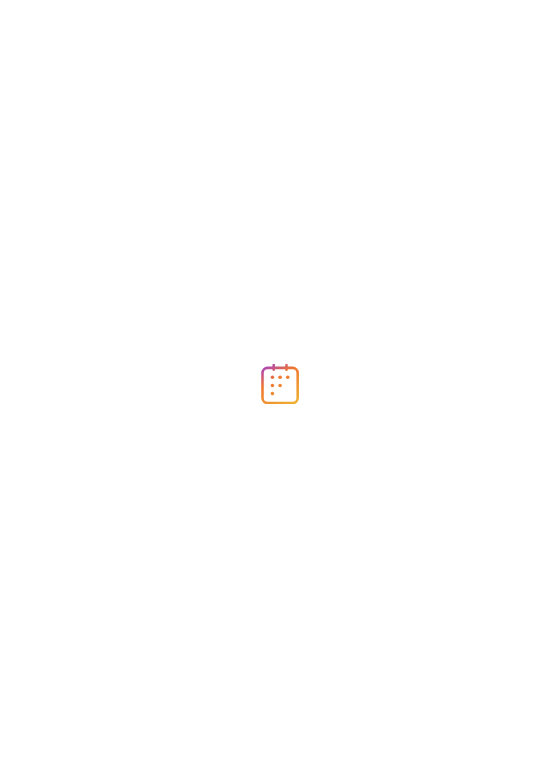 scroll, scrollTop: 0, scrollLeft: 0, axis: both 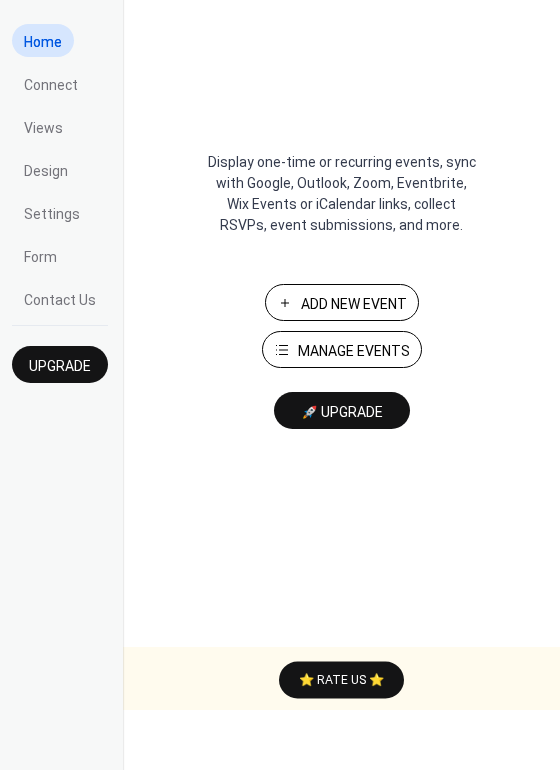 click on "Add New Event" at bounding box center (354, 304) 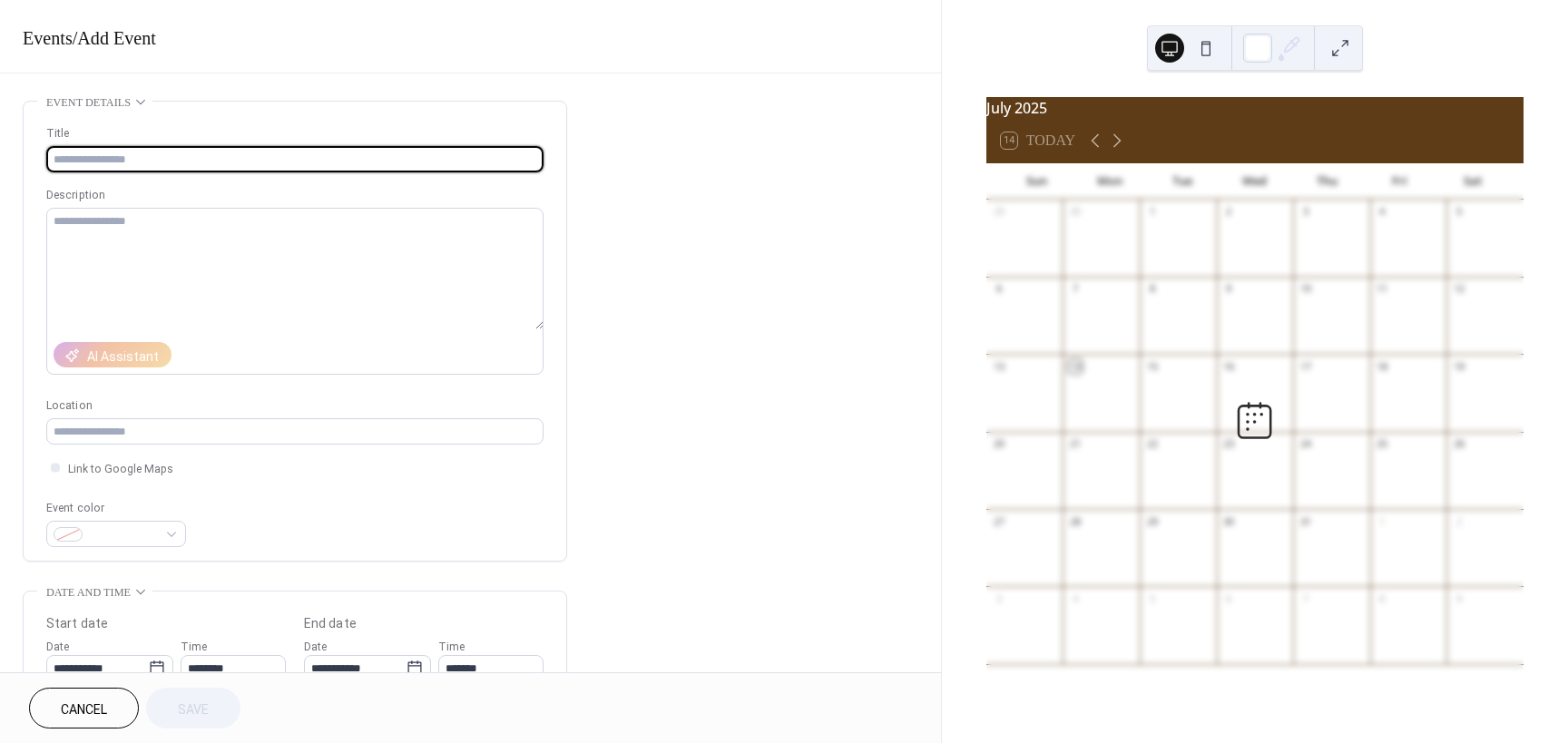 scroll, scrollTop: 0, scrollLeft: 0, axis: both 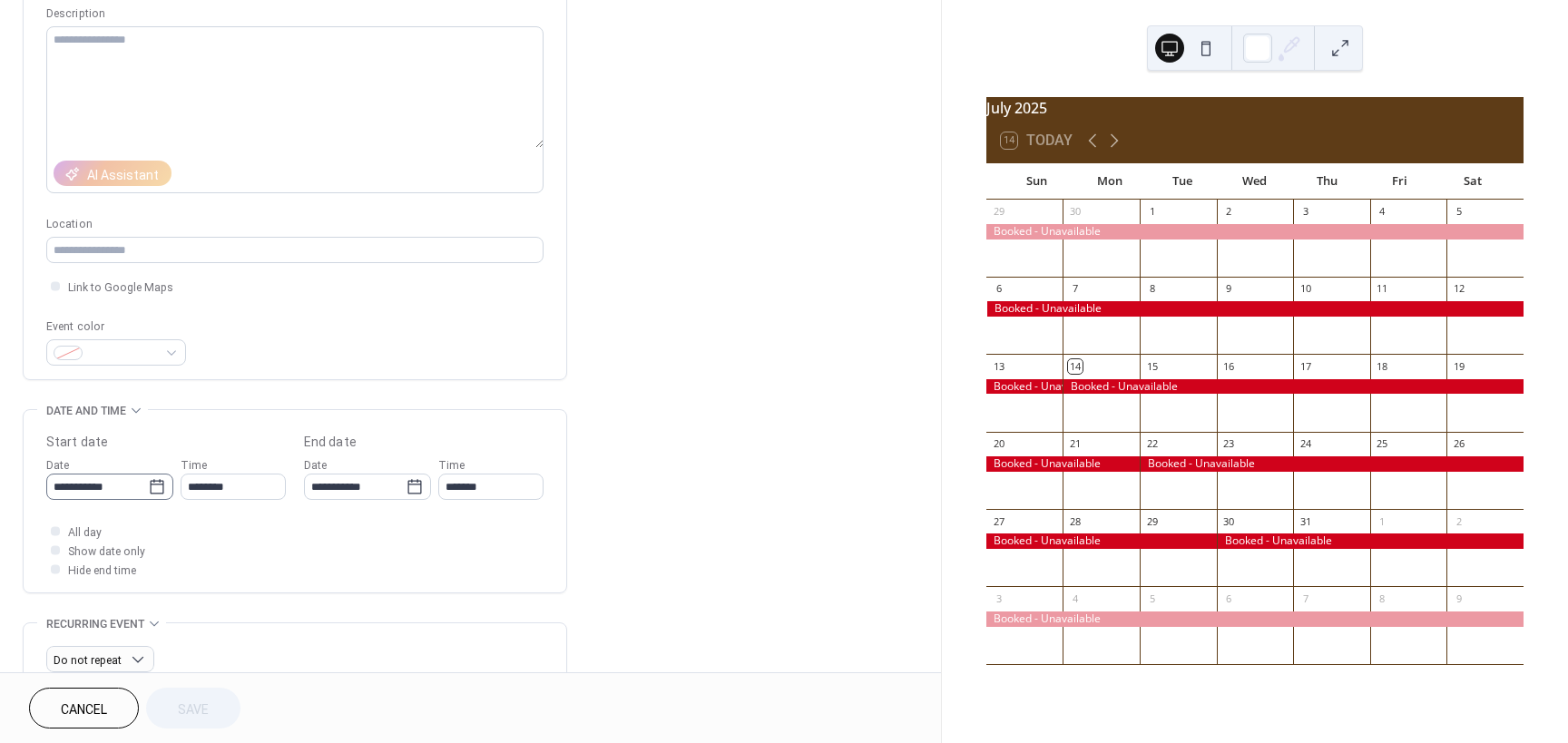click 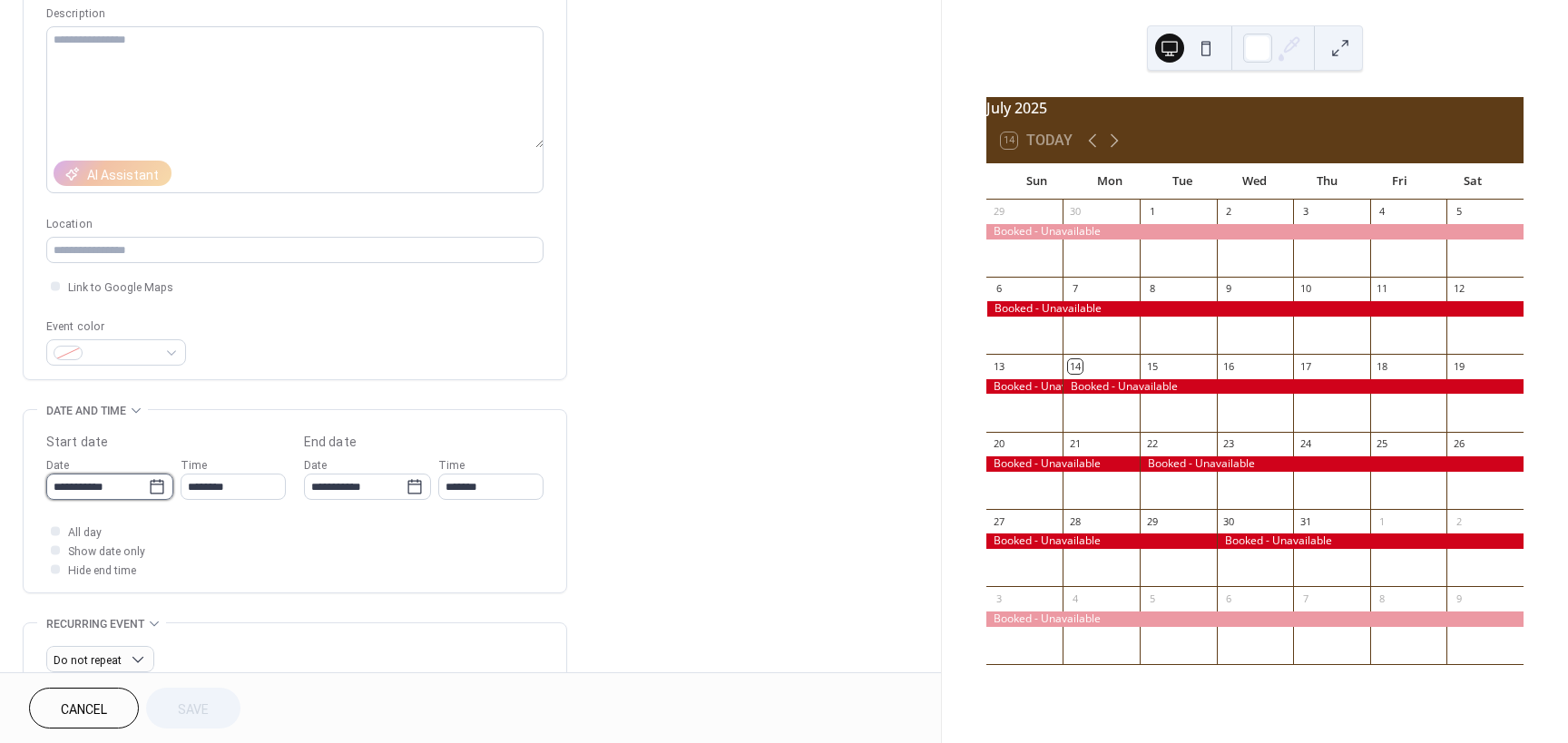 click on "**********" at bounding box center (97, 486) 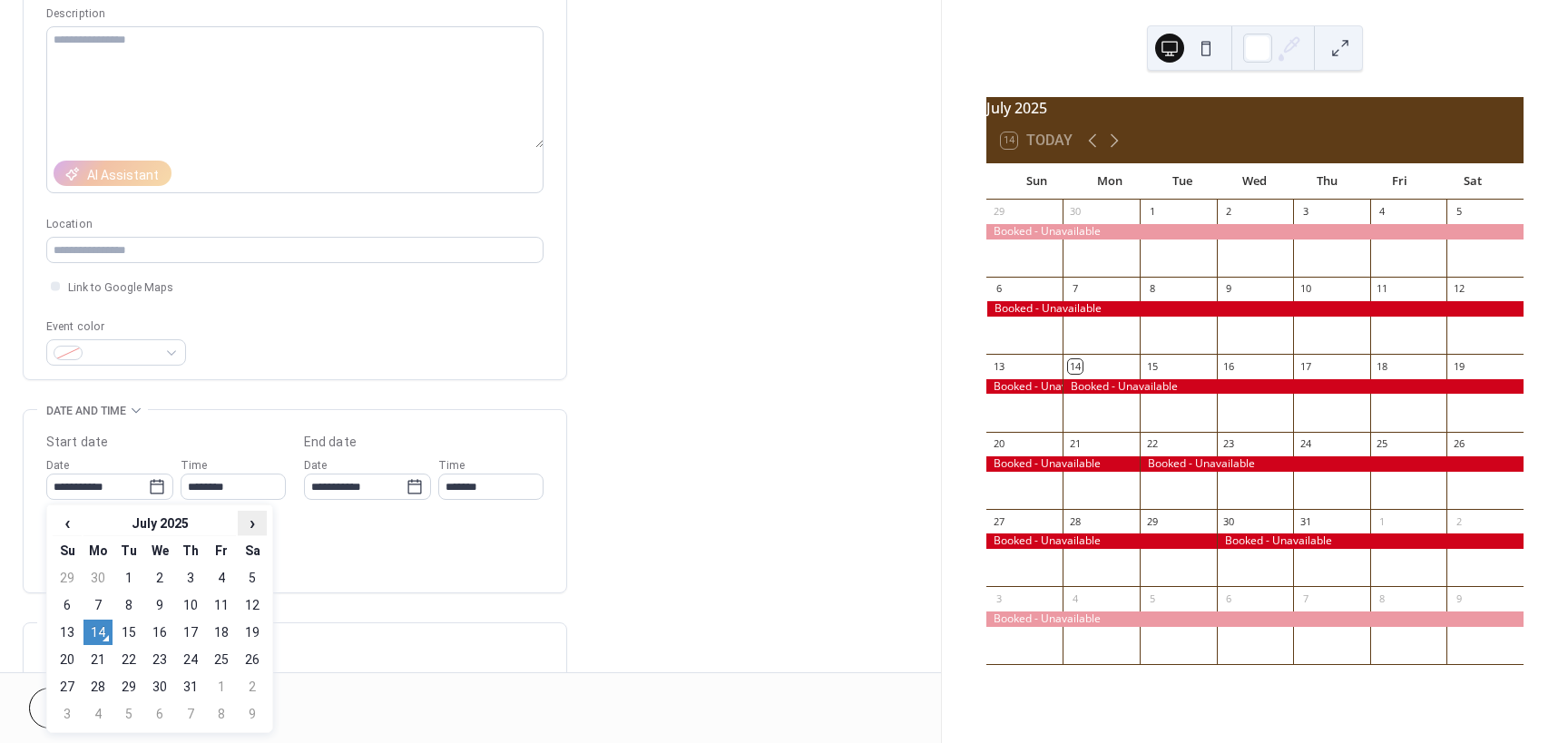 click on "›" at bounding box center [252, 523] 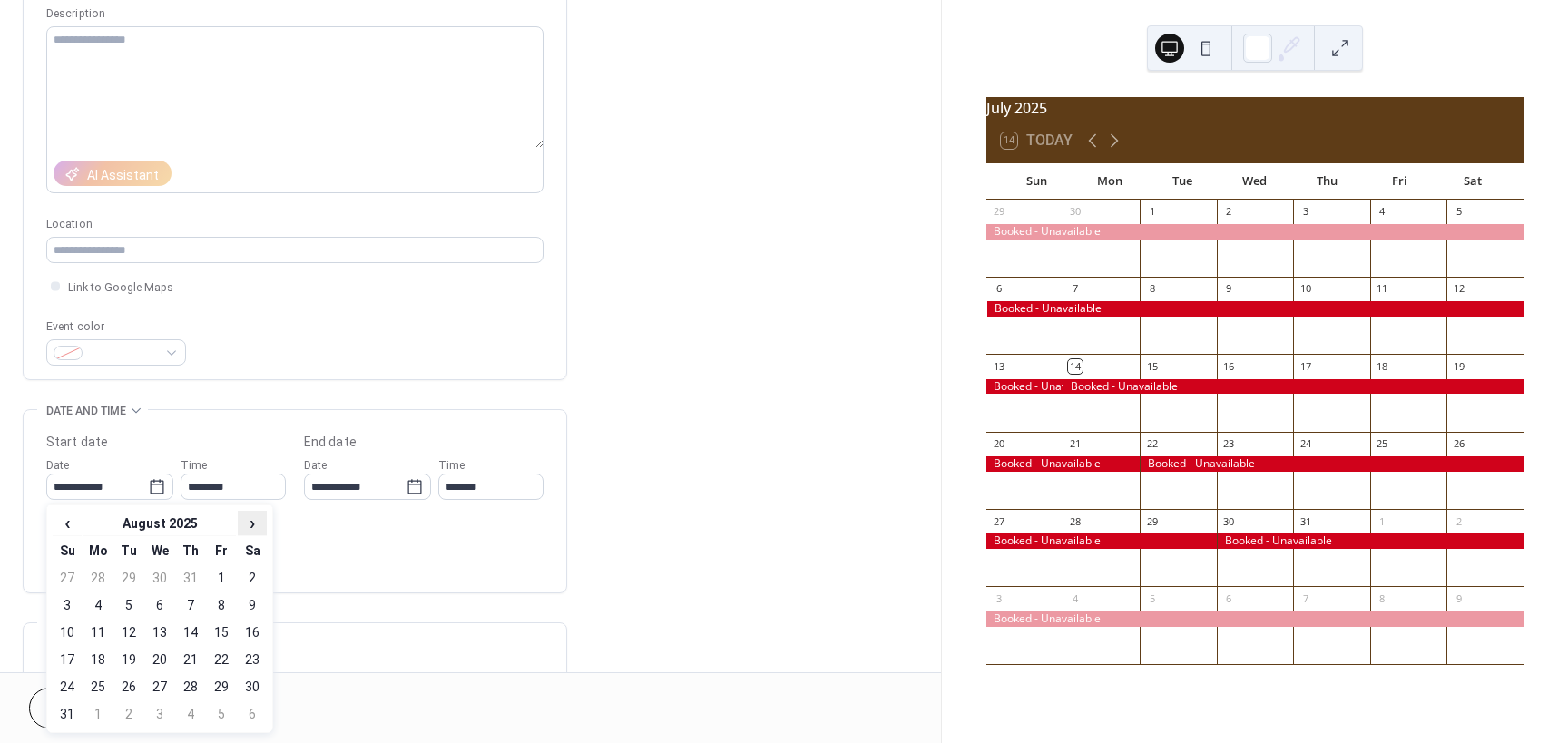 click on "›" at bounding box center (252, 523) 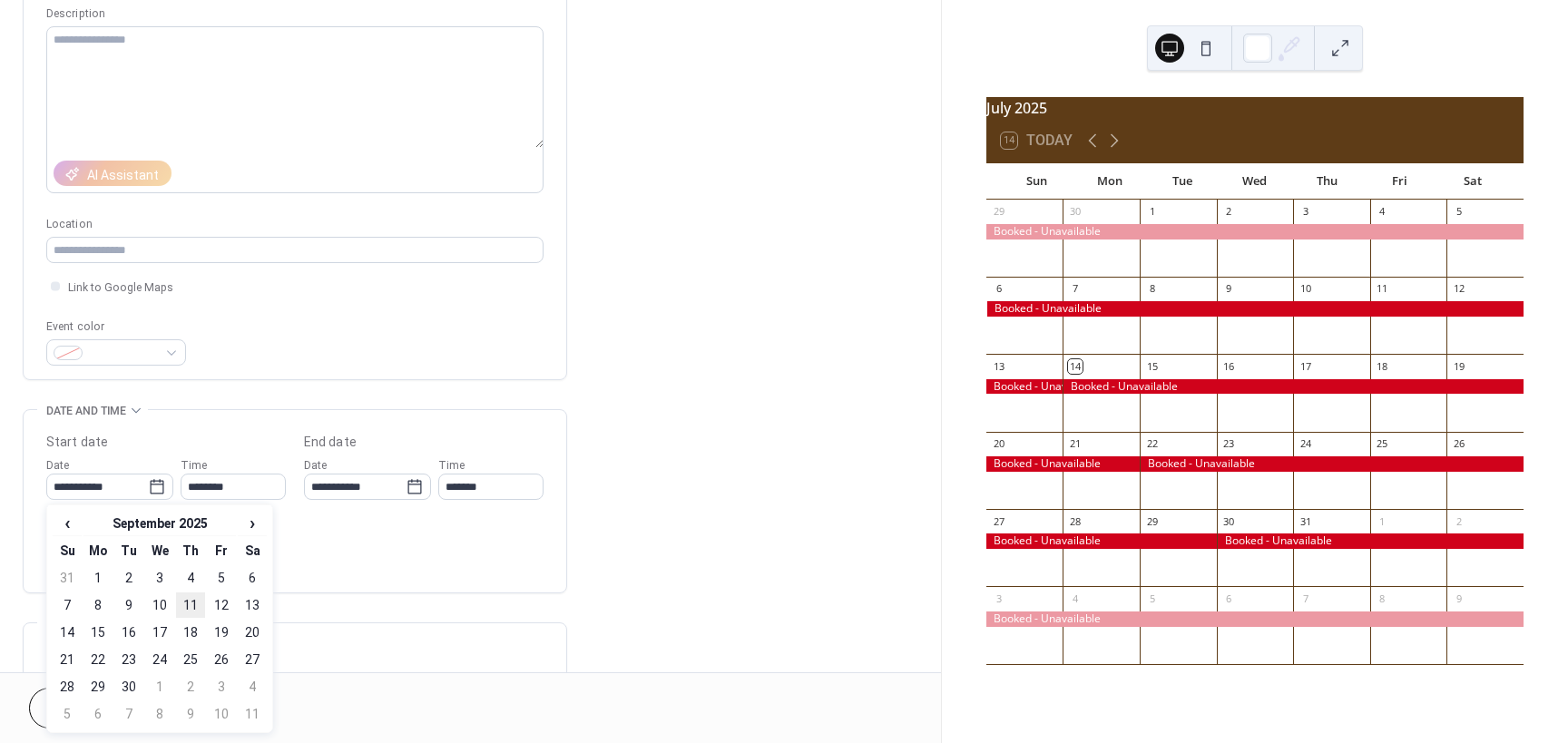 click on "11" at bounding box center [191, 605] 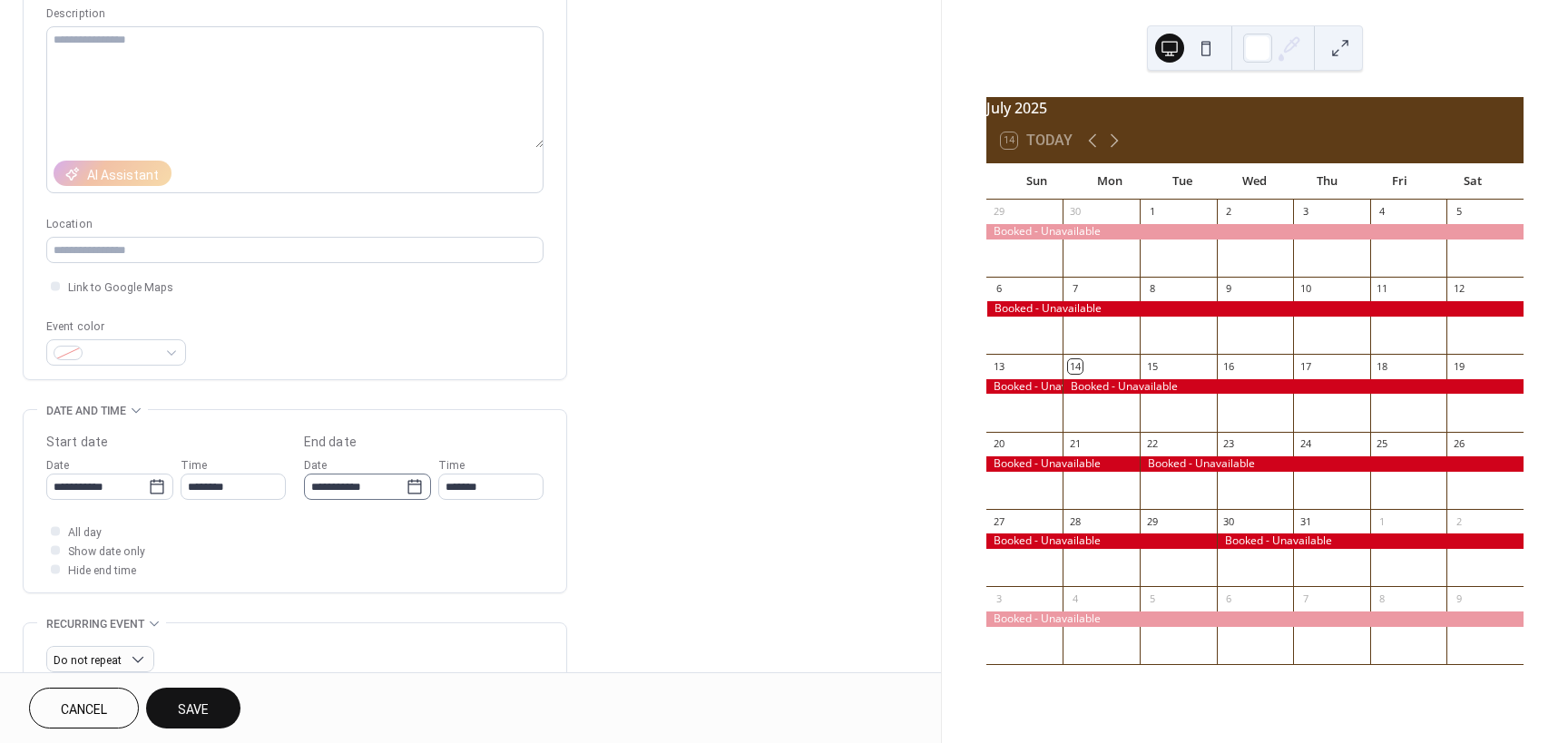 click 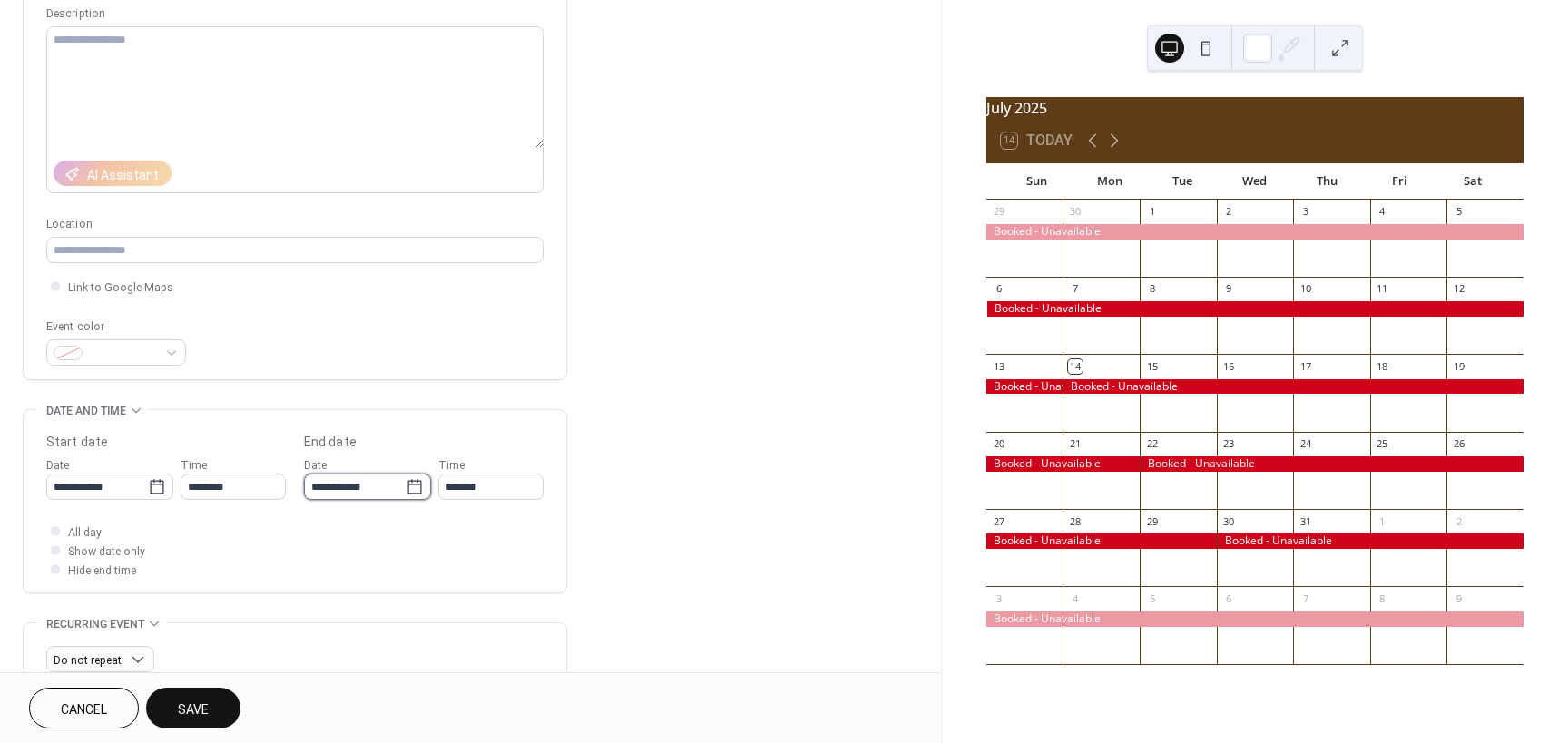 click on "**********" at bounding box center [355, 486] 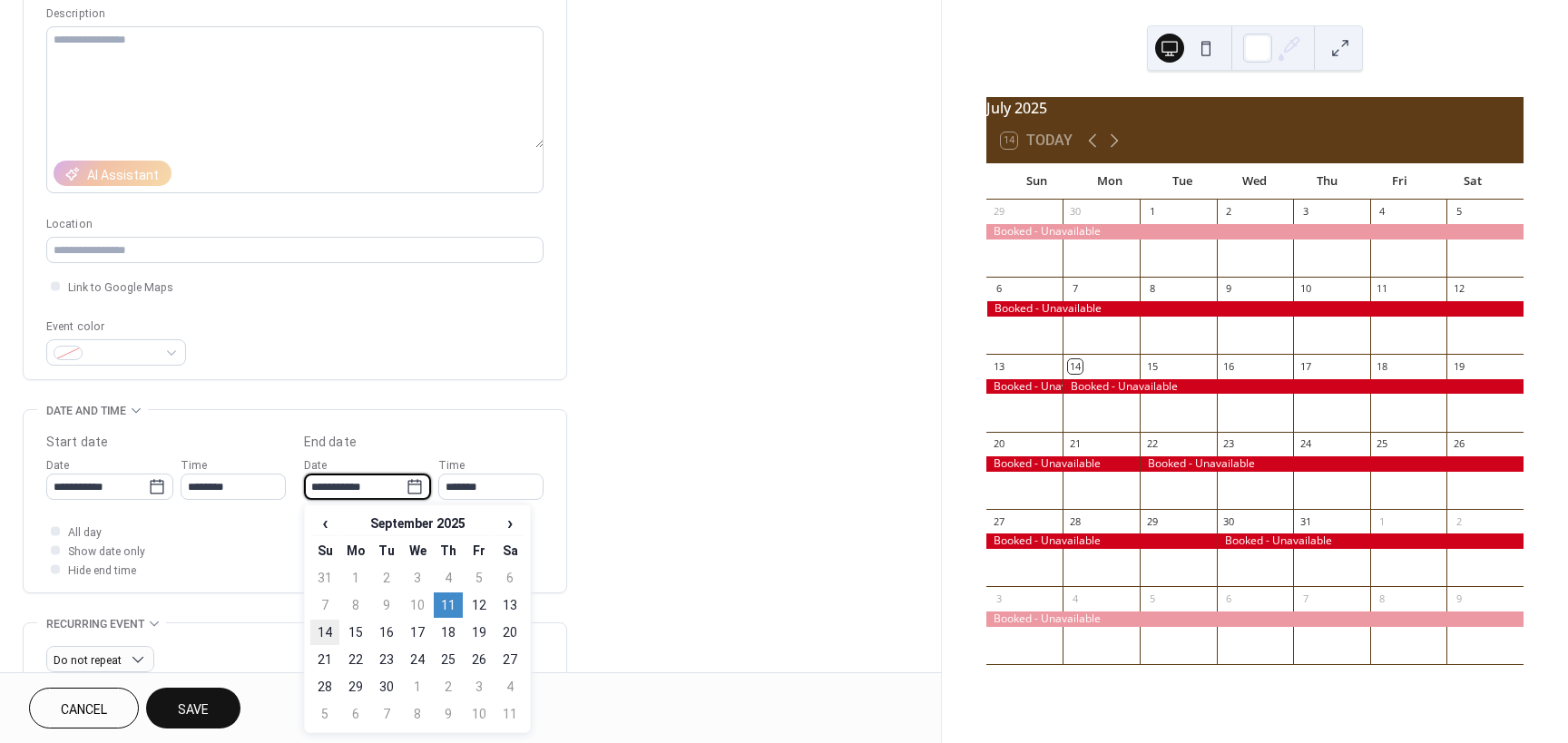 click on "14" at bounding box center [325, 632] 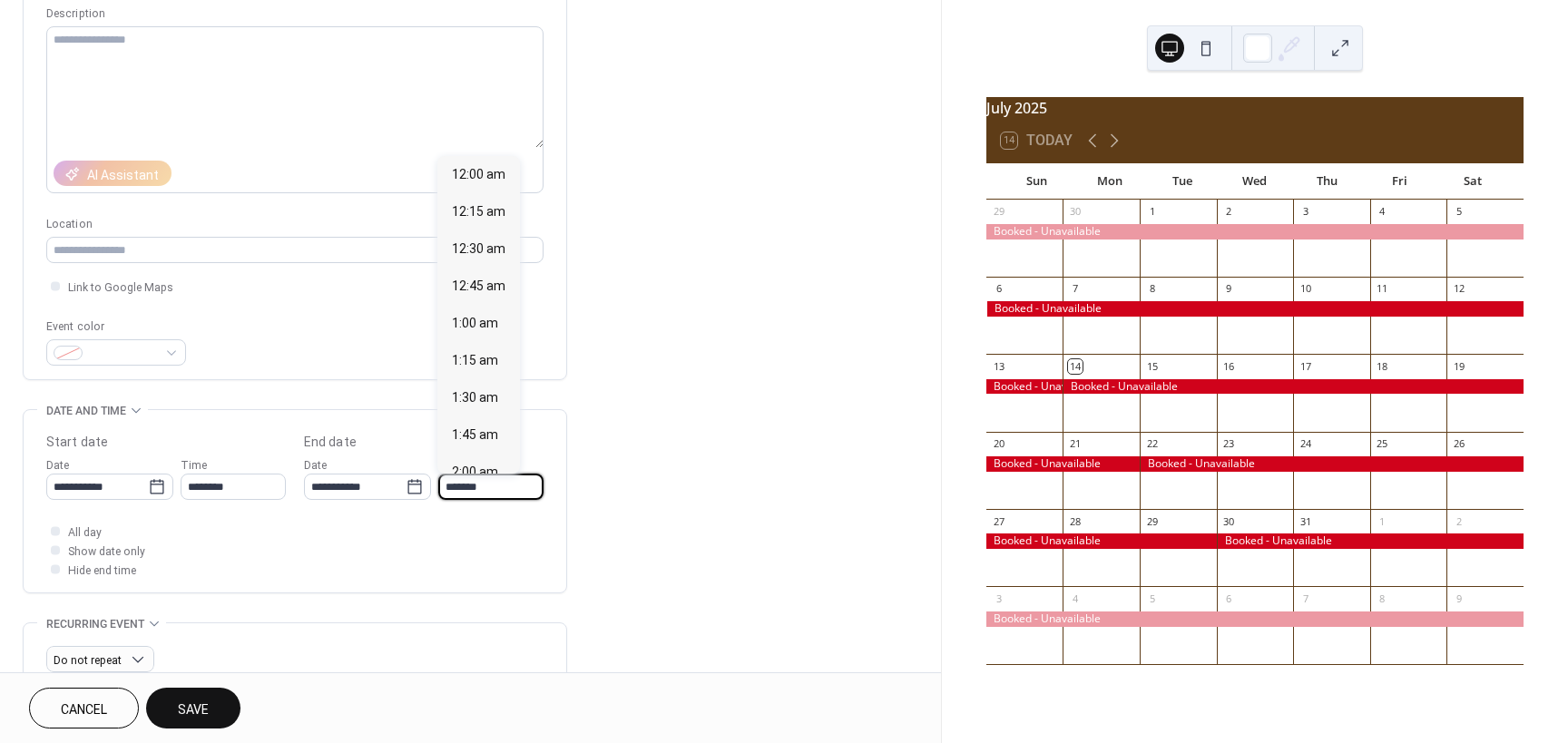 click on "*******" at bounding box center (491, 486) 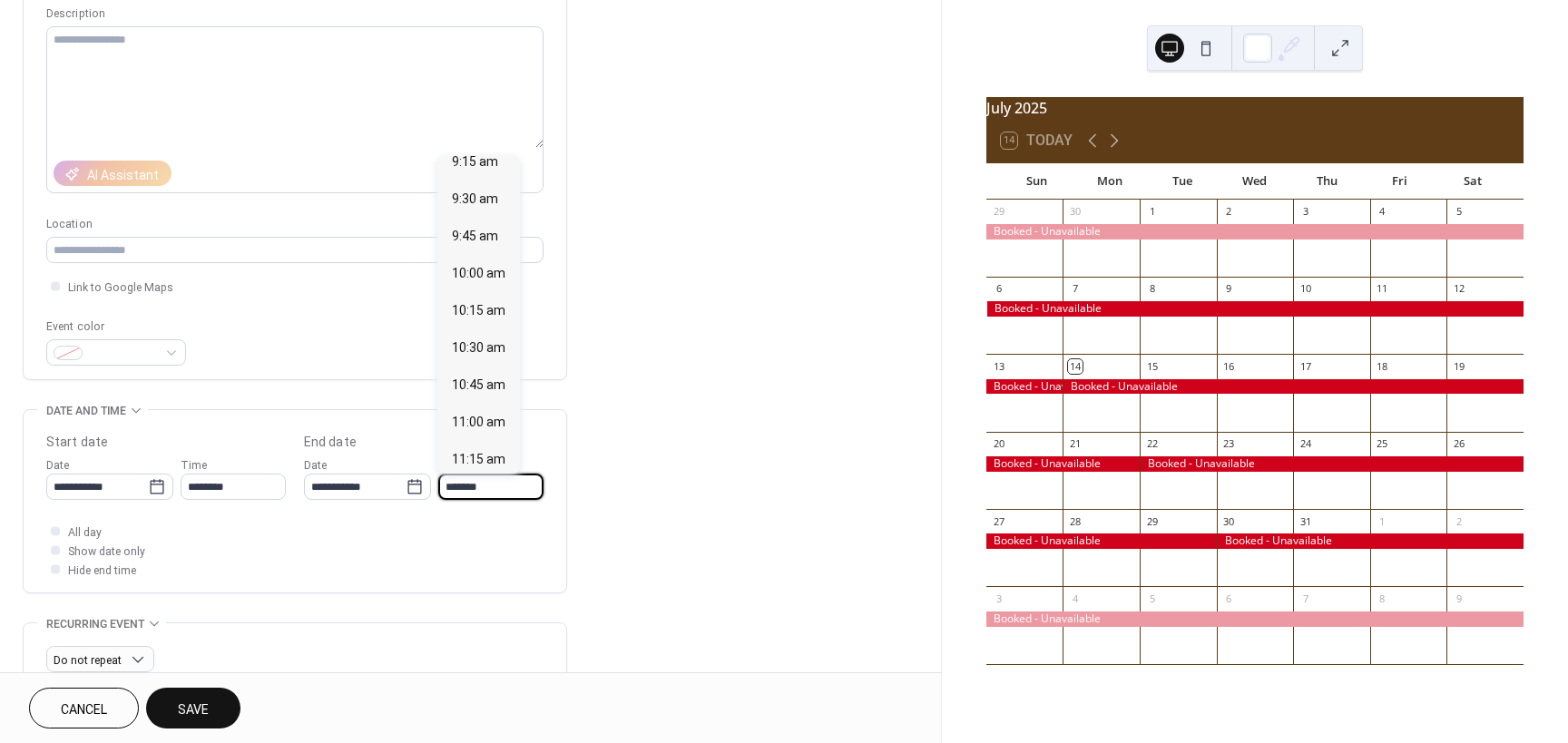 scroll, scrollTop: 1390, scrollLeft: 0, axis: vertical 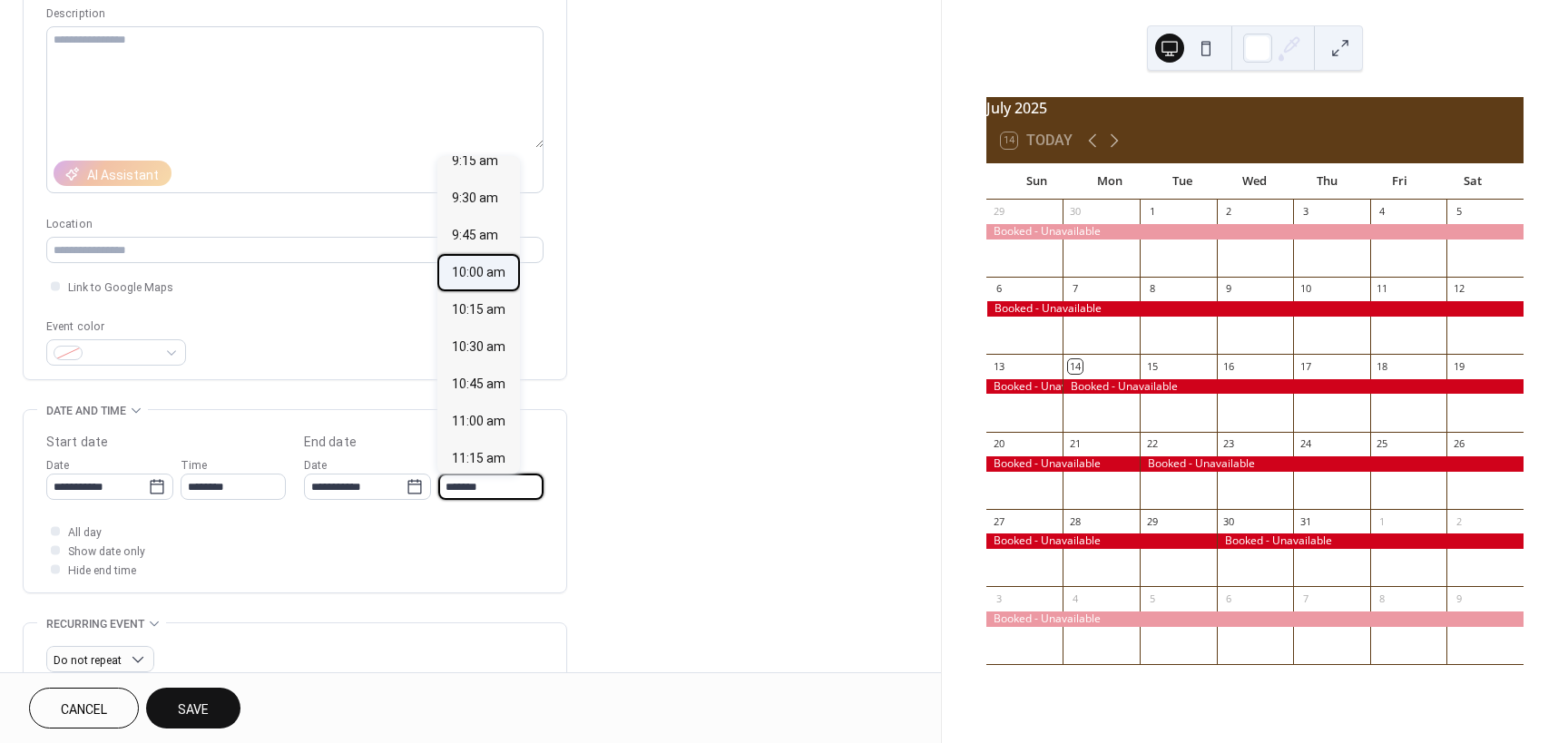click on "10:00 am" at bounding box center [478, 272] 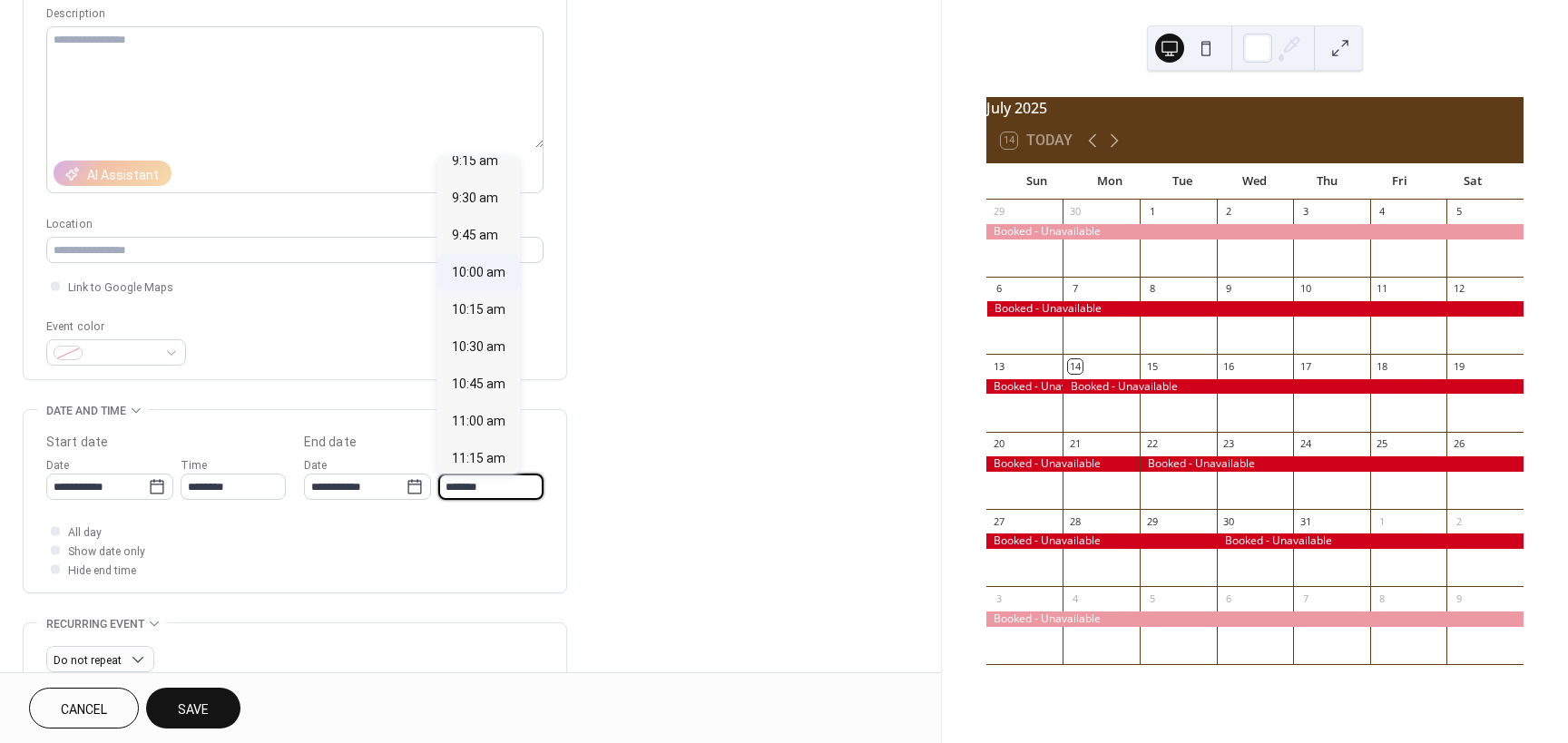 type on "********" 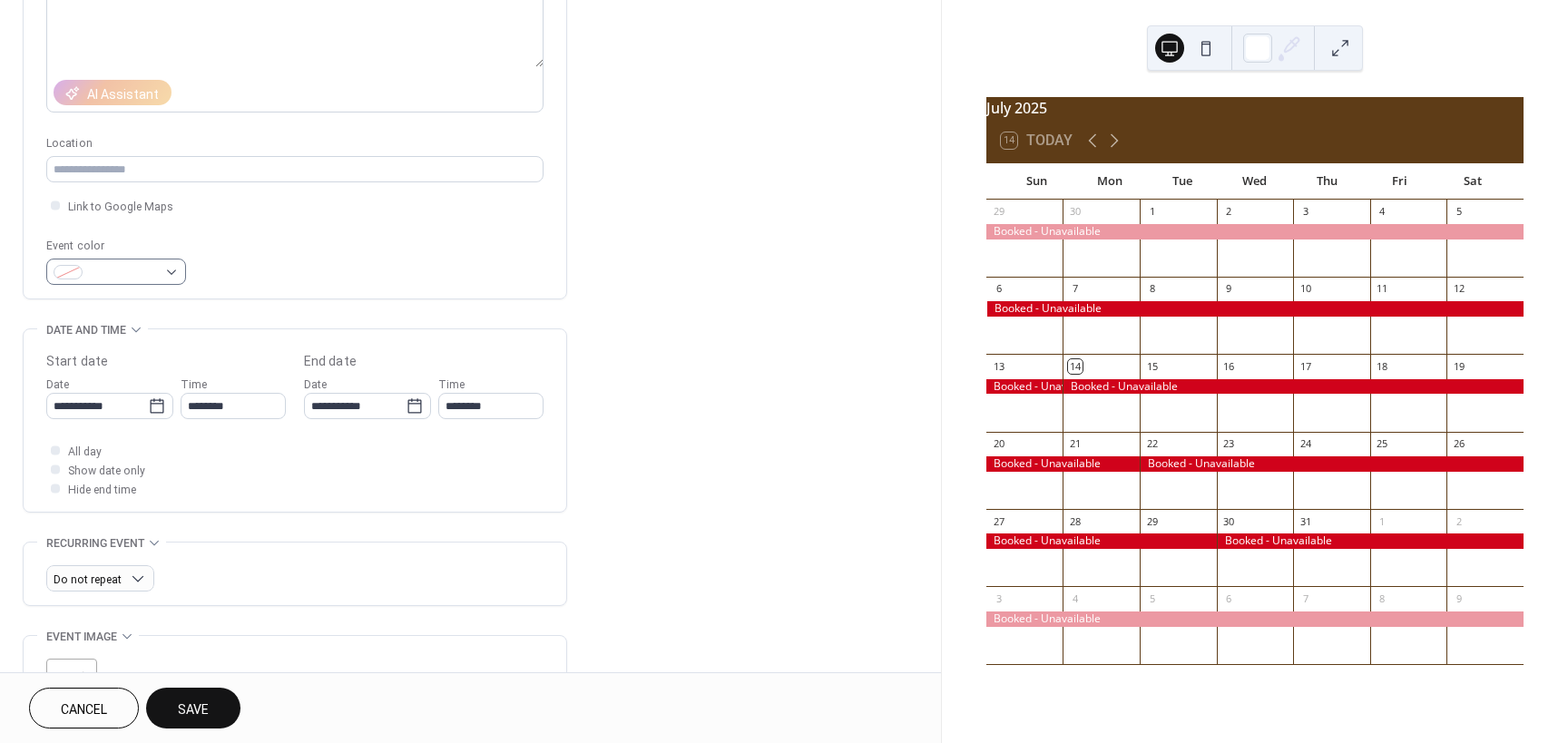 scroll, scrollTop: 261, scrollLeft: 0, axis: vertical 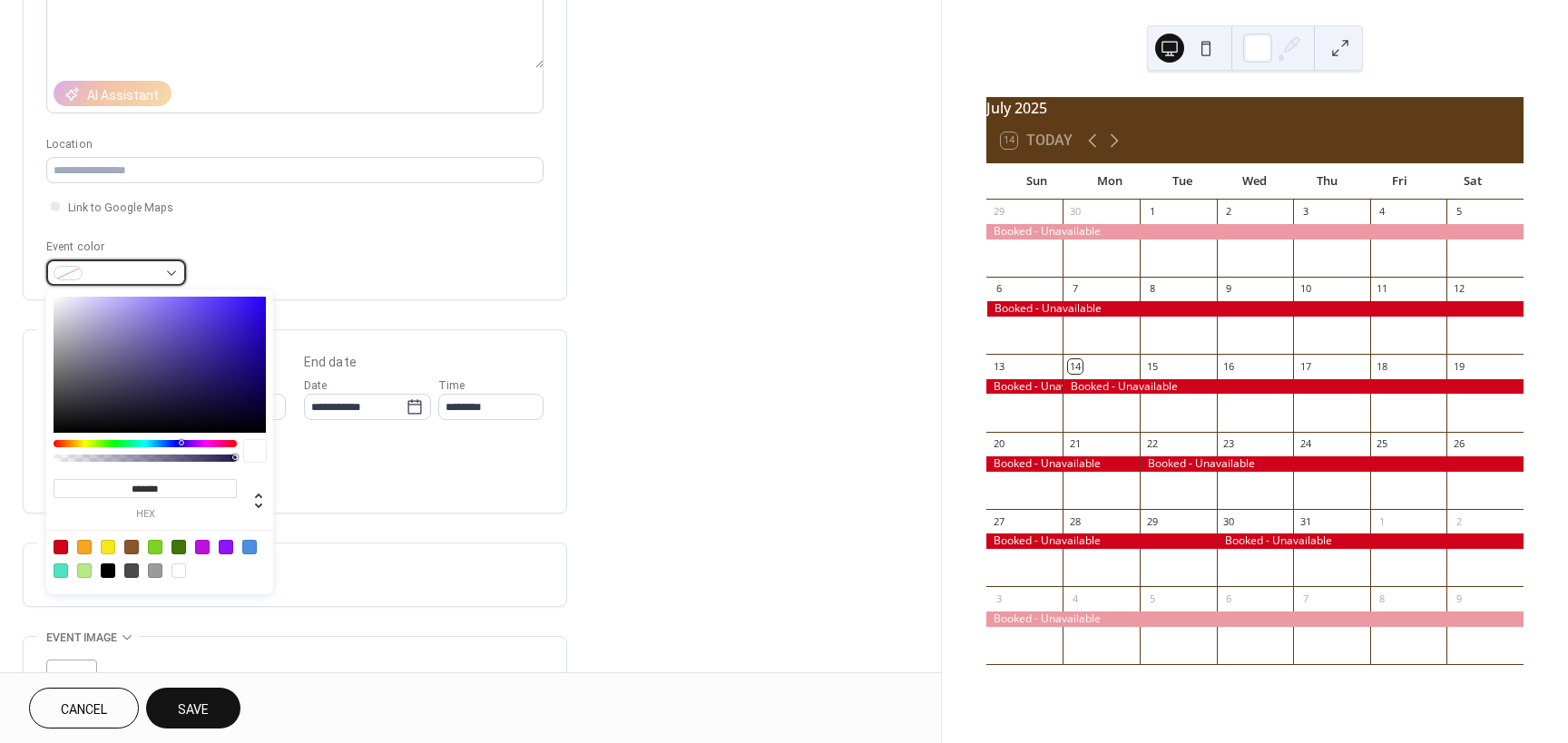 click at bounding box center (116, 272) 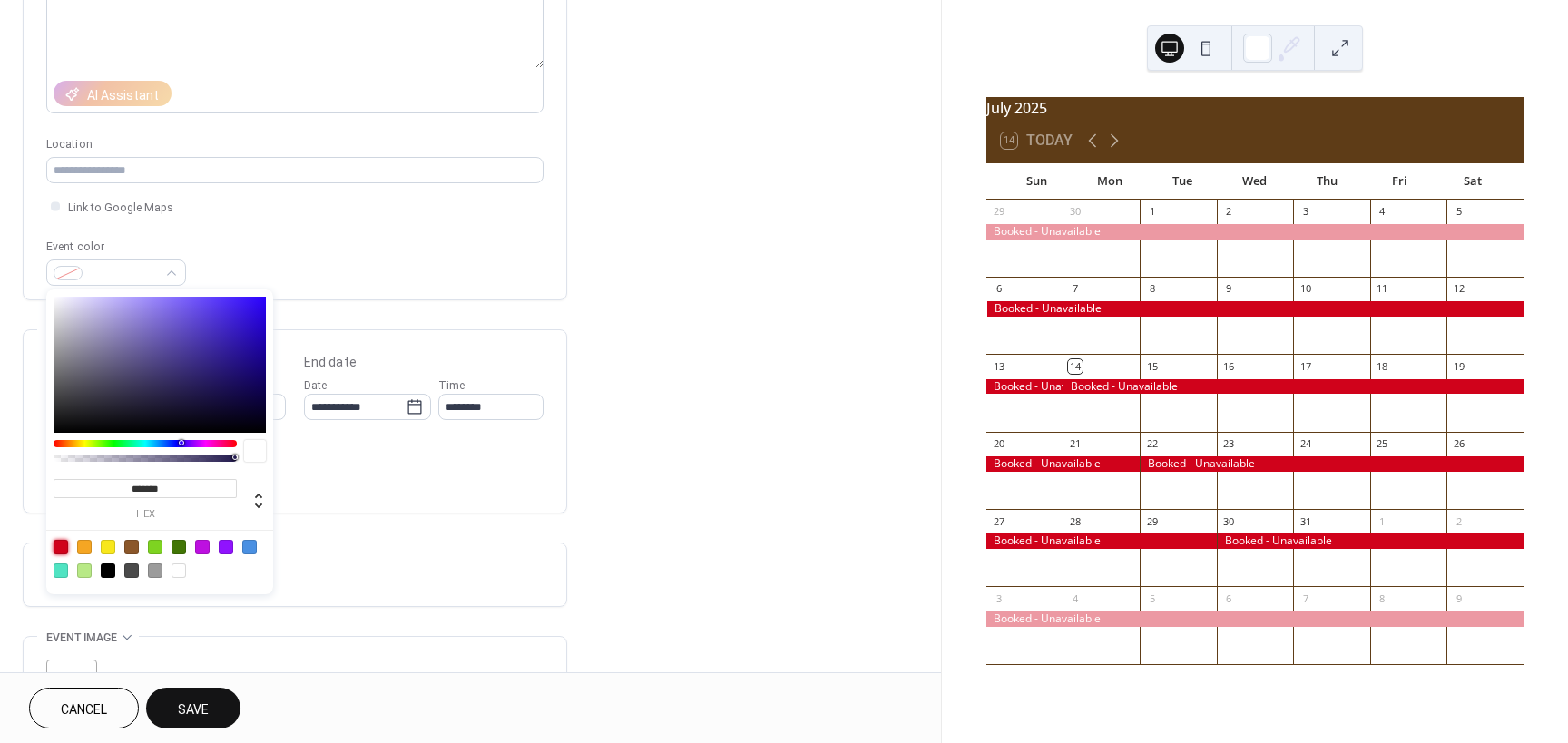 click at bounding box center [61, 547] 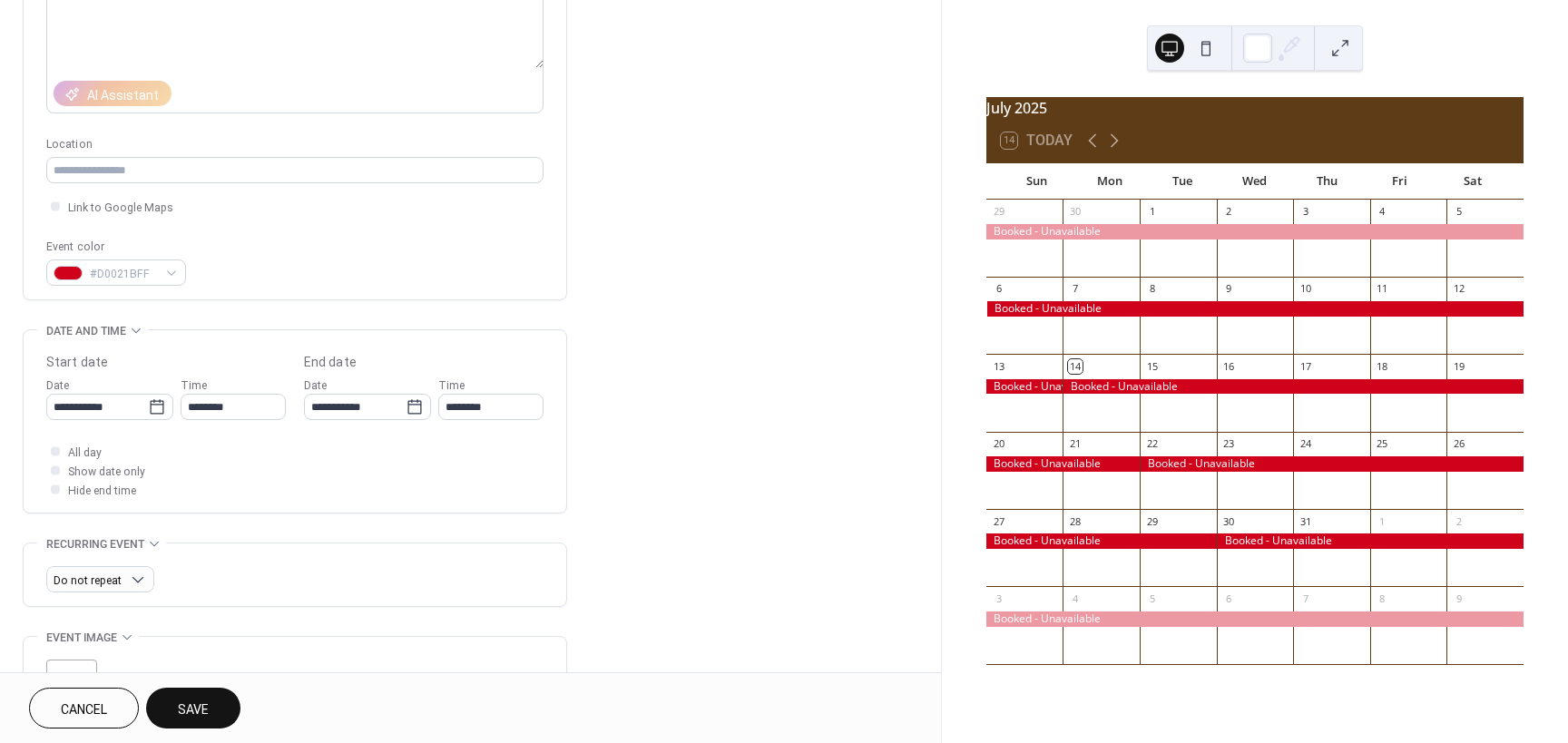 click on "All day Show date only Hide end time" at bounding box center (295, 470) 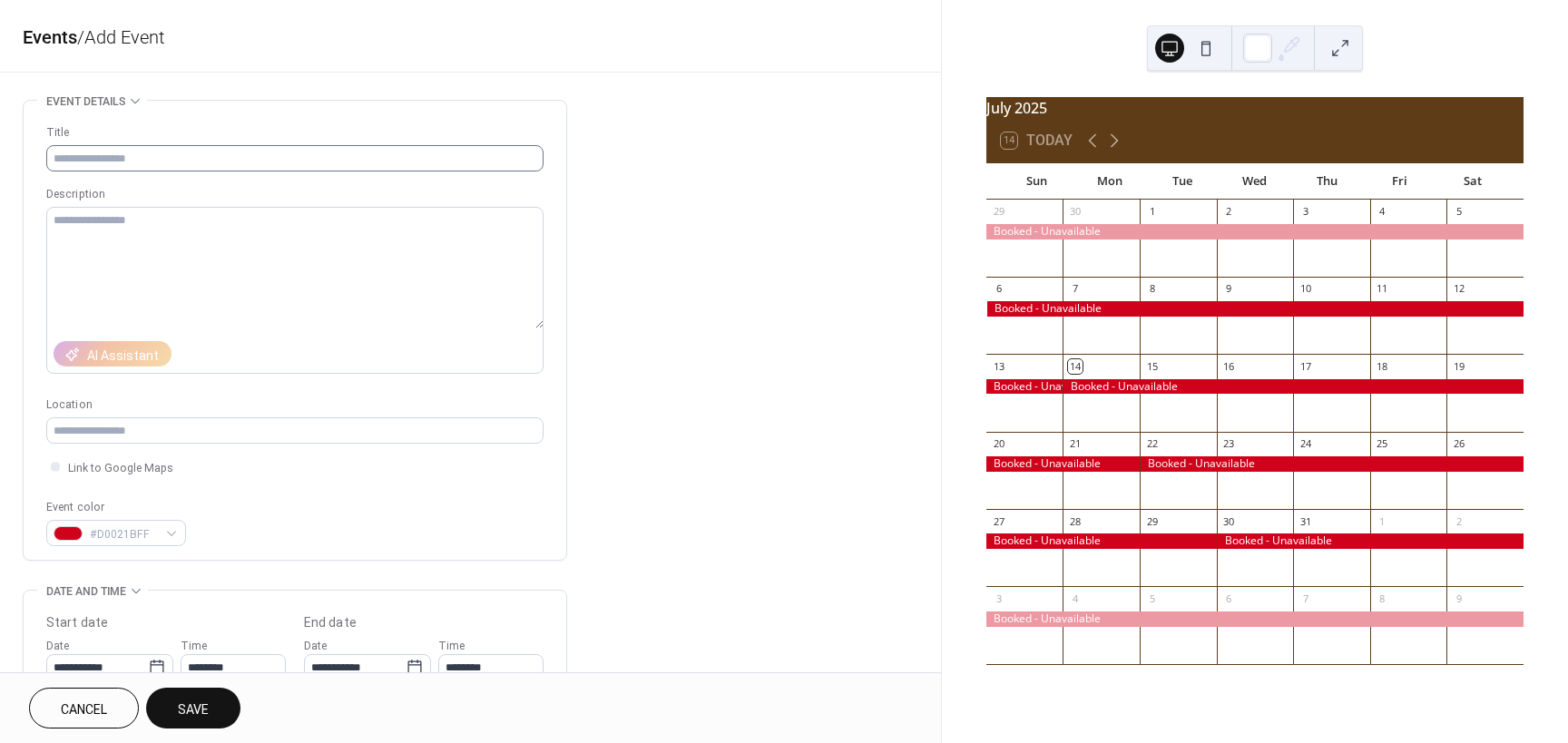 scroll, scrollTop: 0, scrollLeft: 0, axis: both 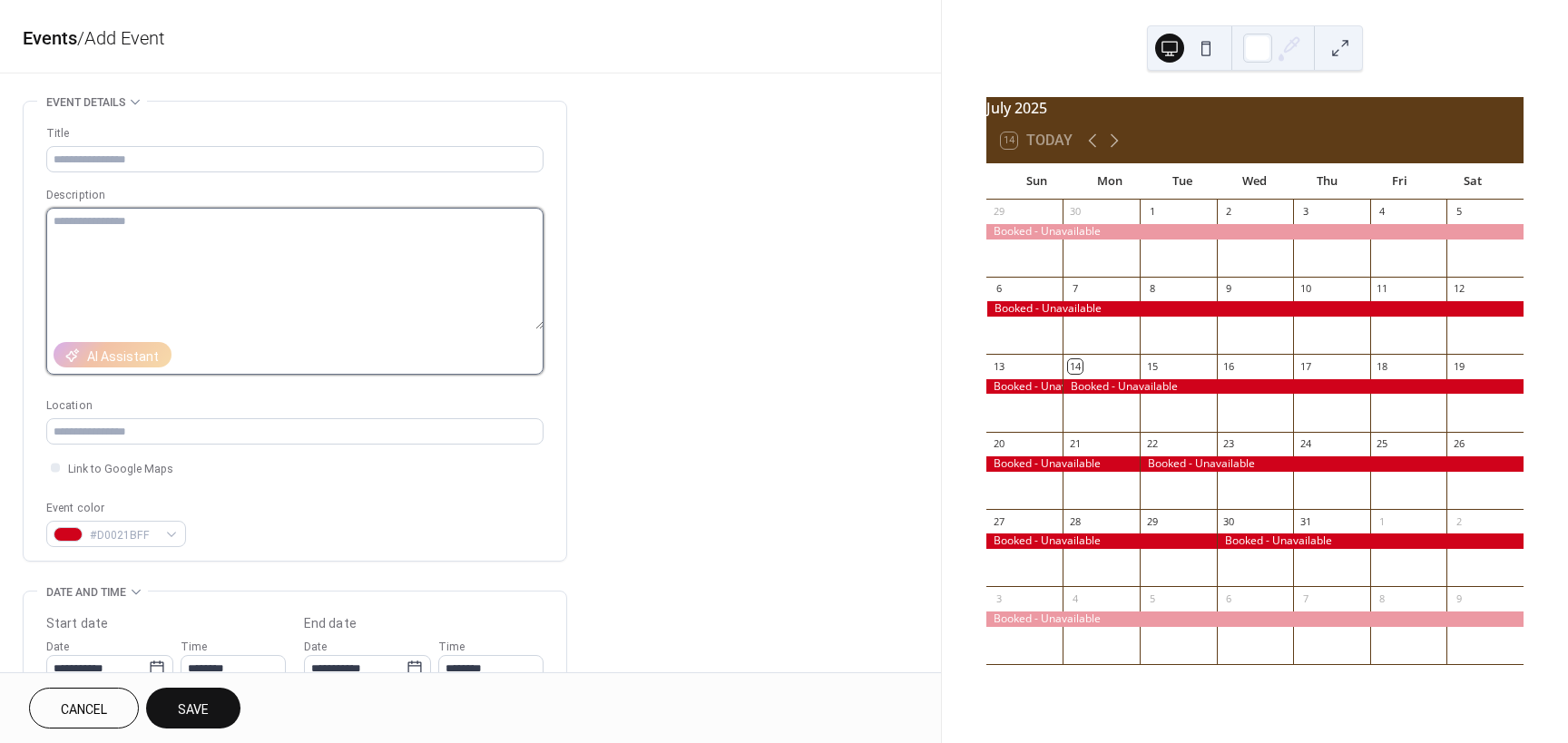 click at bounding box center [295, 269] 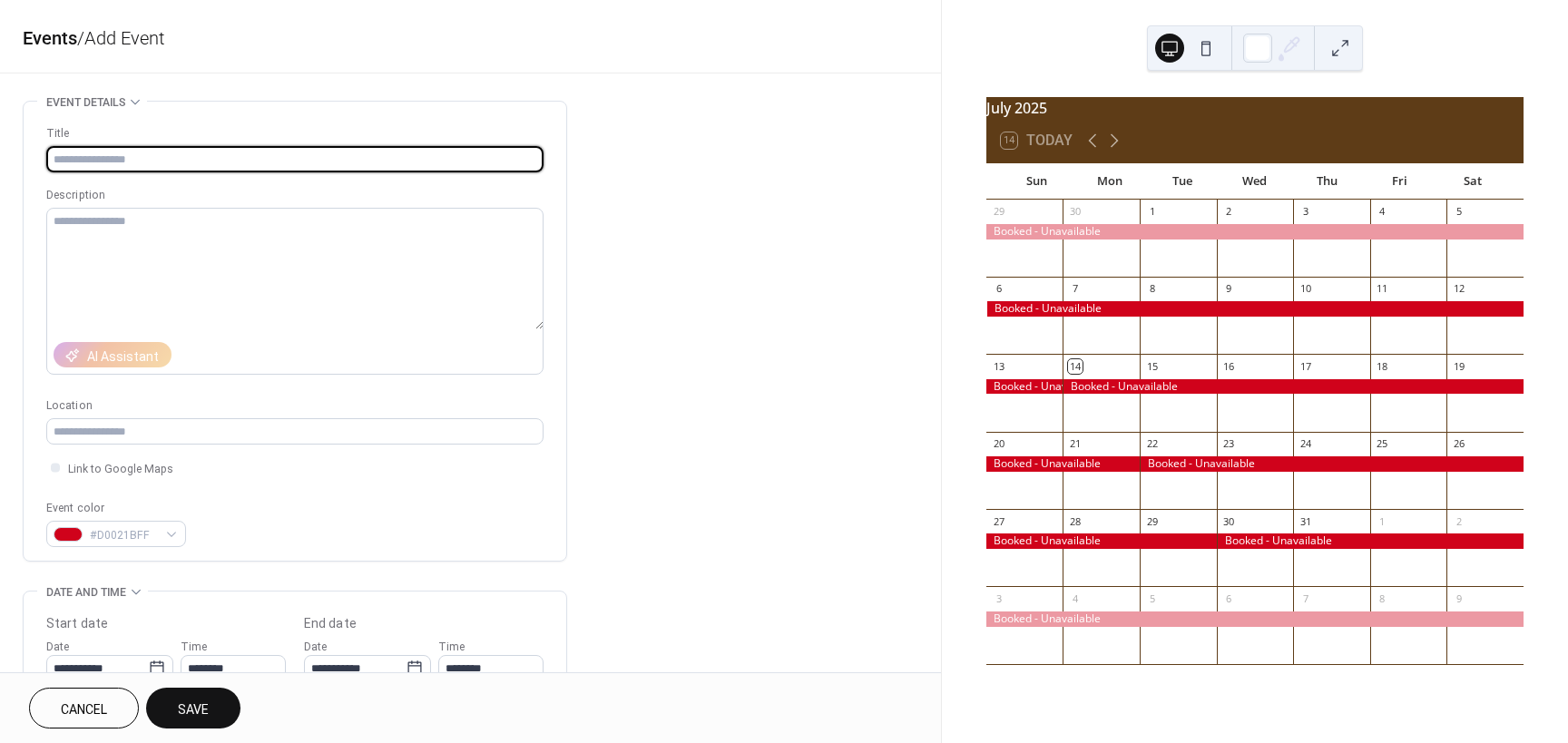 click at bounding box center (295, 159) 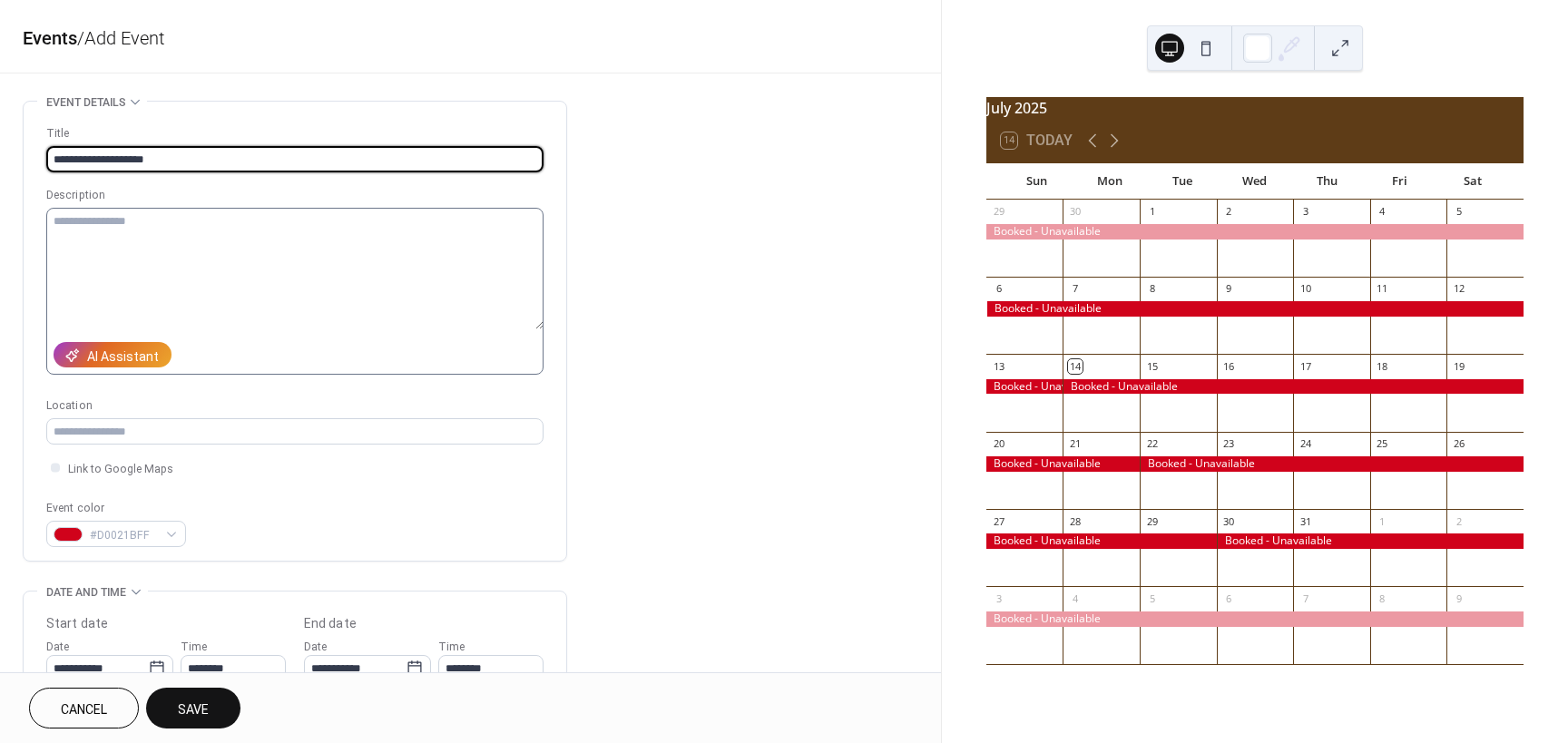 type on "**********" 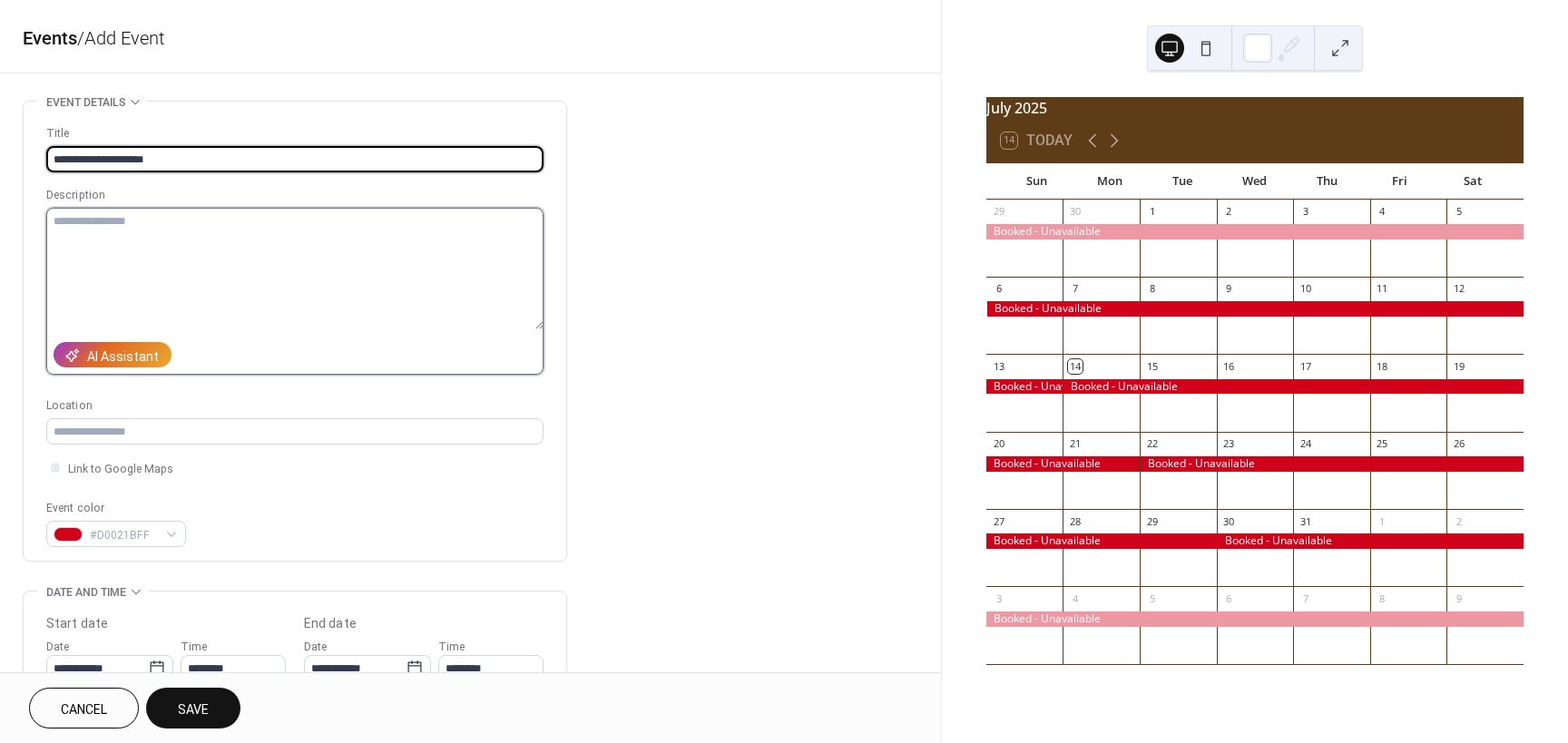 click at bounding box center [295, 269] 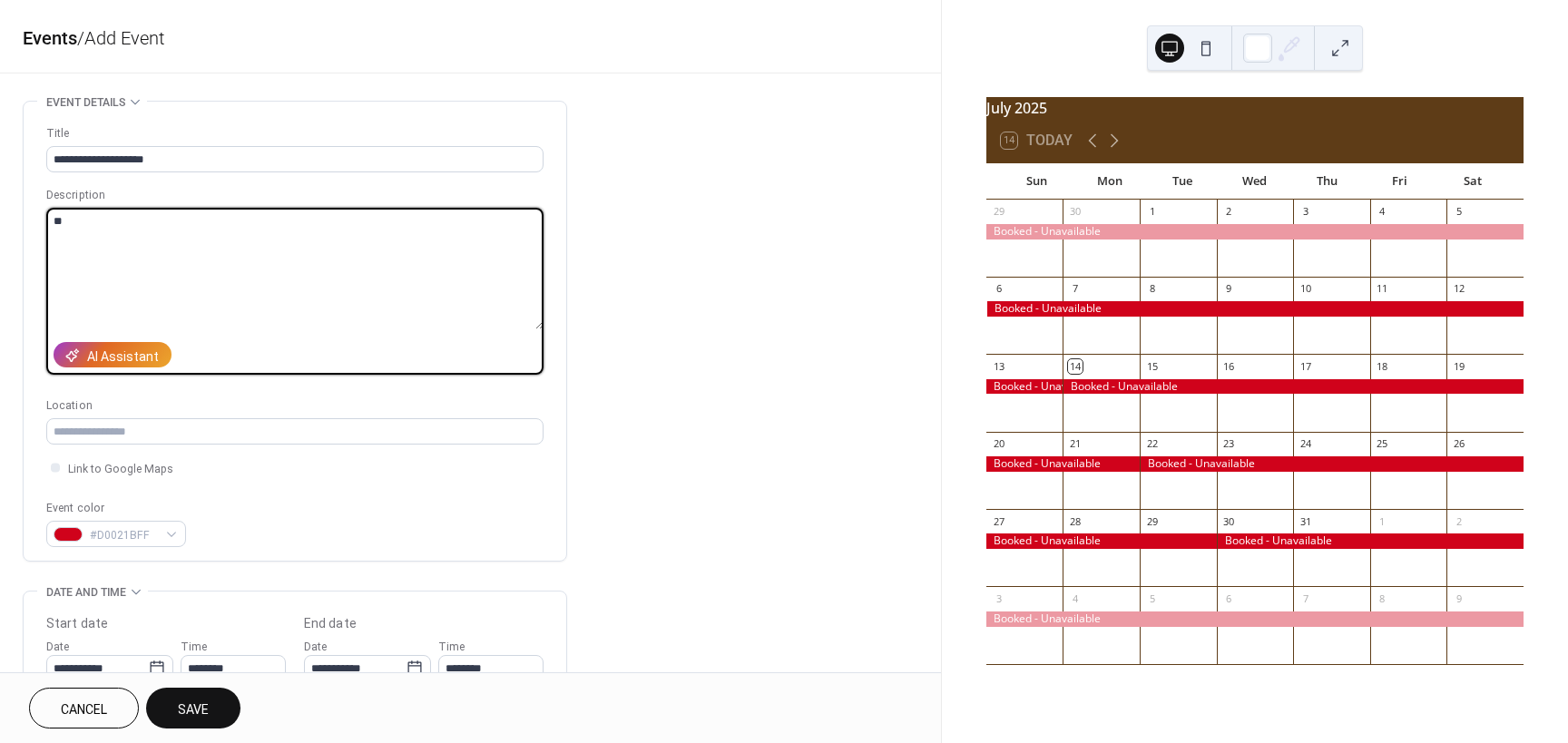 type on "*" 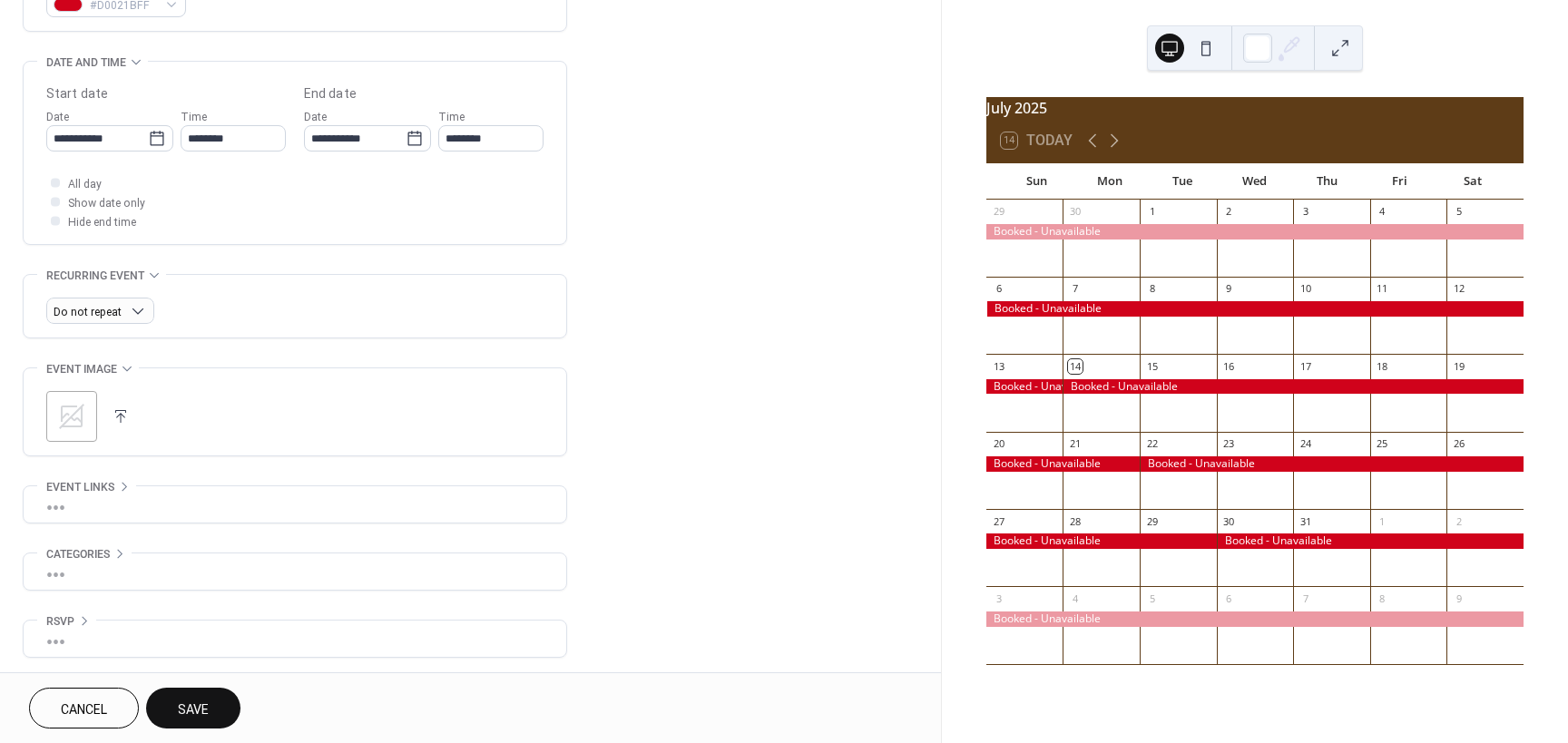 scroll, scrollTop: 533, scrollLeft: 0, axis: vertical 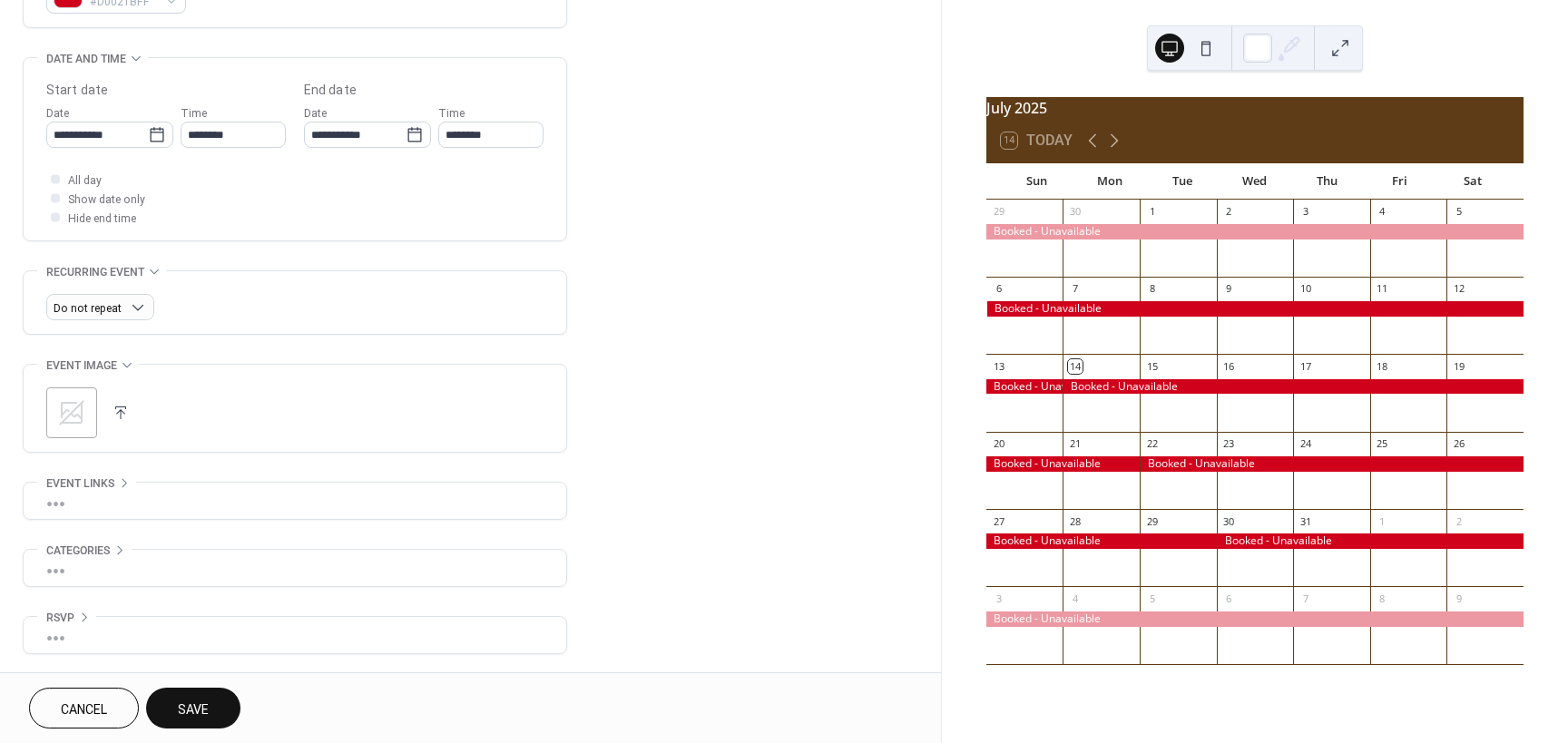 type on "**" 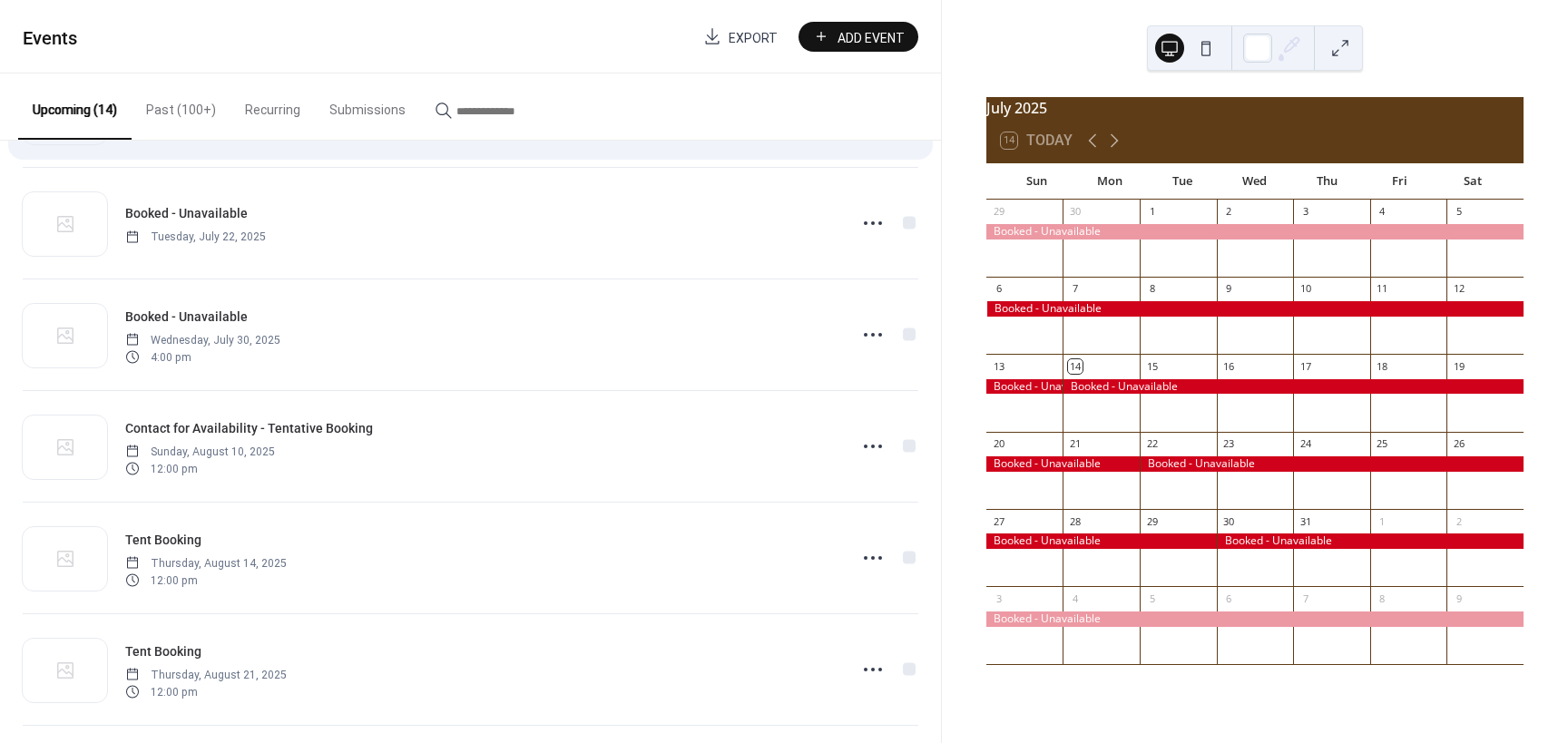scroll, scrollTop: 0, scrollLeft: 0, axis: both 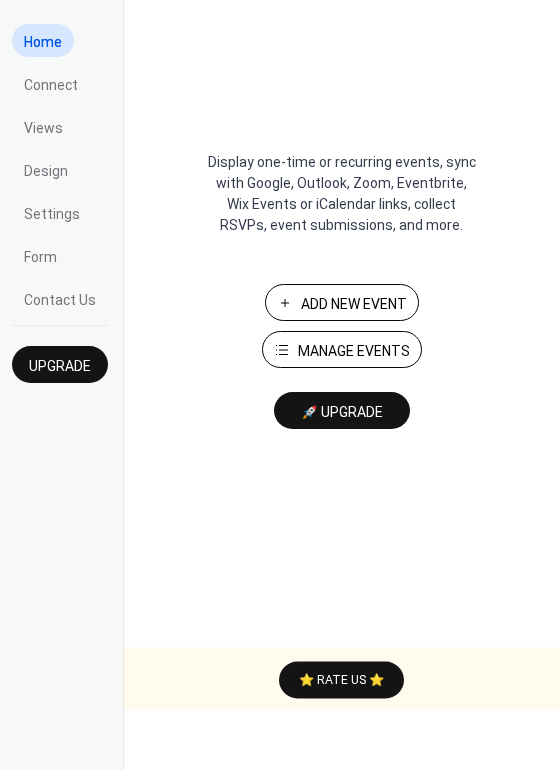 click on "Add New Event" at bounding box center (354, 304) 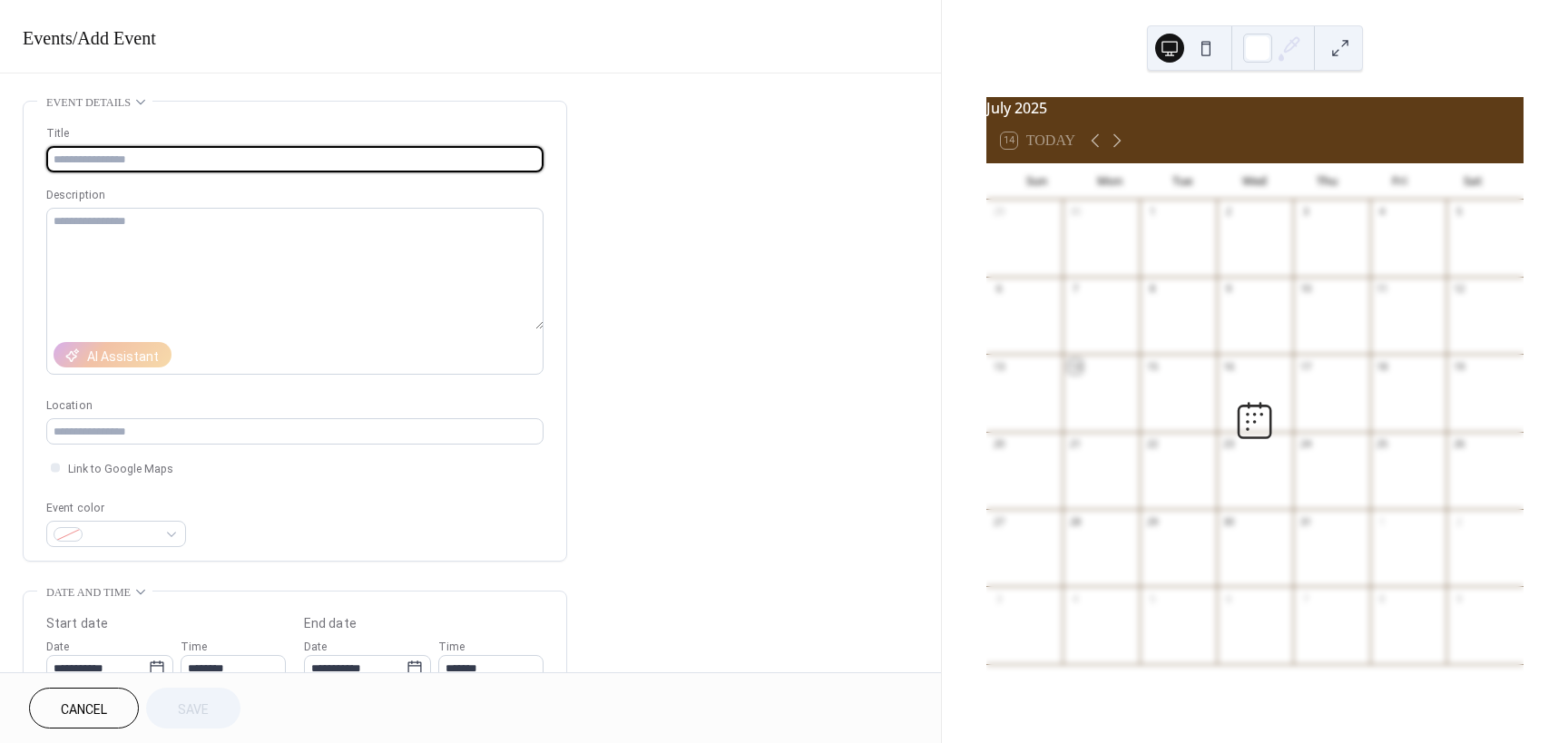 scroll, scrollTop: 0, scrollLeft: 0, axis: both 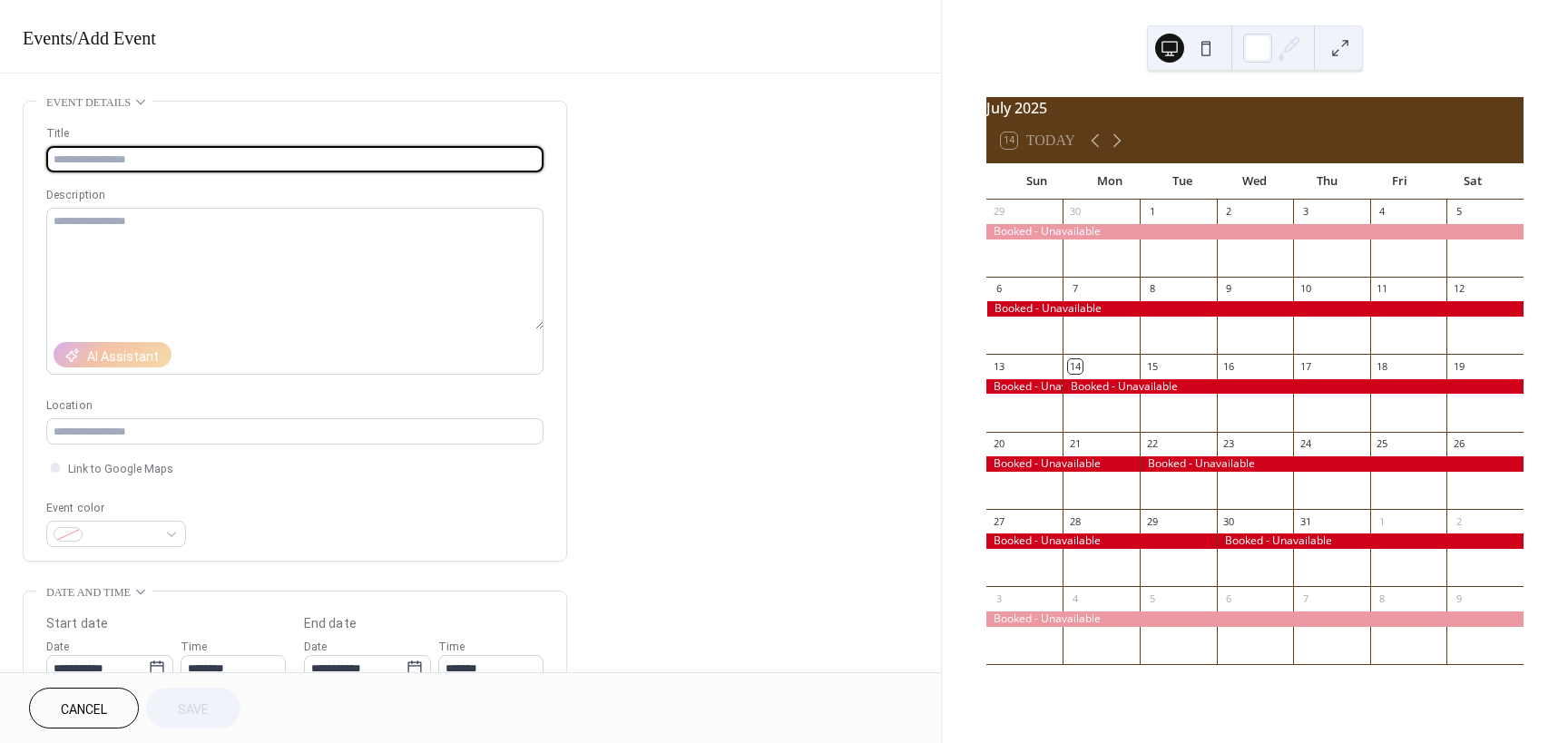 click at bounding box center [295, 159] 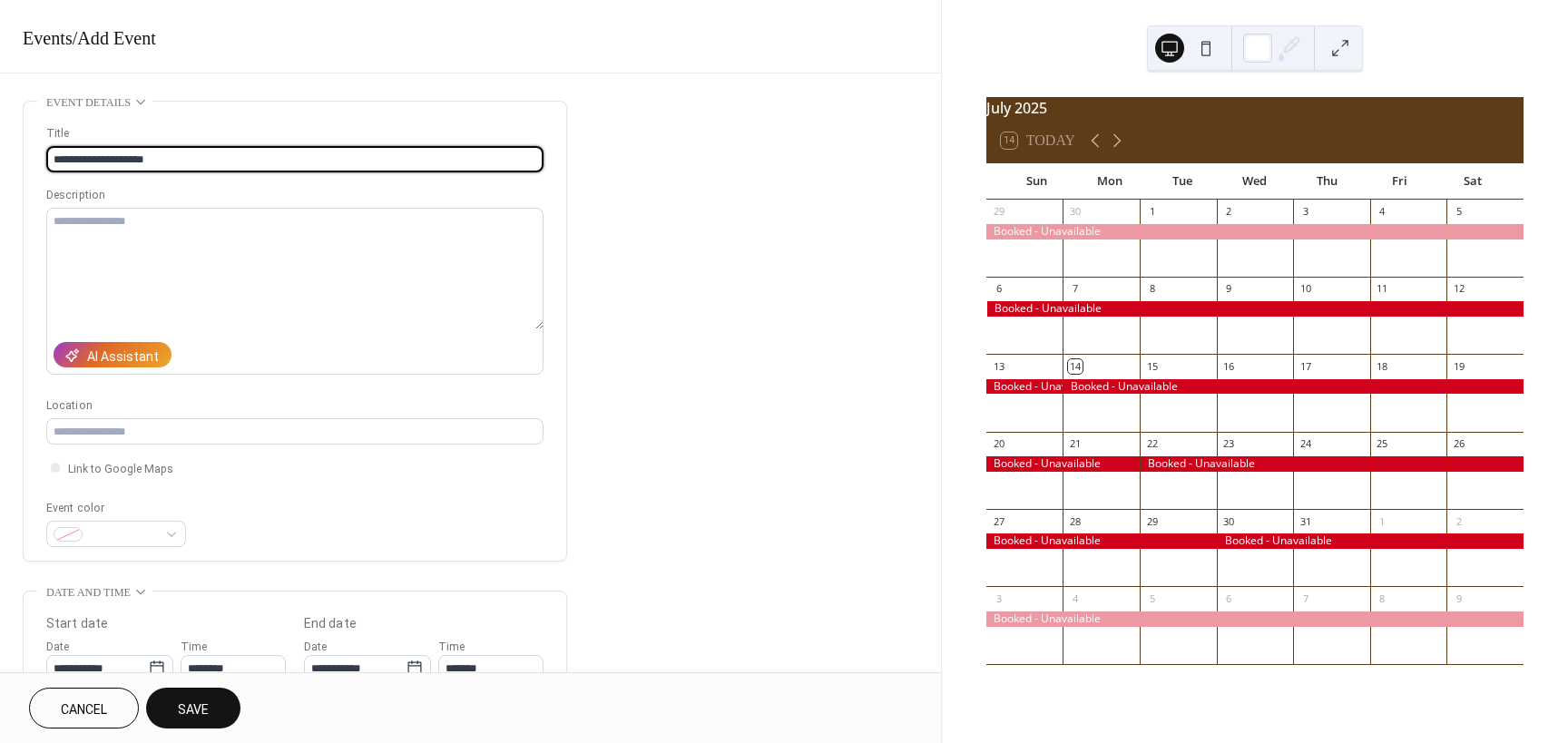 scroll, scrollTop: 91, scrollLeft: 0, axis: vertical 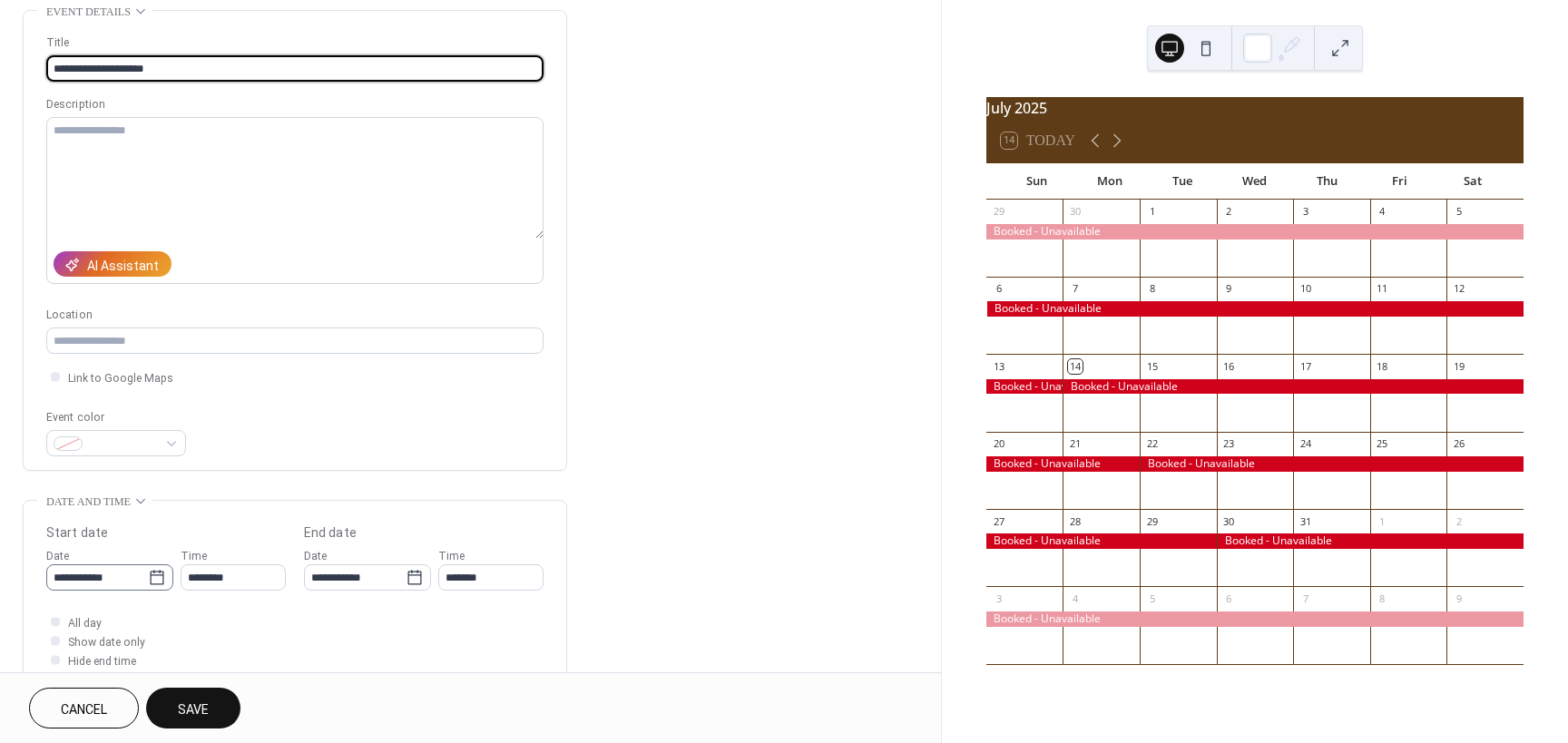 type on "**********" 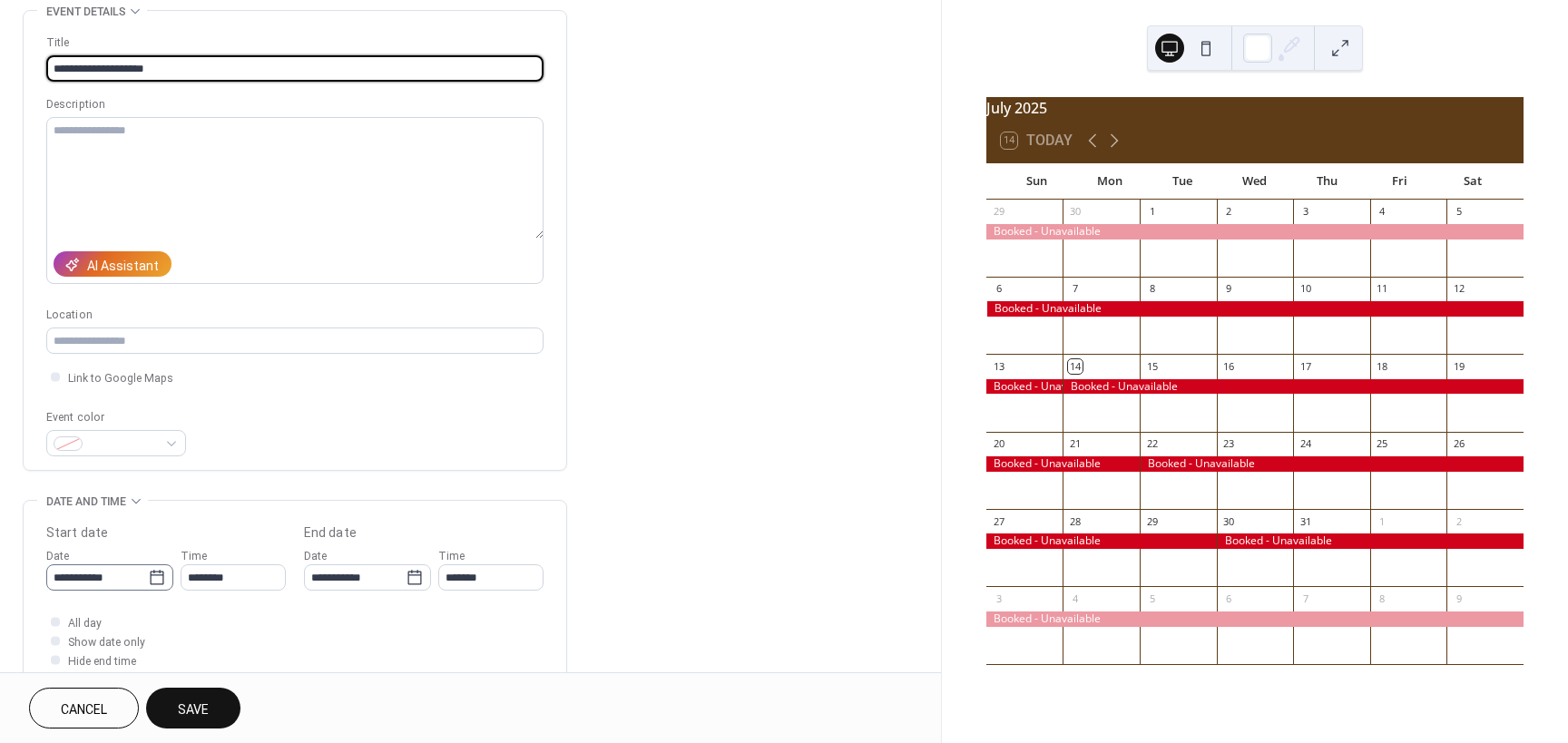 click 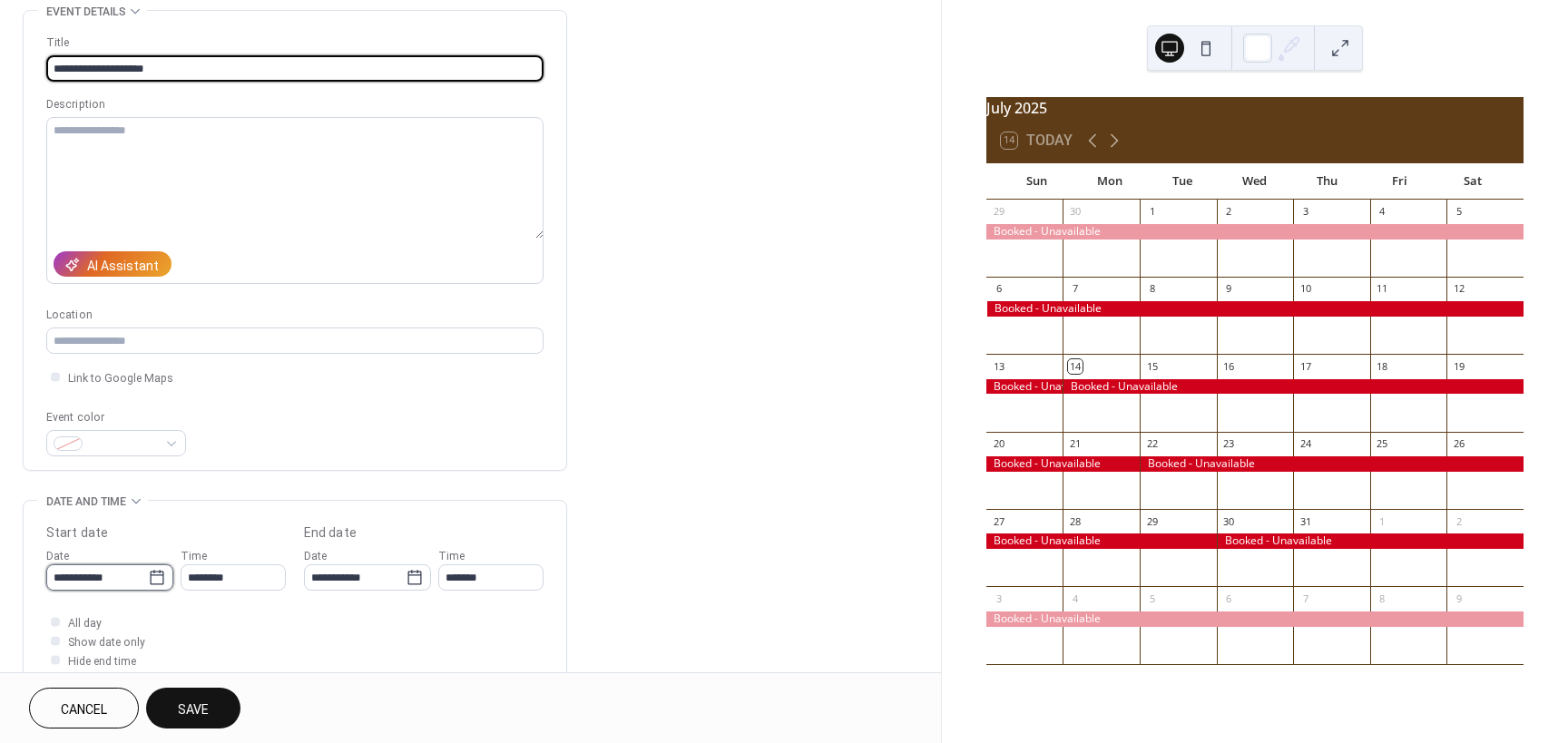 click on "**********" at bounding box center [97, 577] 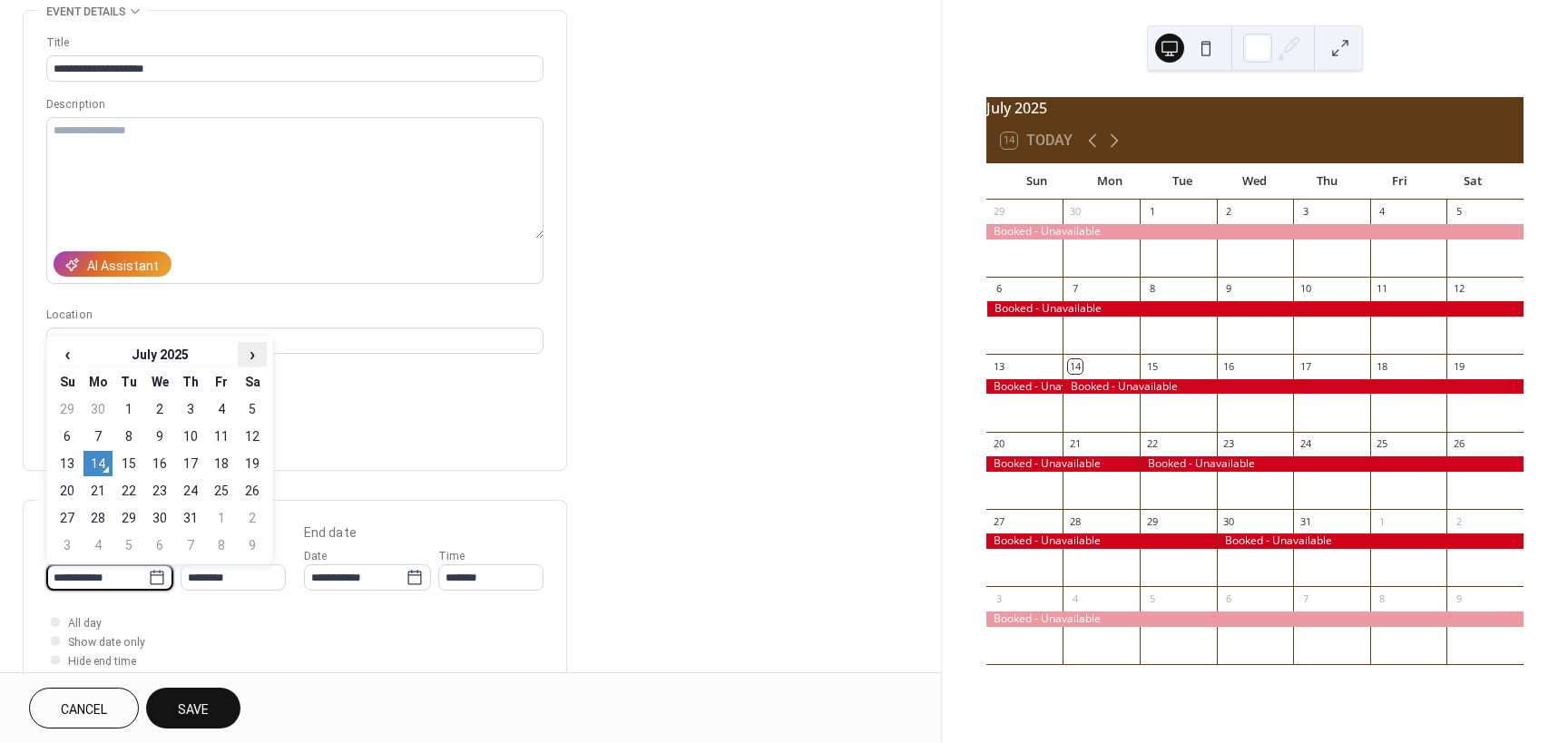 click on "›" at bounding box center [252, 354] 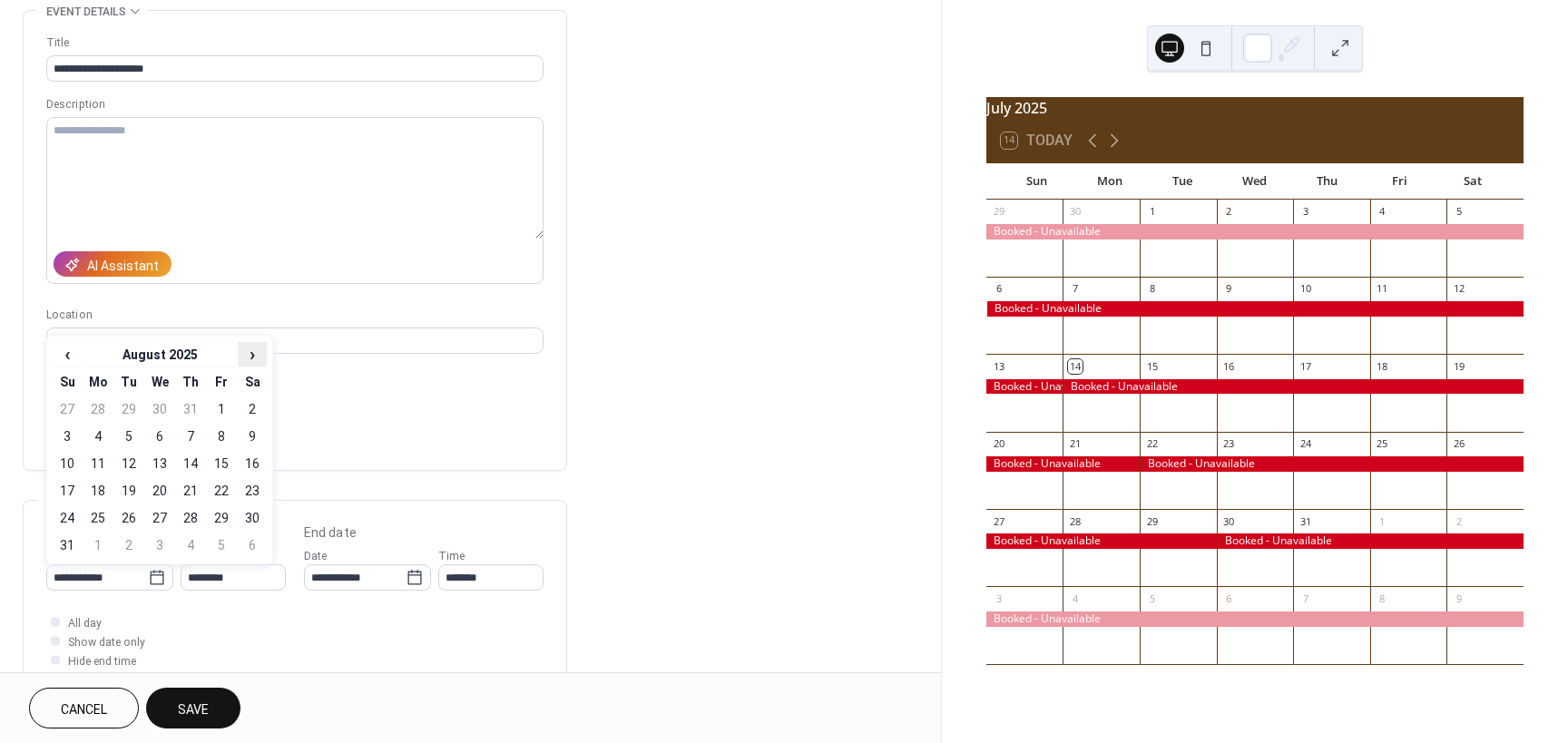 click on "›" at bounding box center [252, 354] 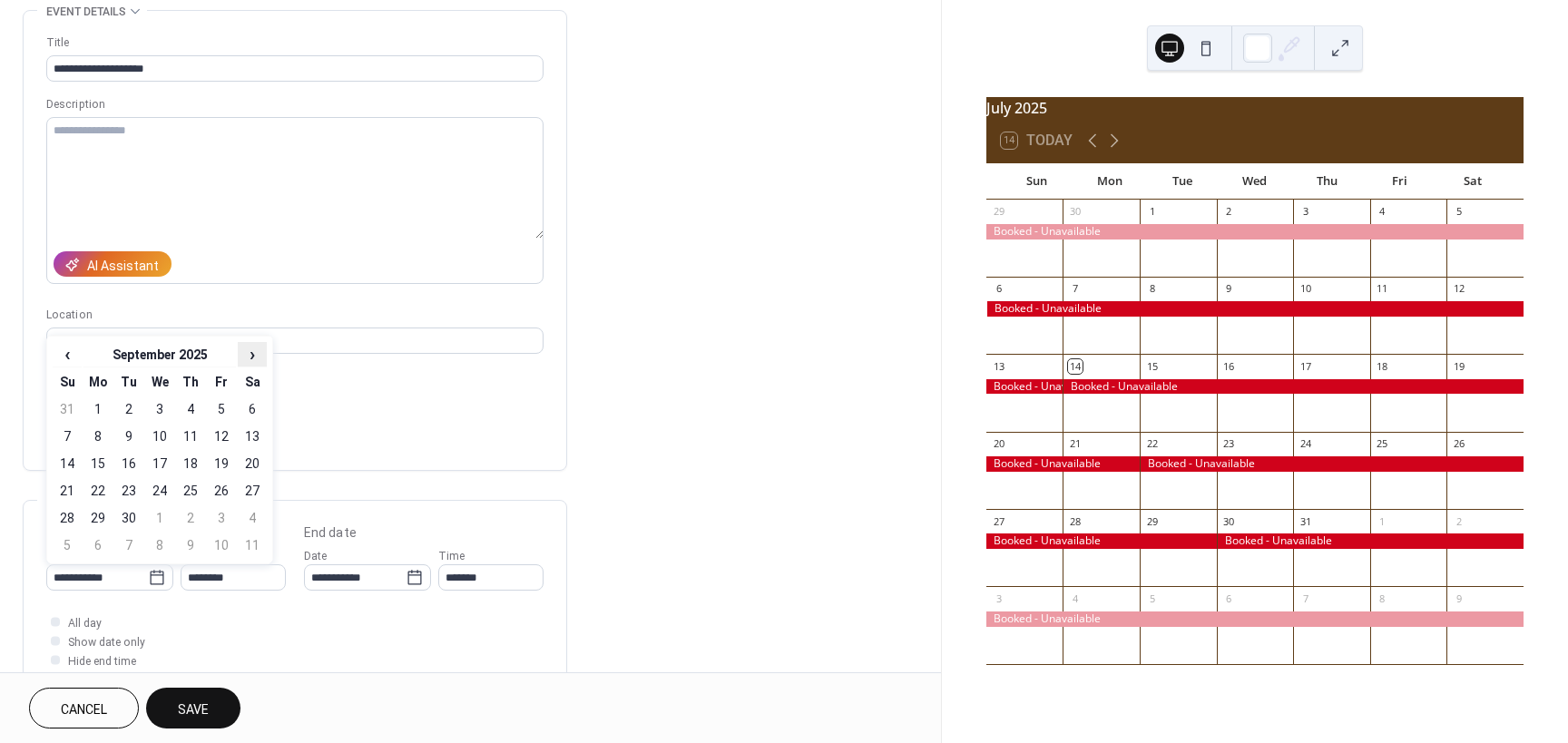 click on "›" at bounding box center (252, 354) 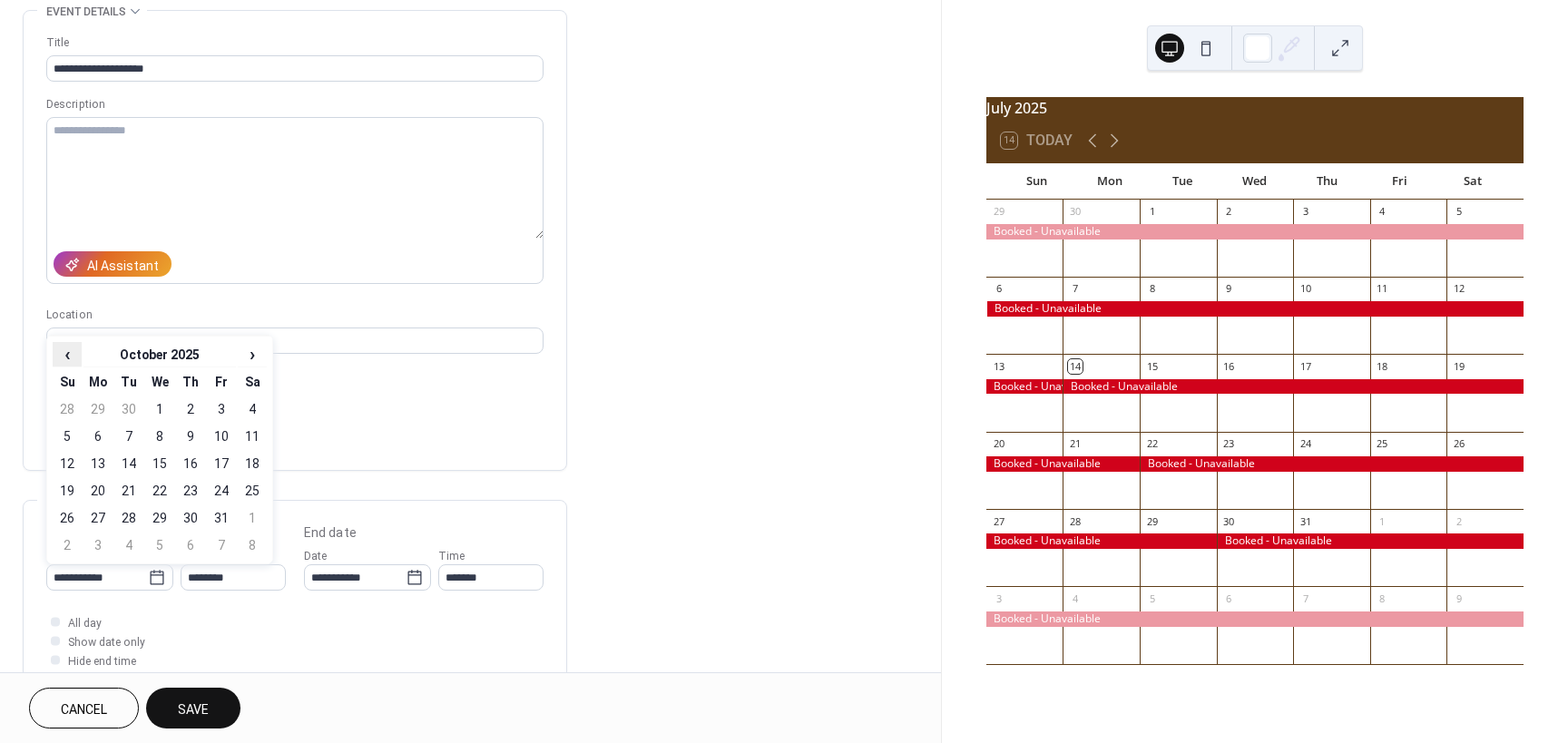 click on "‹" at bounding box center (67, 354) 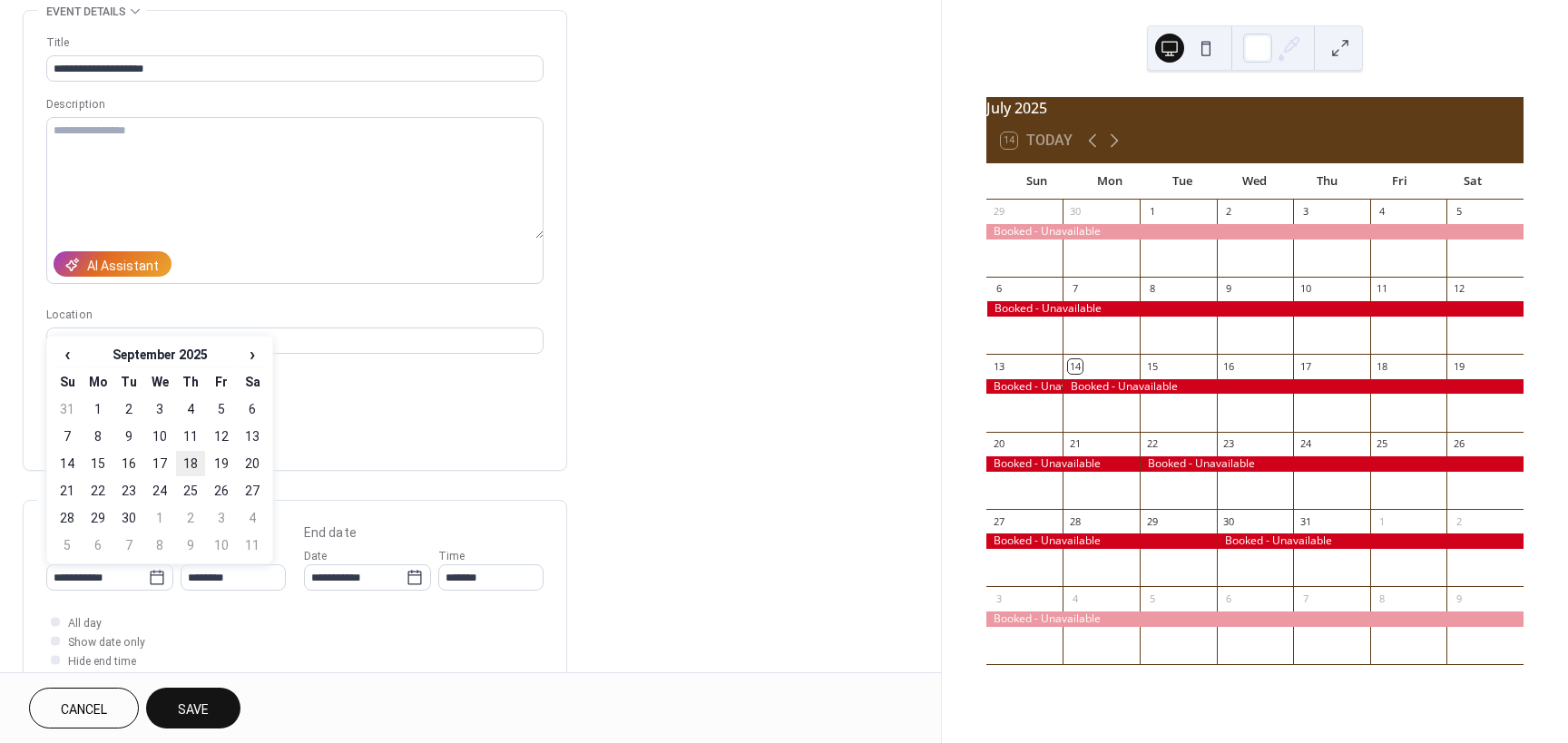 click on "18" at bounding box center [191, 464] 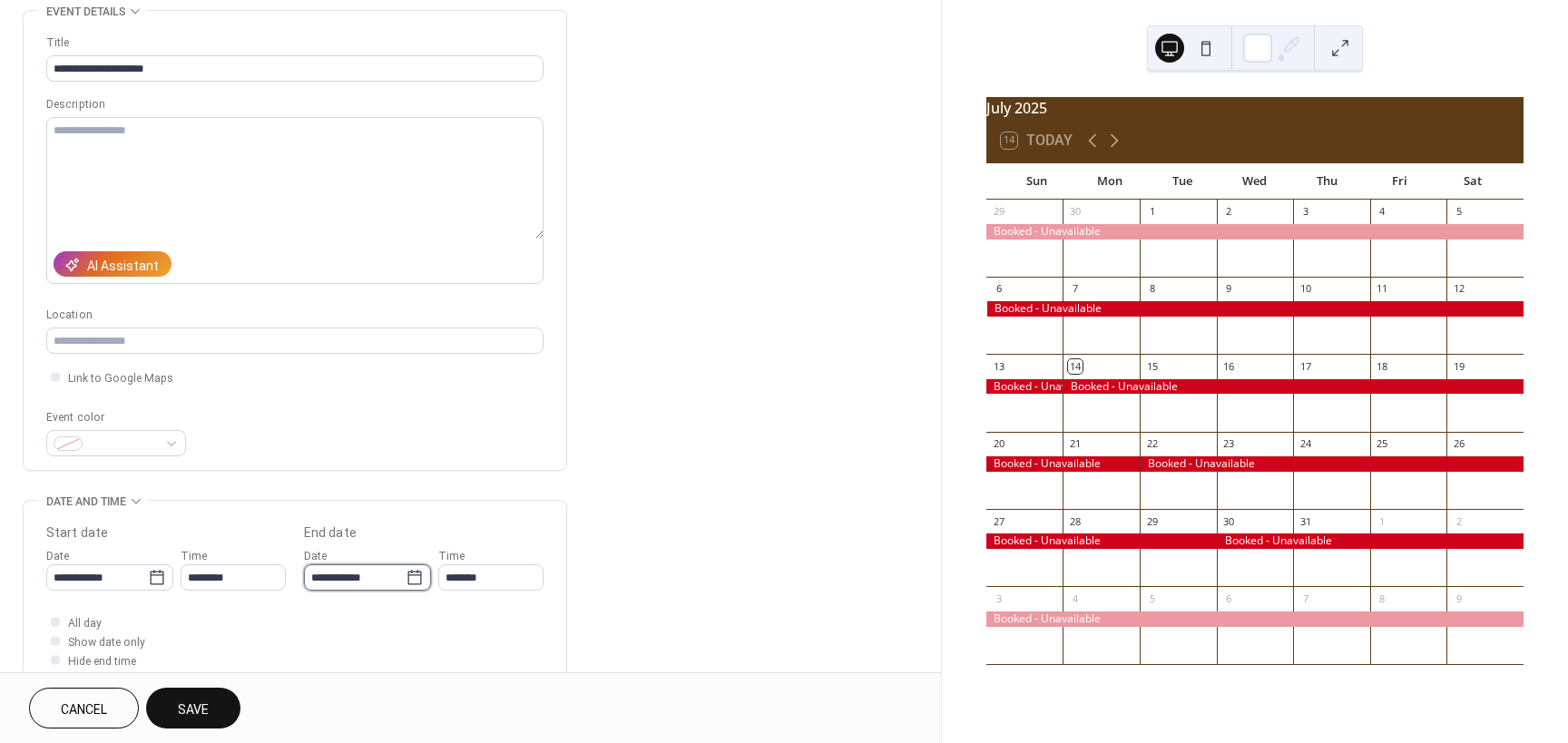 click on "**********" at bounding box center (355, 577) 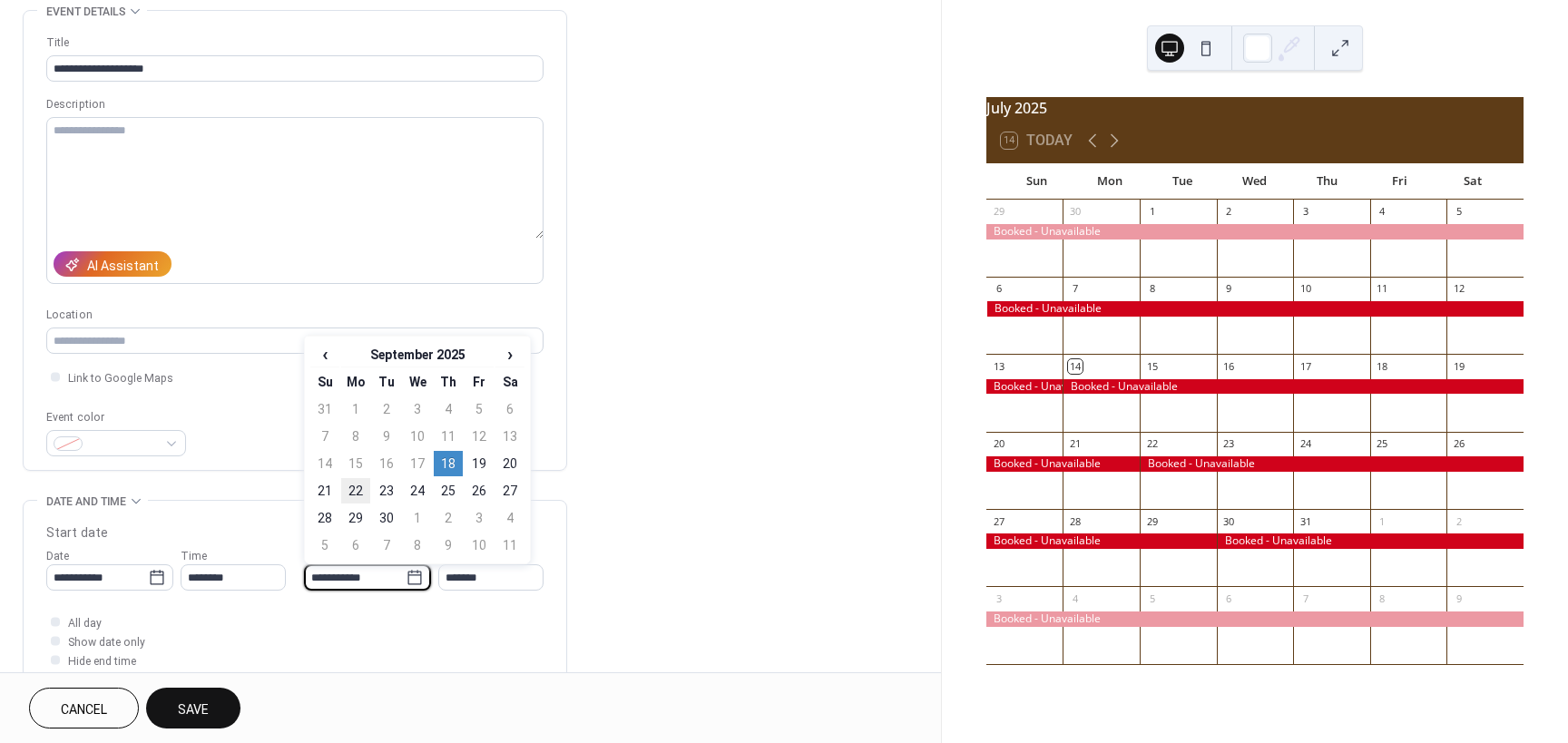 click on "22" at bounding box center (356, 491) 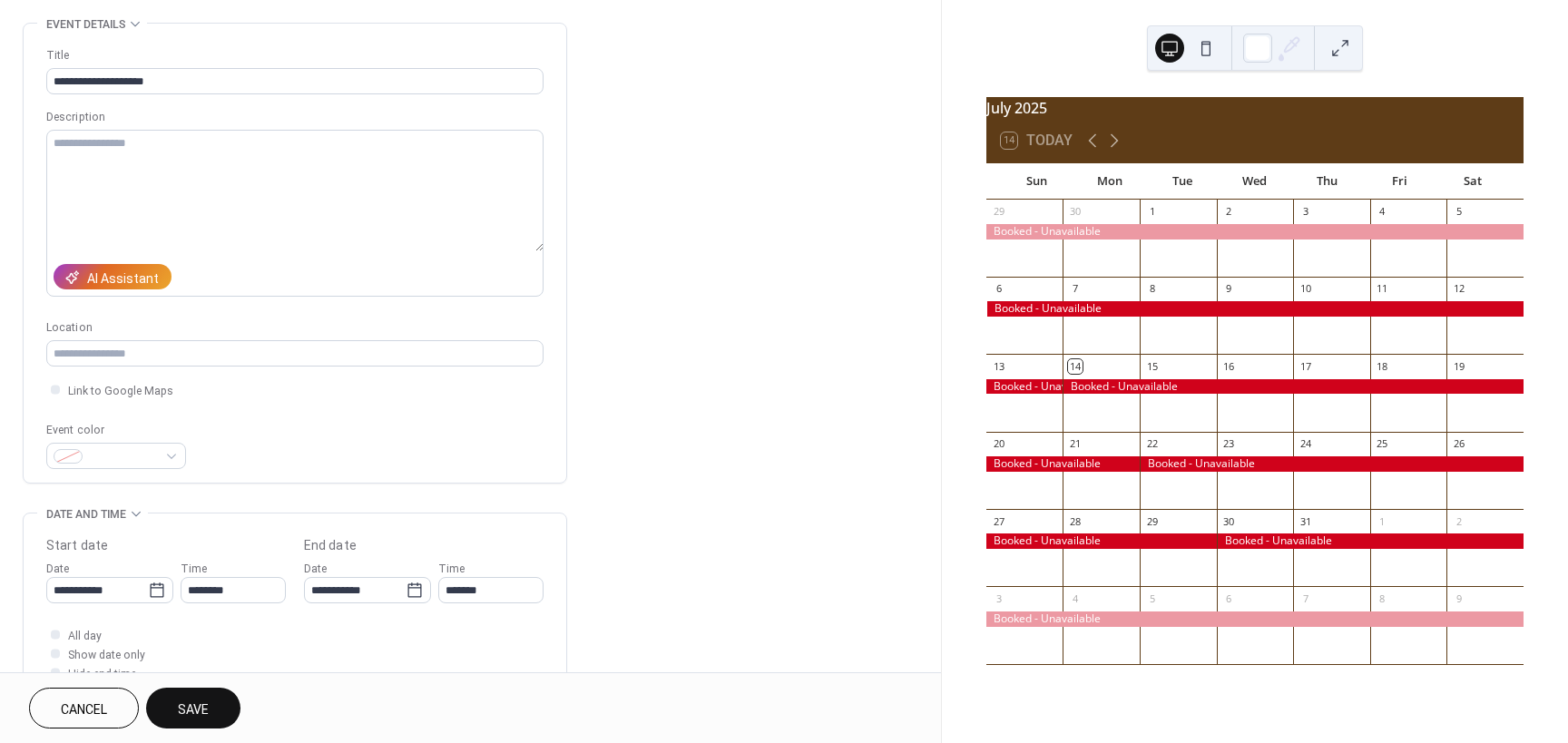 scroll, scrollTop: 0, scrollLeft: 0, axis: both 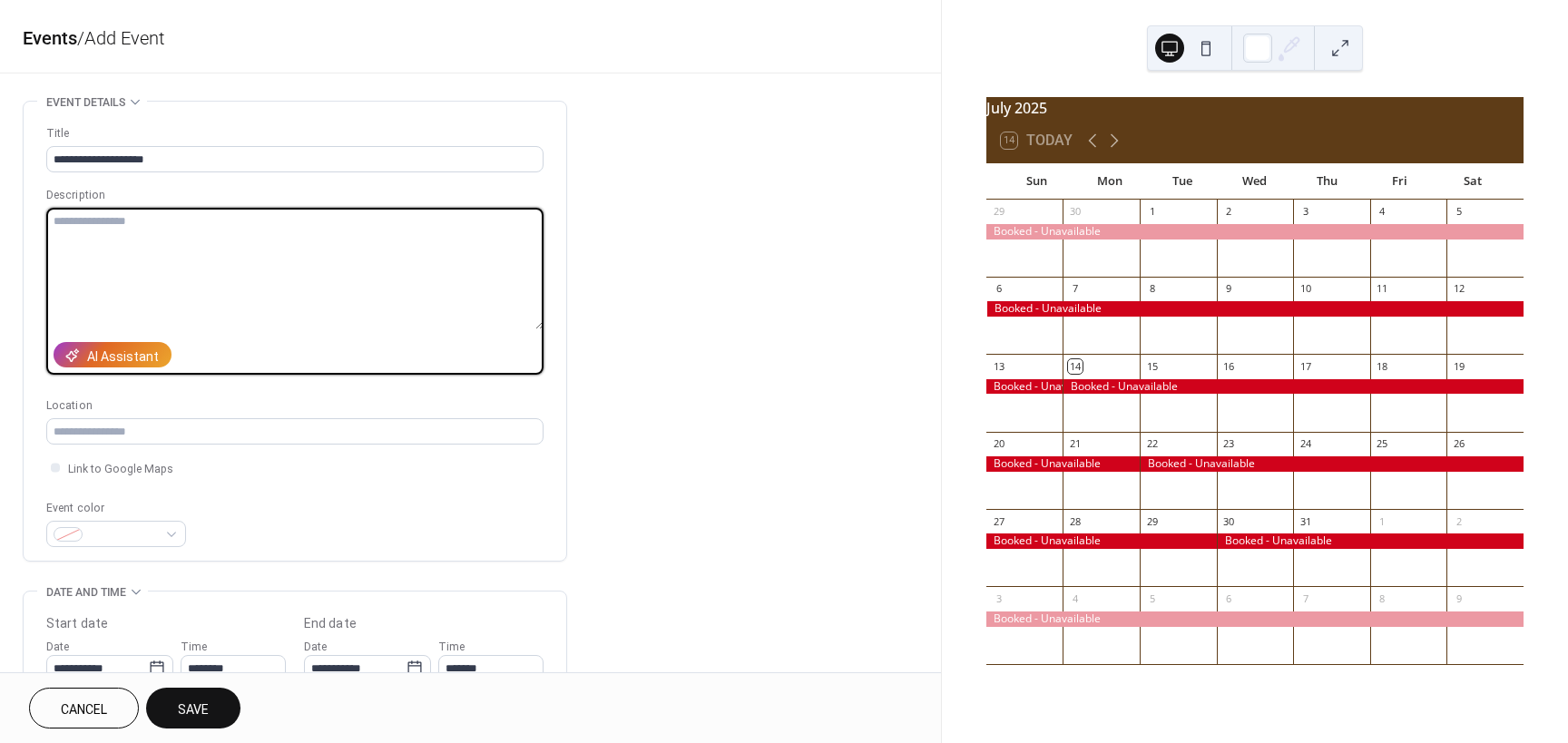 click at bounding box center [295, 269] 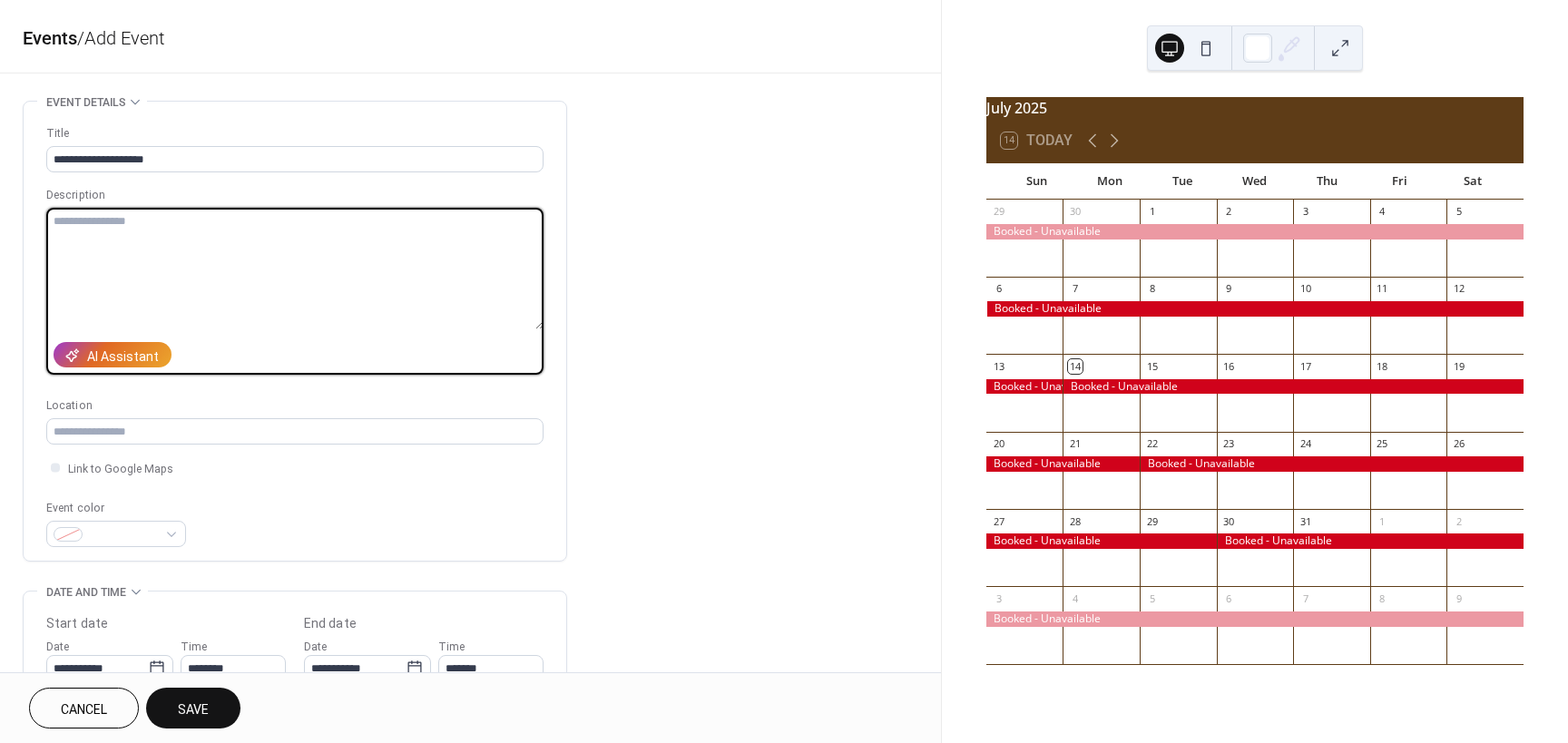 type on "*" 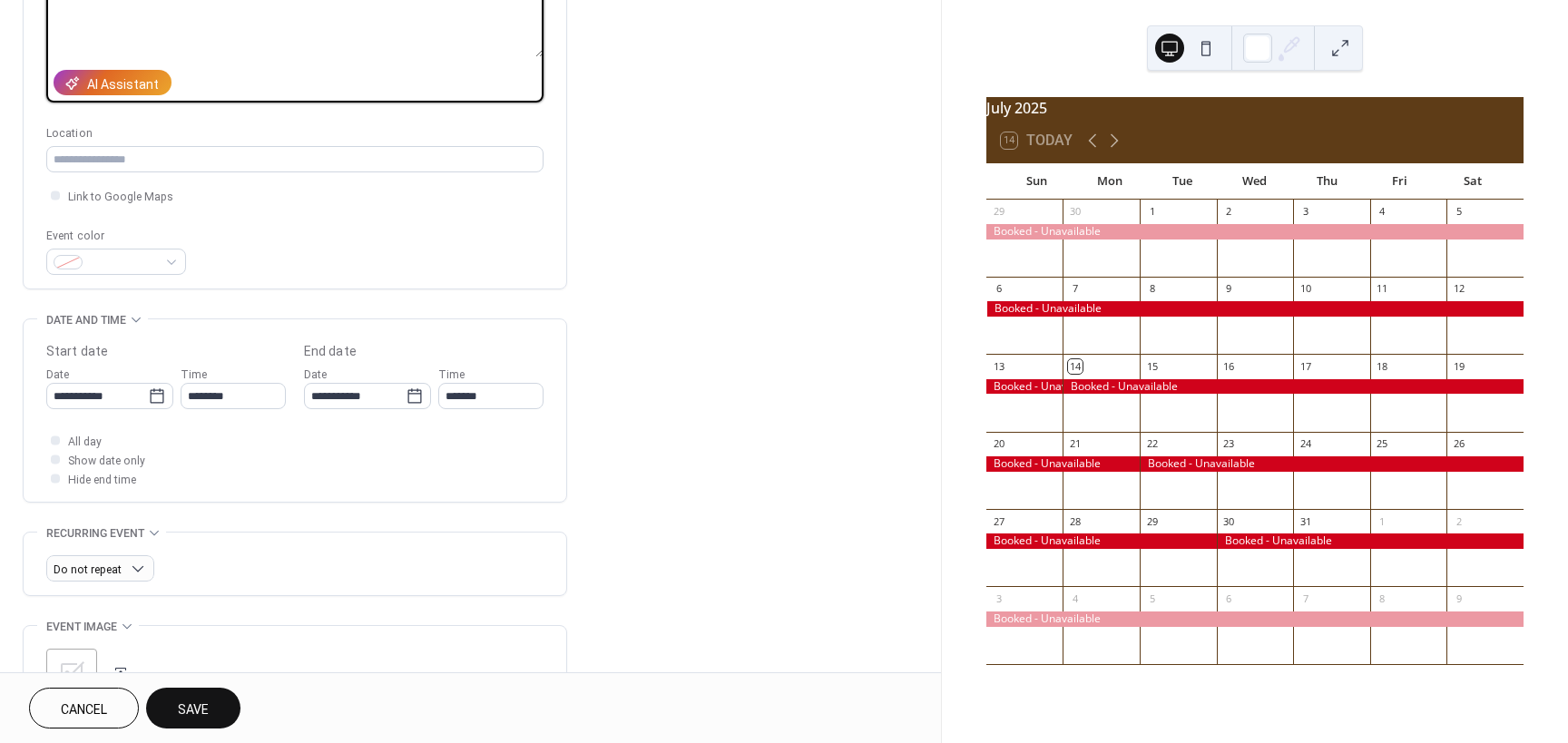 scroll, scrollTop: 363, scrollLeft: 0, axis: vertical 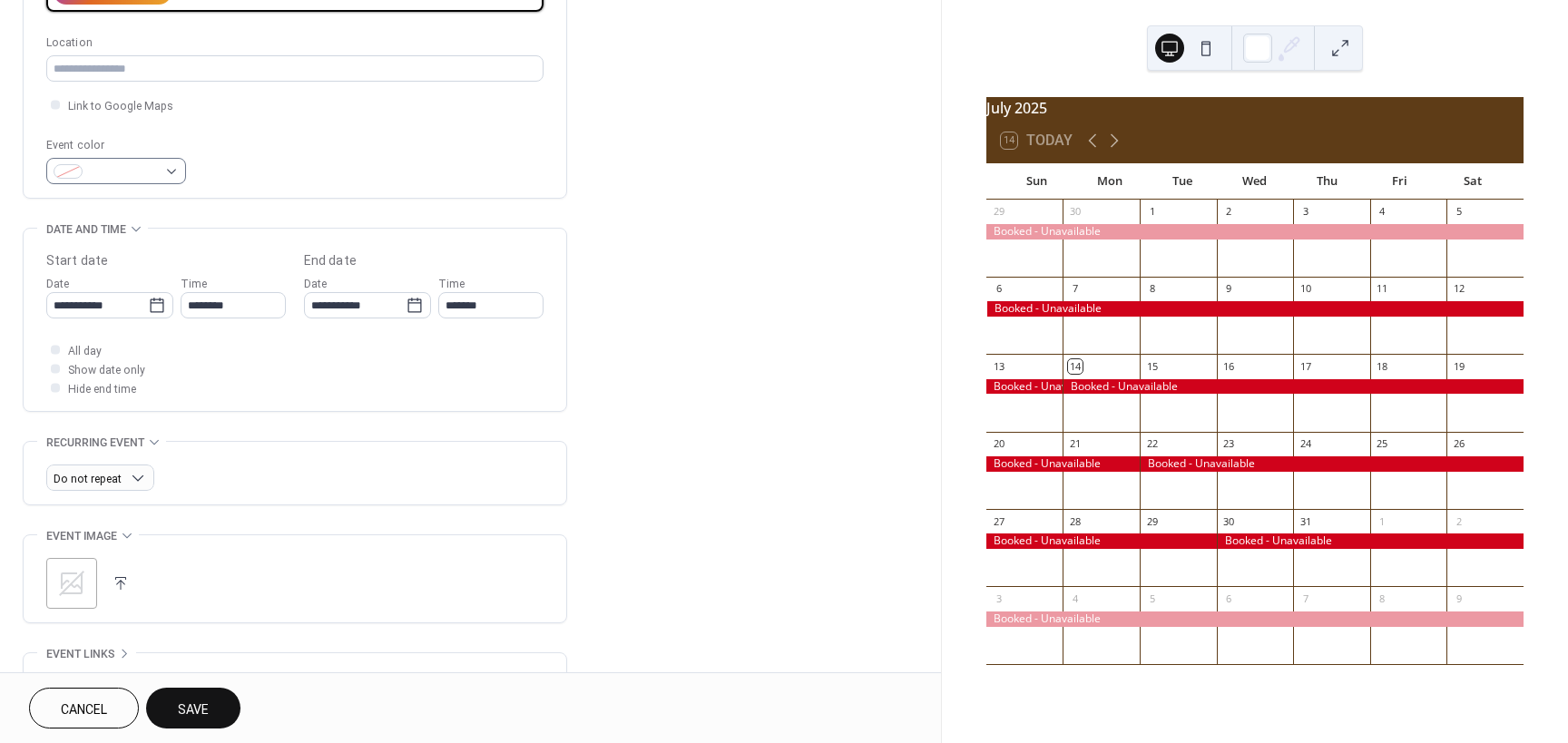 type on "***" 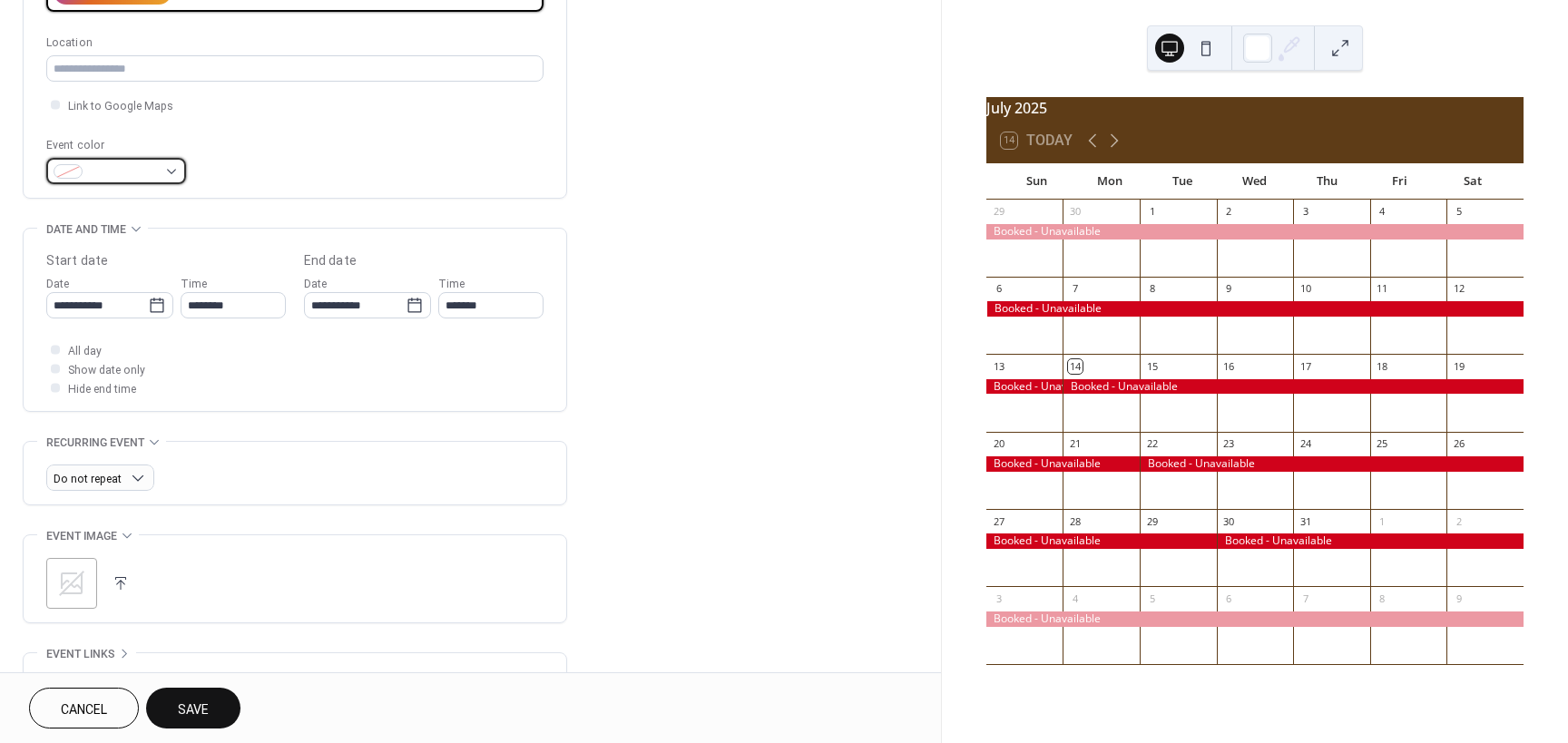 click at bounding box center (116, 171) 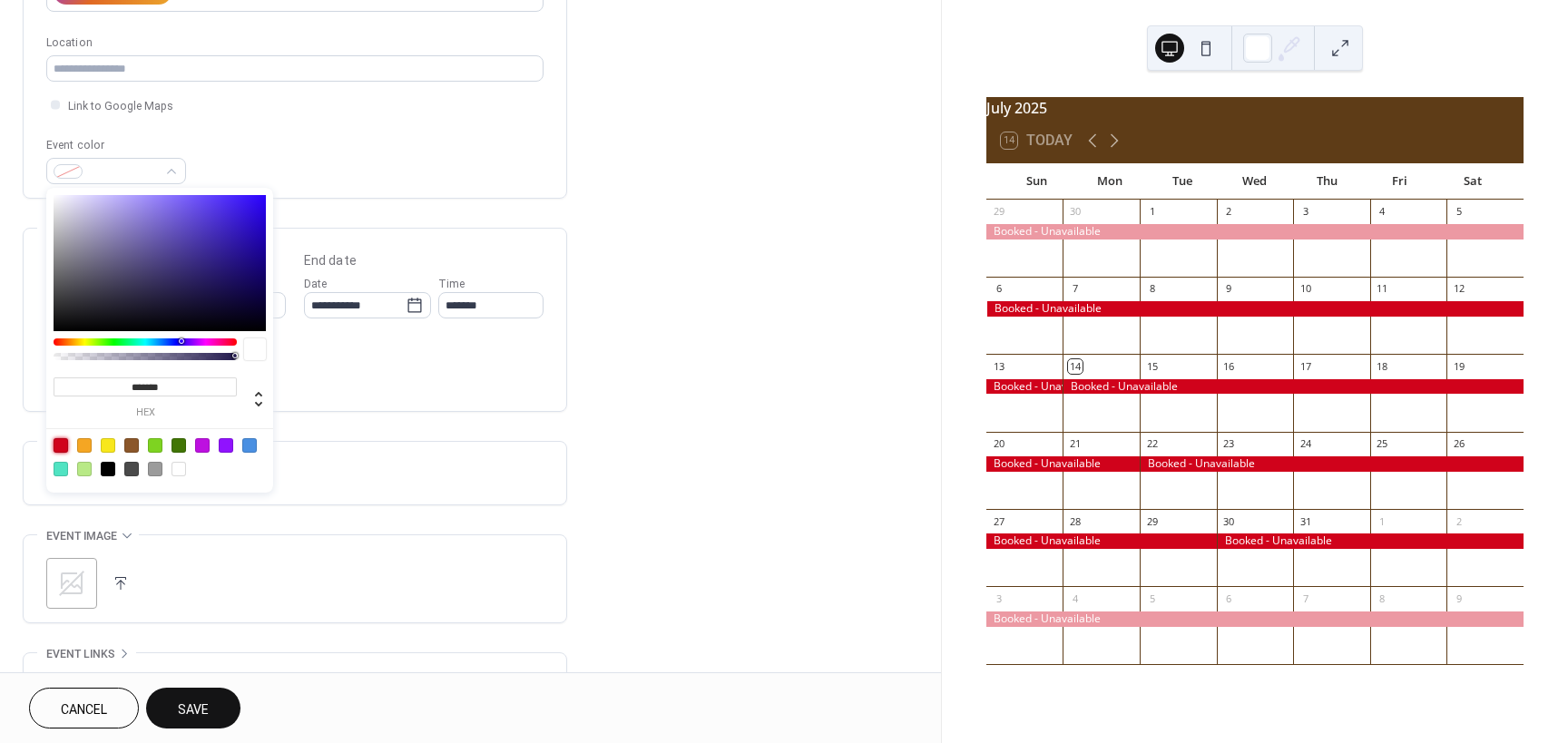 click at bounding box center [61, 445] 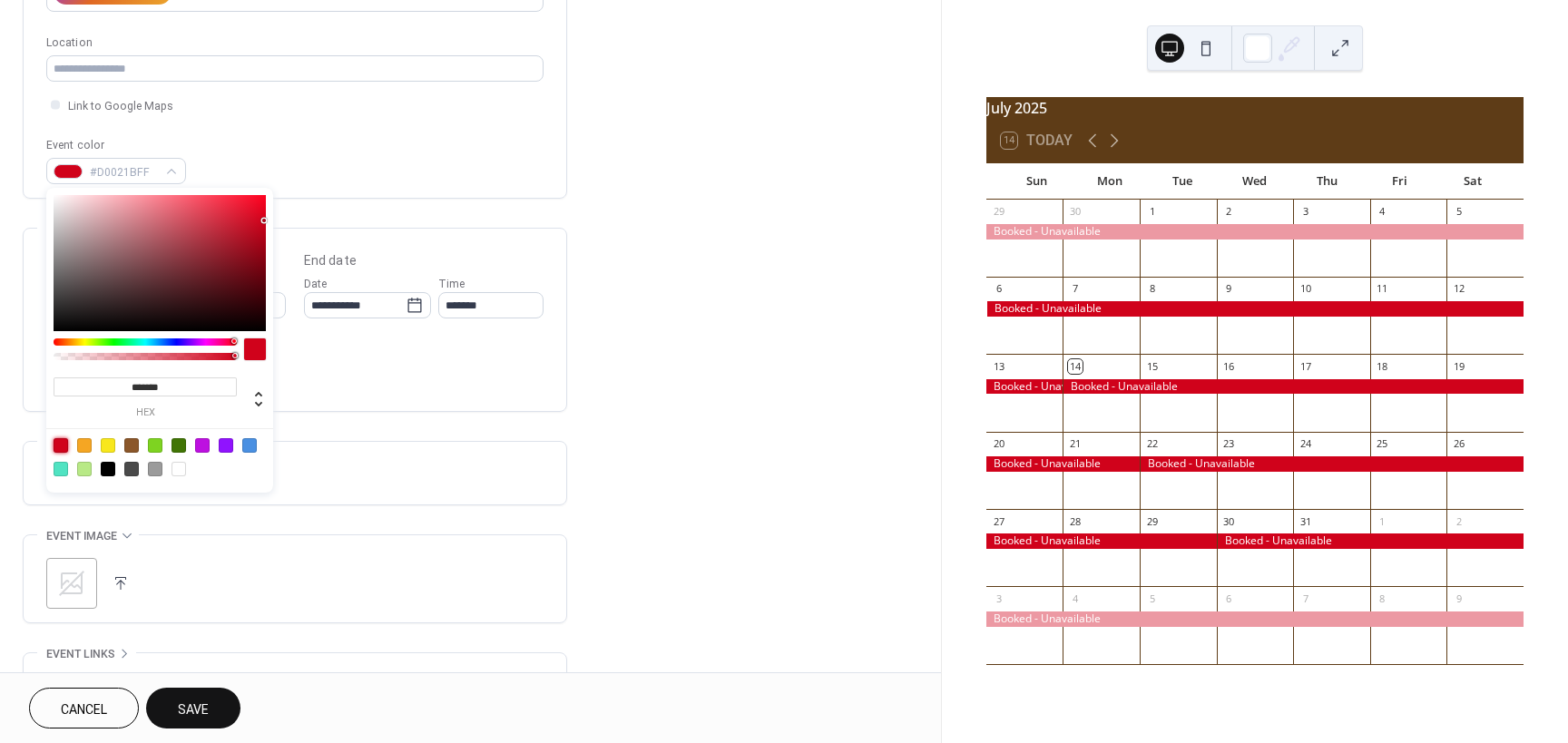 click on "Do not repeat" at bounding box center (295, 473) 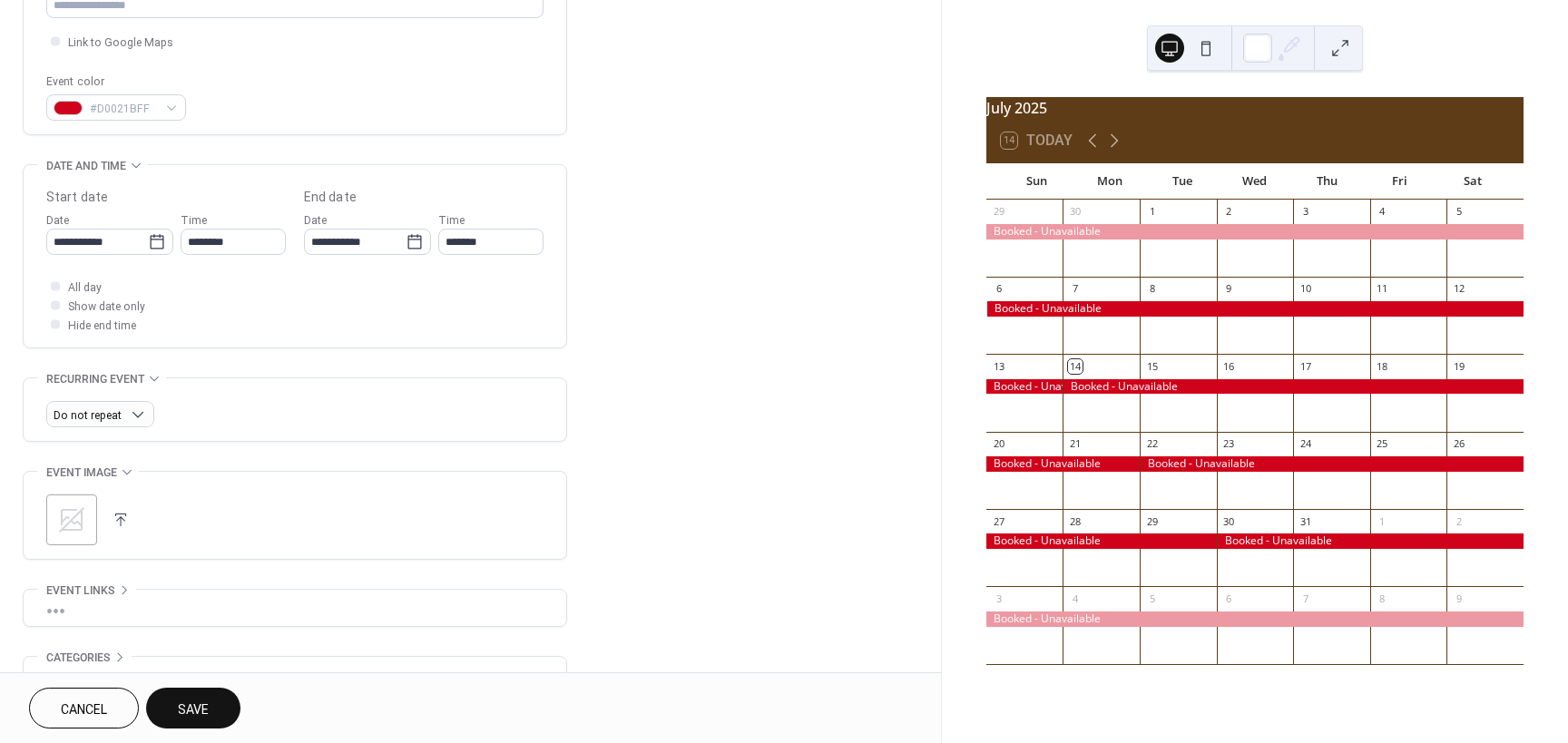 scroll, scrollTop: 533, scrollLeft: 0, axis: vertical 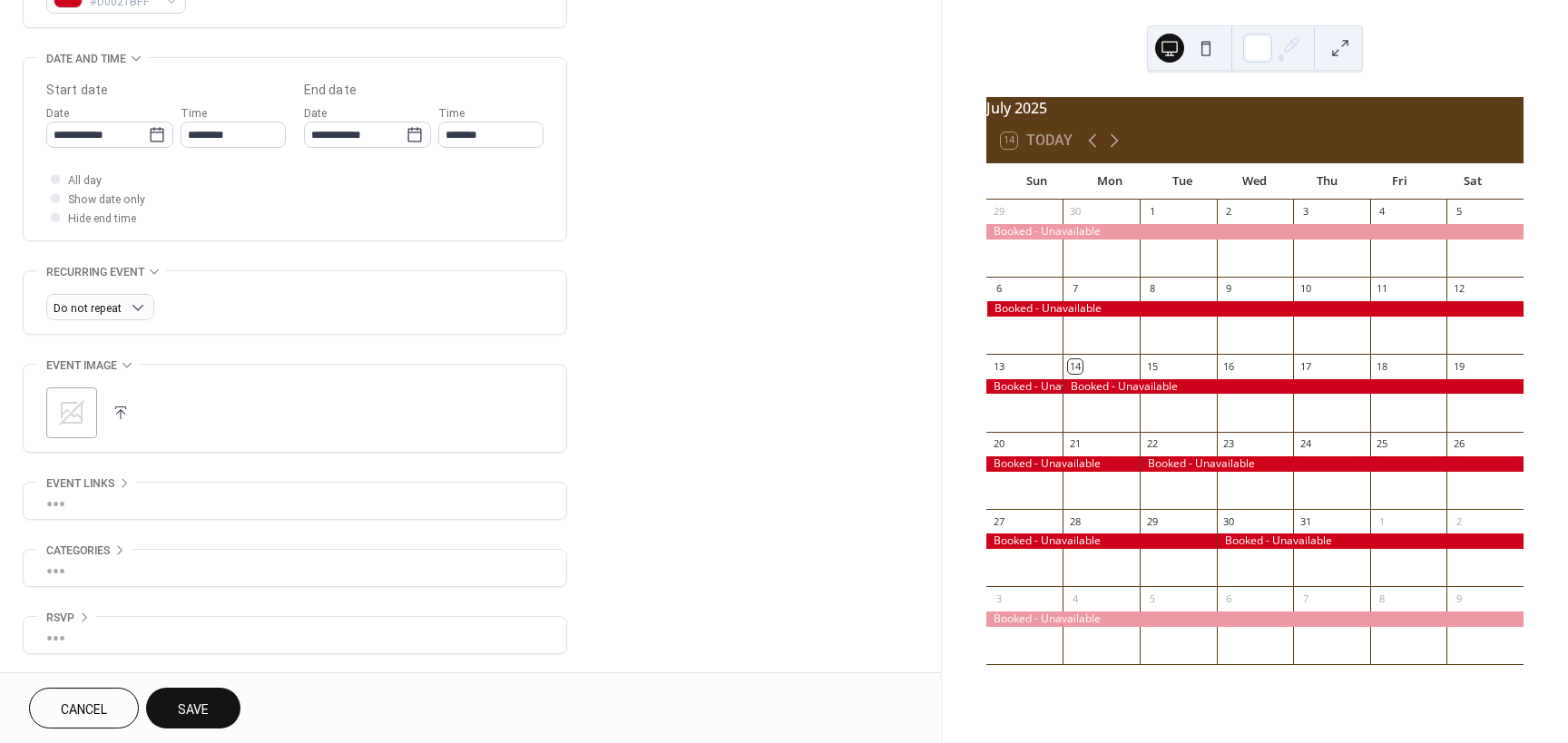 click on "Save" at bounding box center (193, 709) 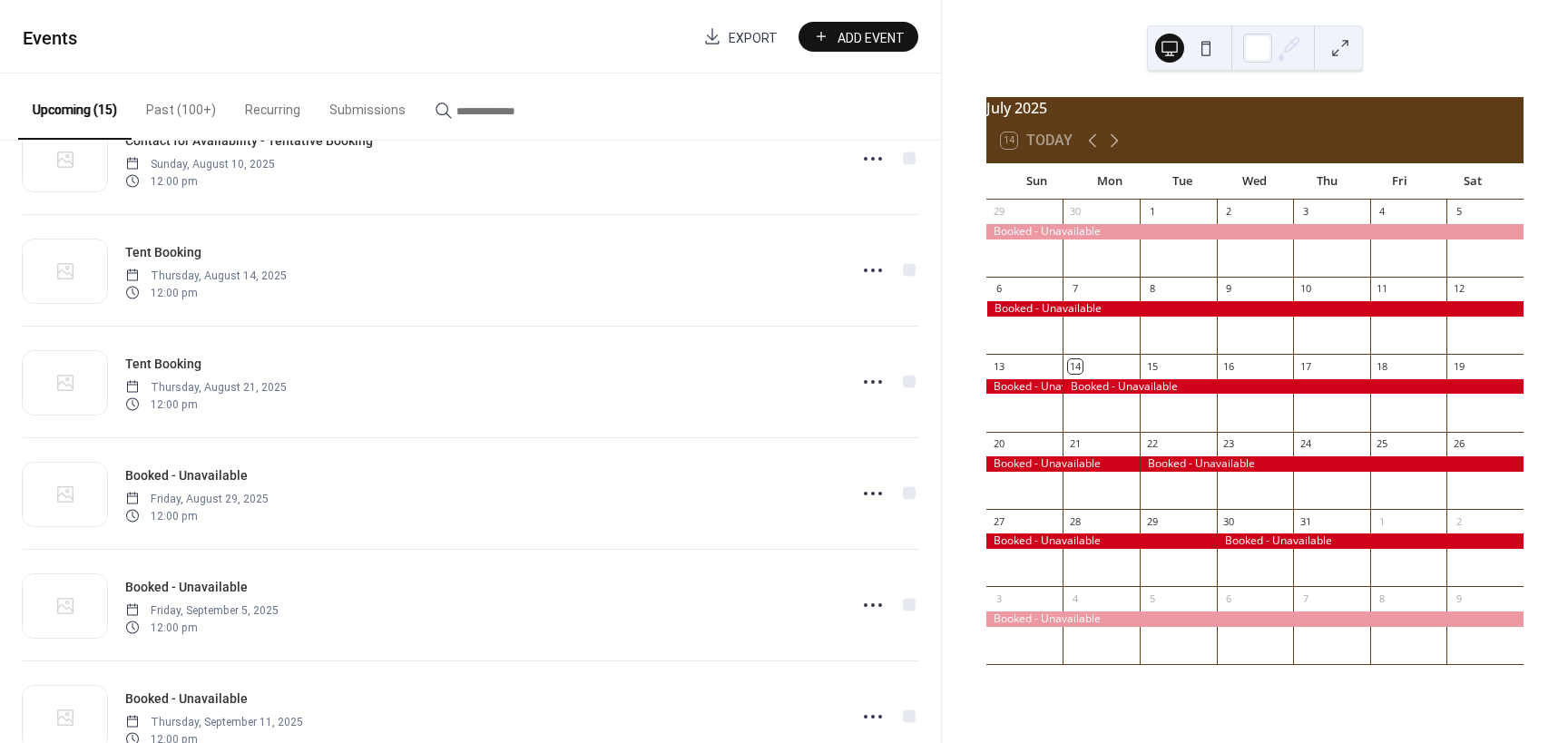 scroll, scrollTop: 0, scrollLeft: 0, axis: both 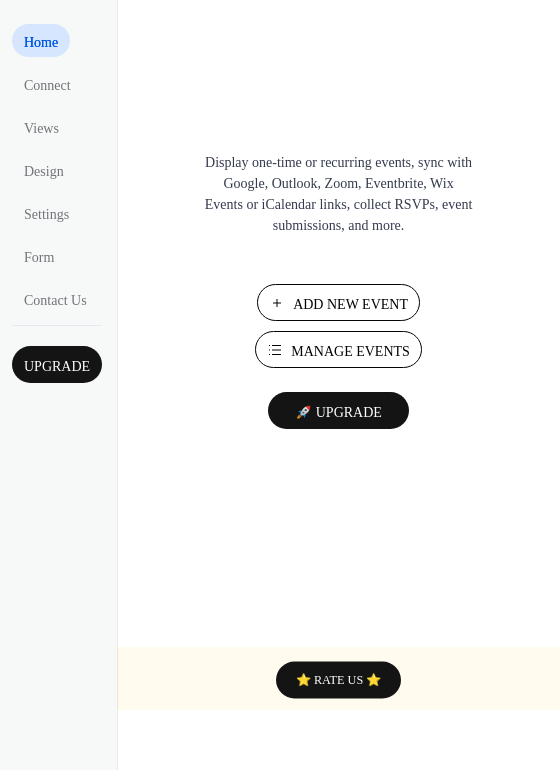 click on "Add New Event" at bounding box center [350, 304] 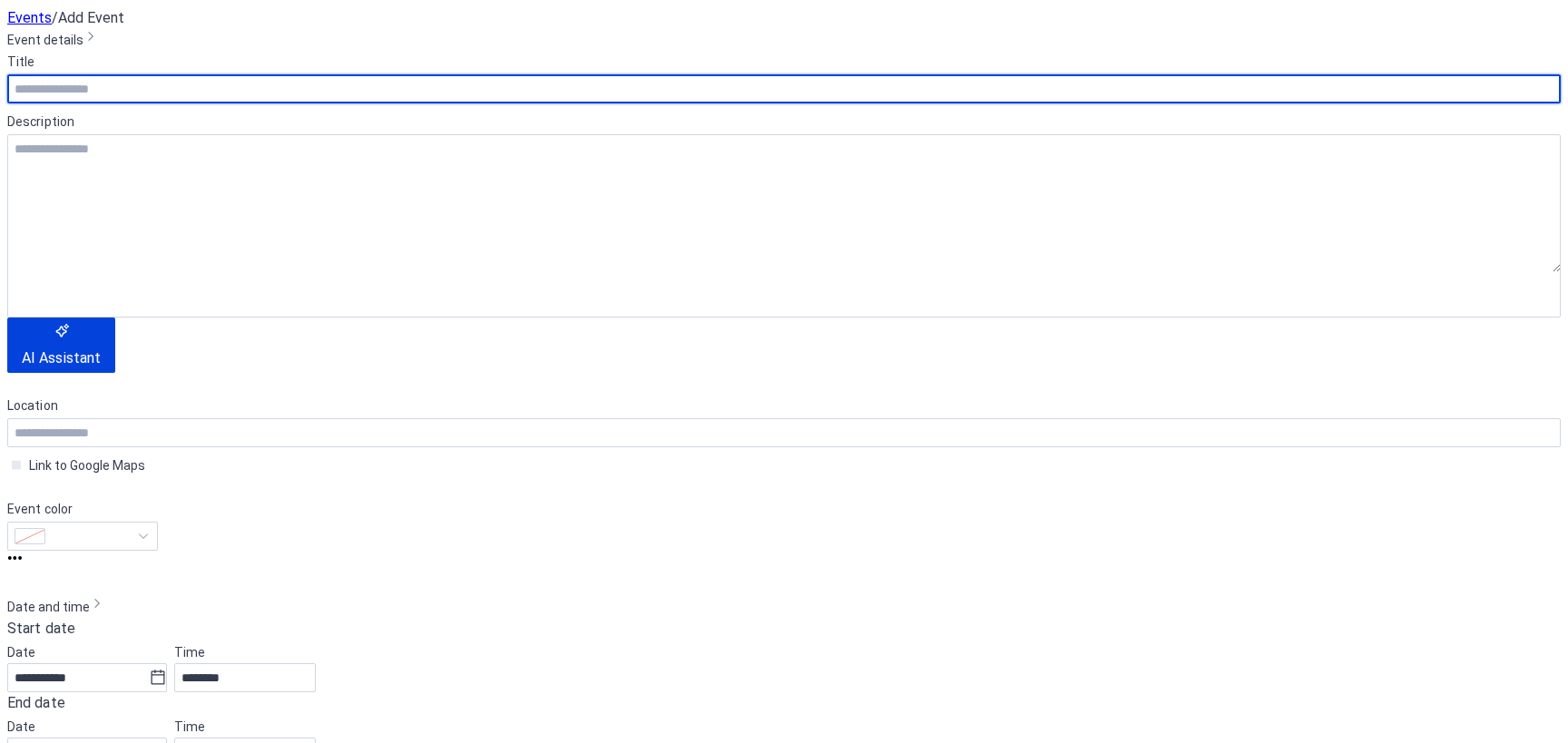 scroll, scrollTop: 0, scrollLeft: 0, axis: both 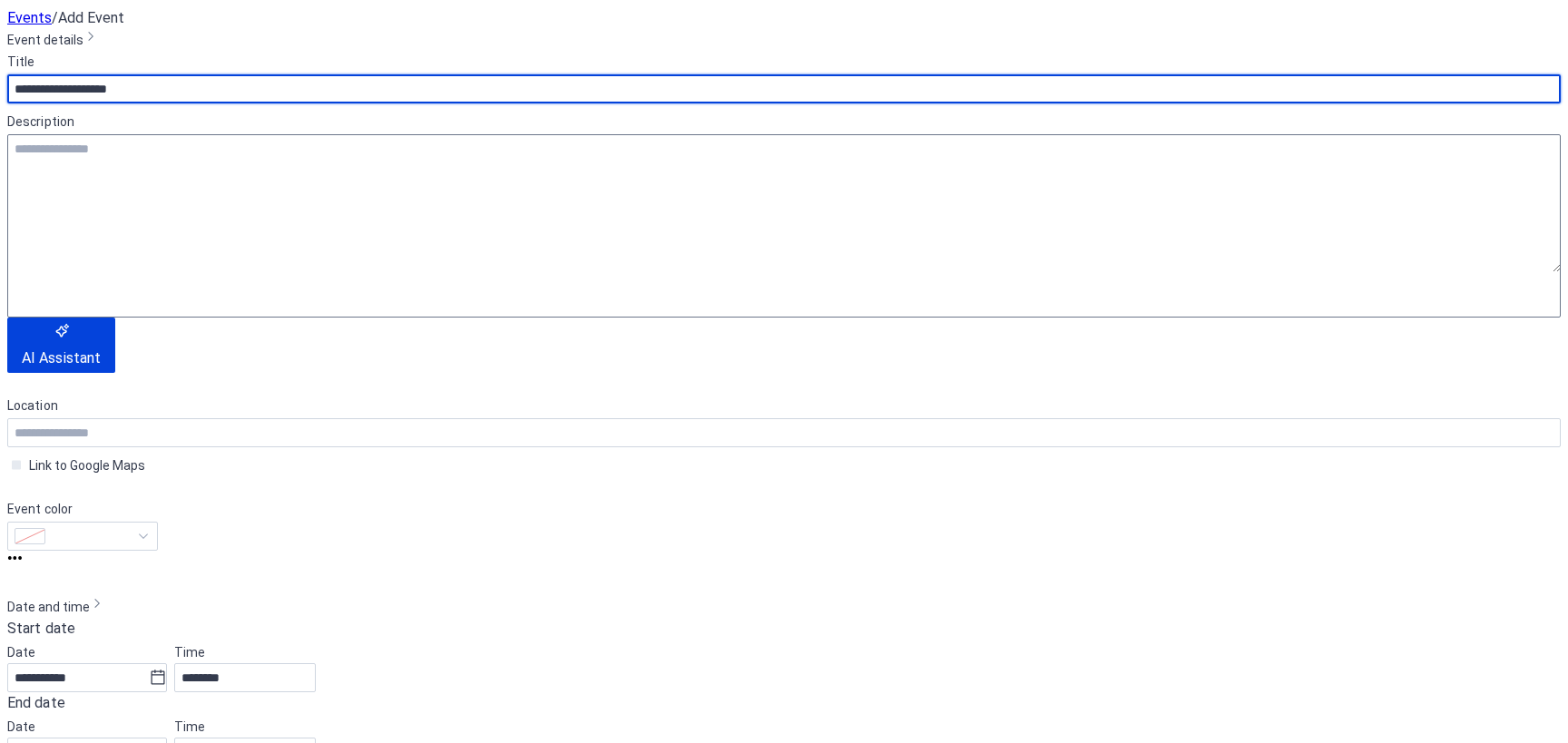 type on "**********" 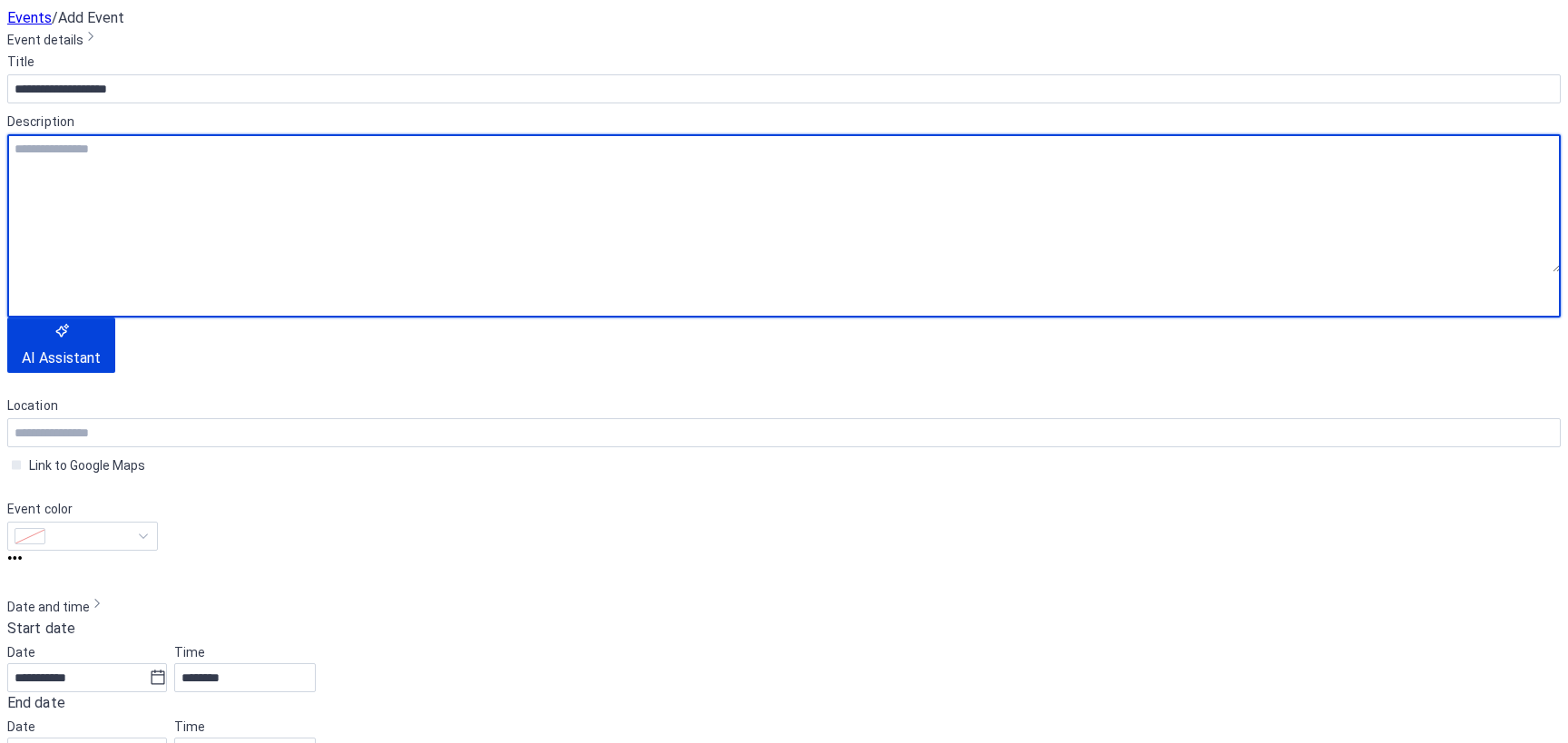 click at bounding box center [784, 203] 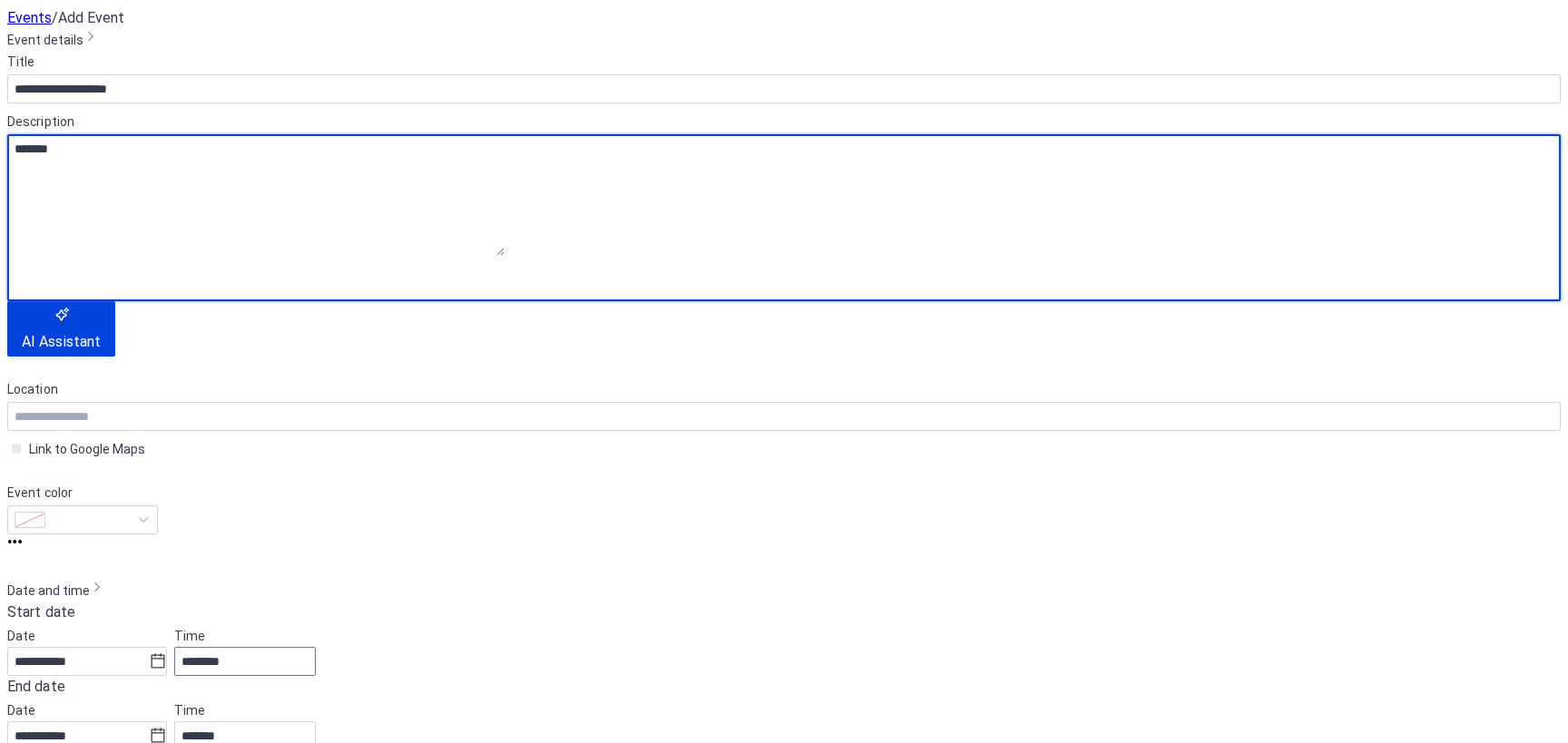 scroll, scrollTop: 91, scrollLeft: 0, axis: vertical 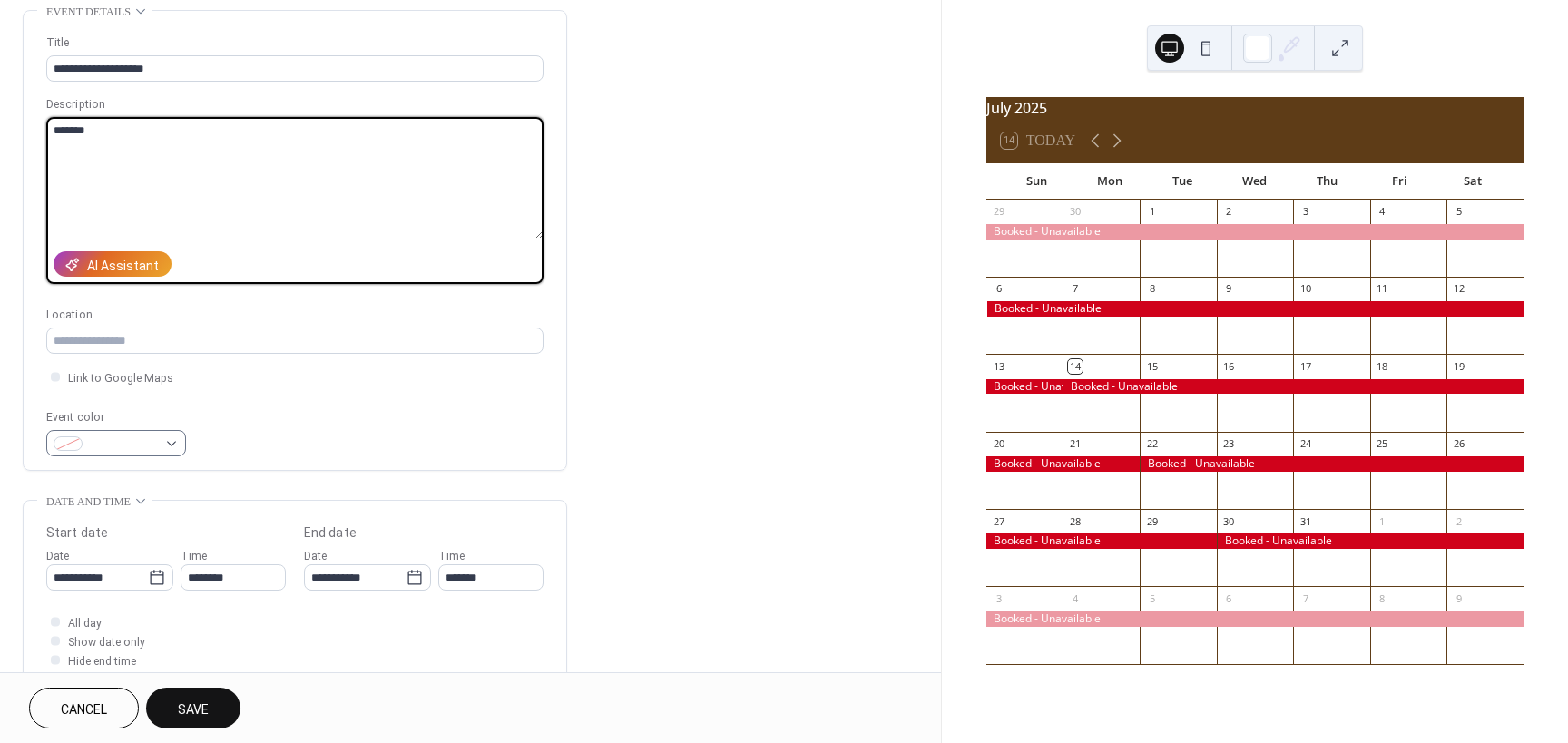 type on "*******" 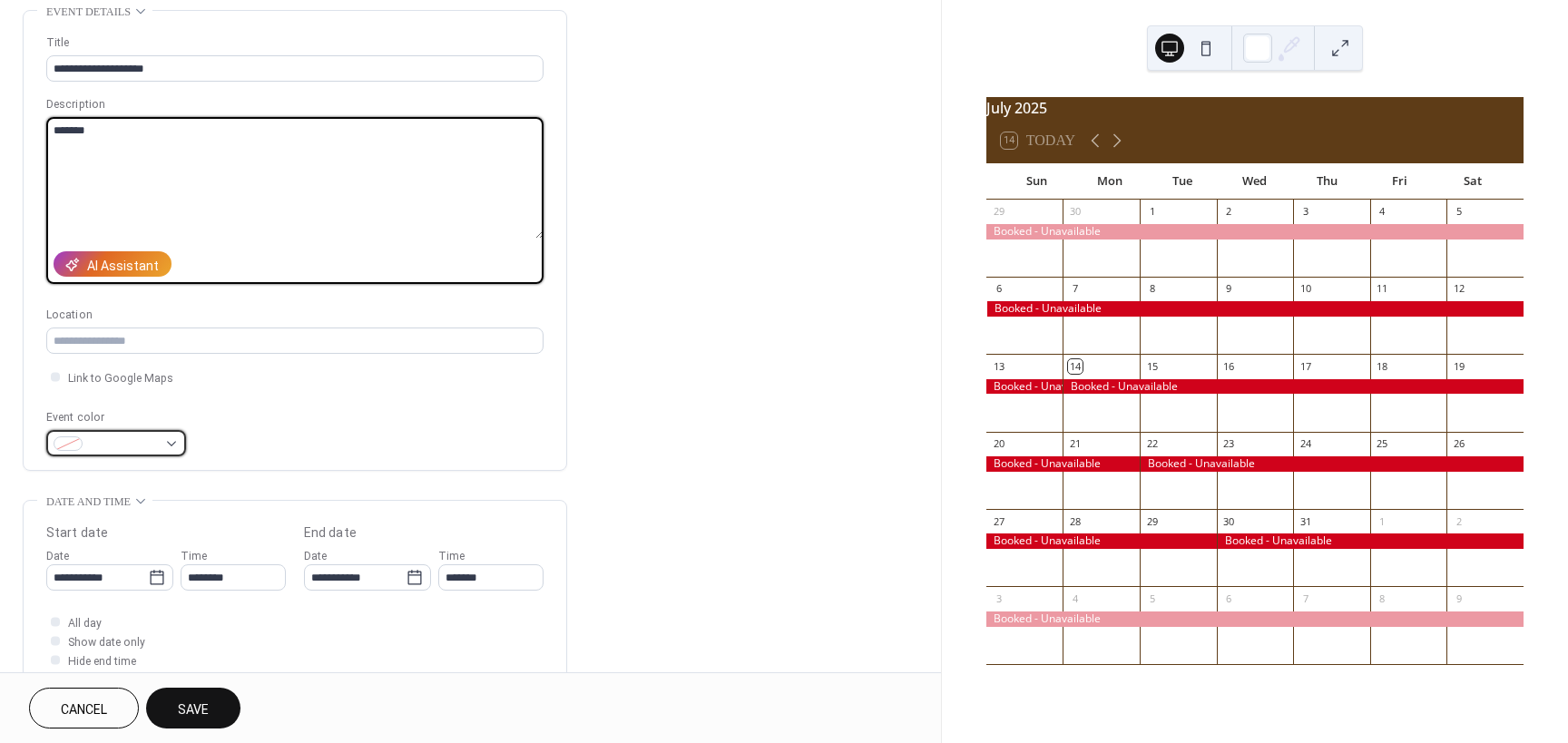 click at bounding box center [116, 443] 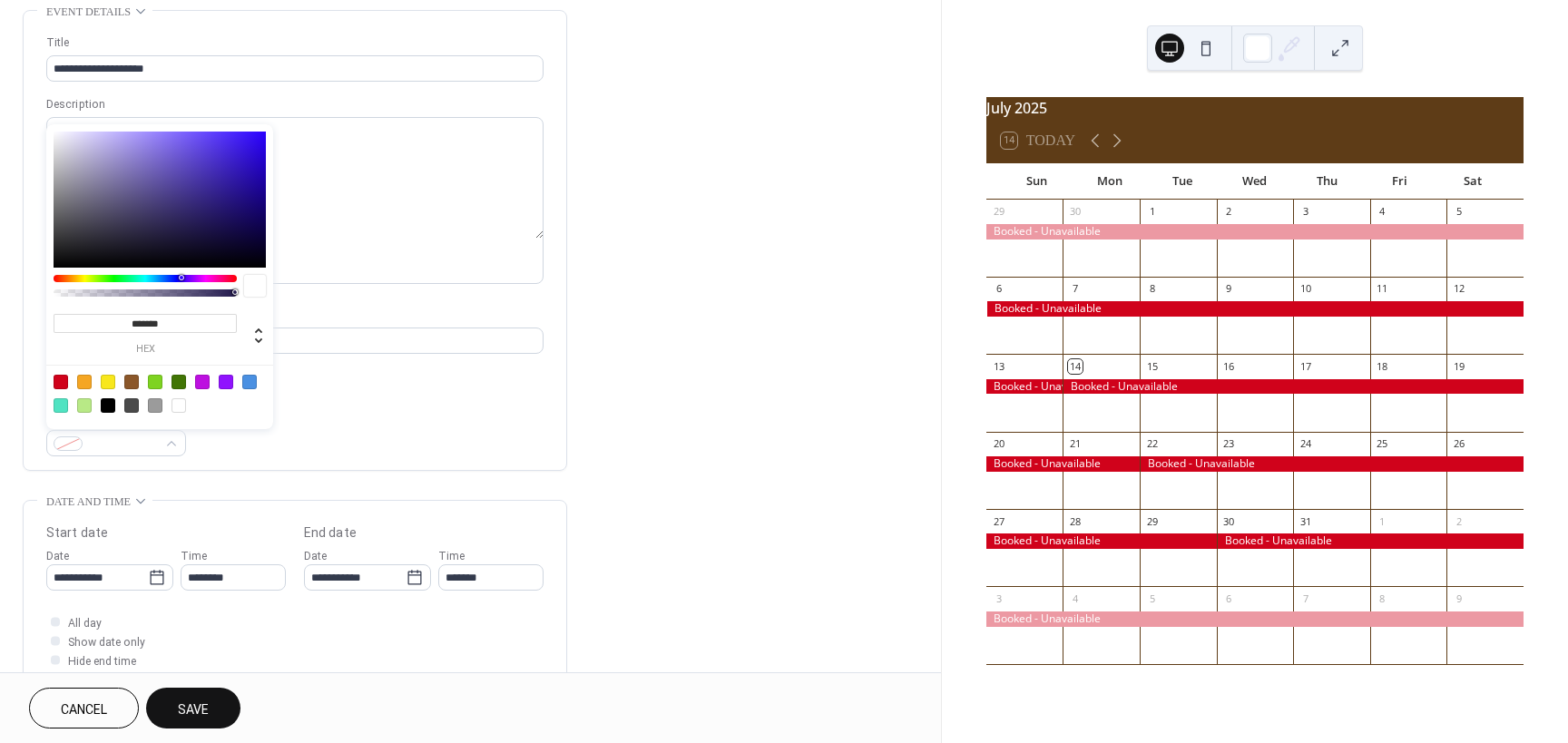 click at bounding box center [61, 382] 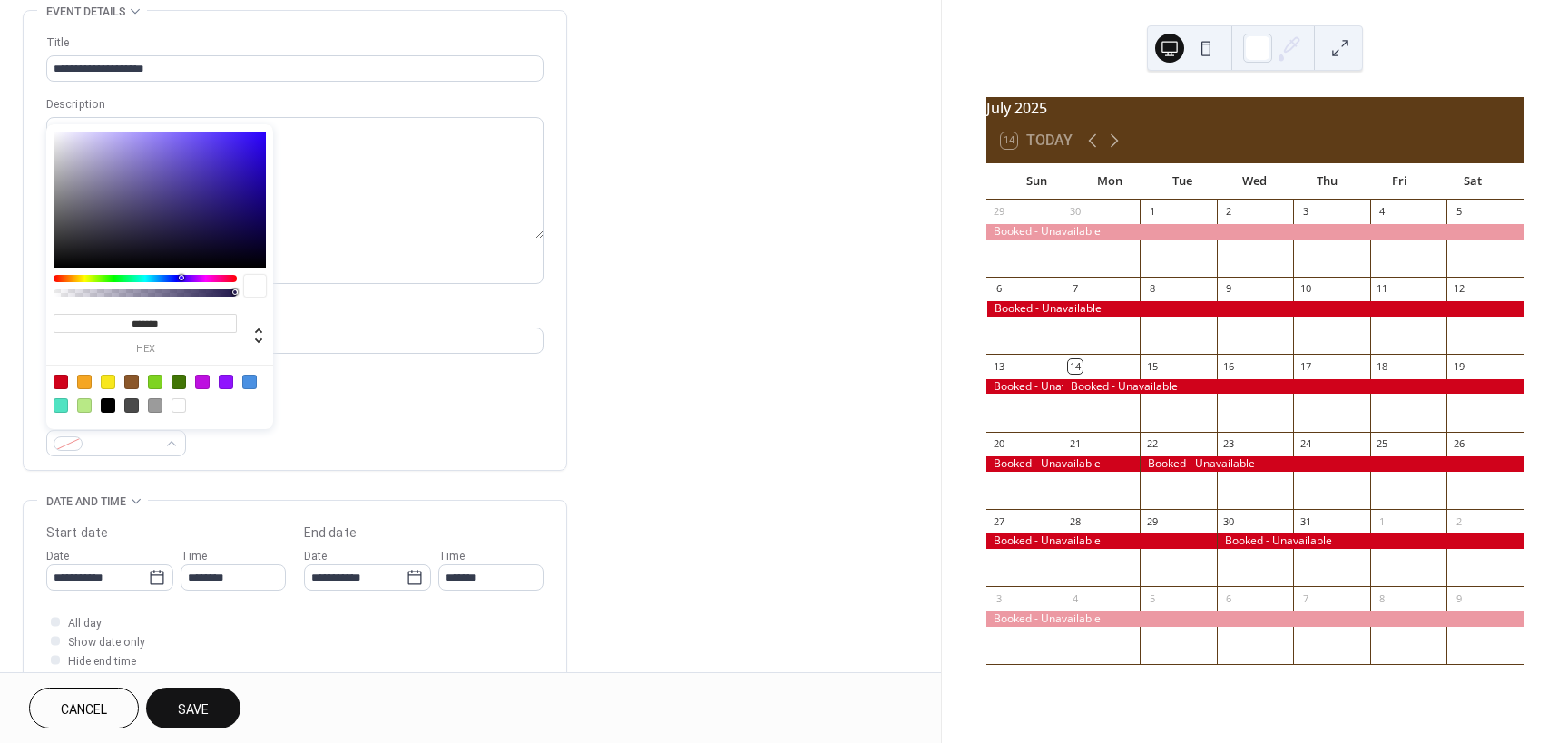 type on "*******" 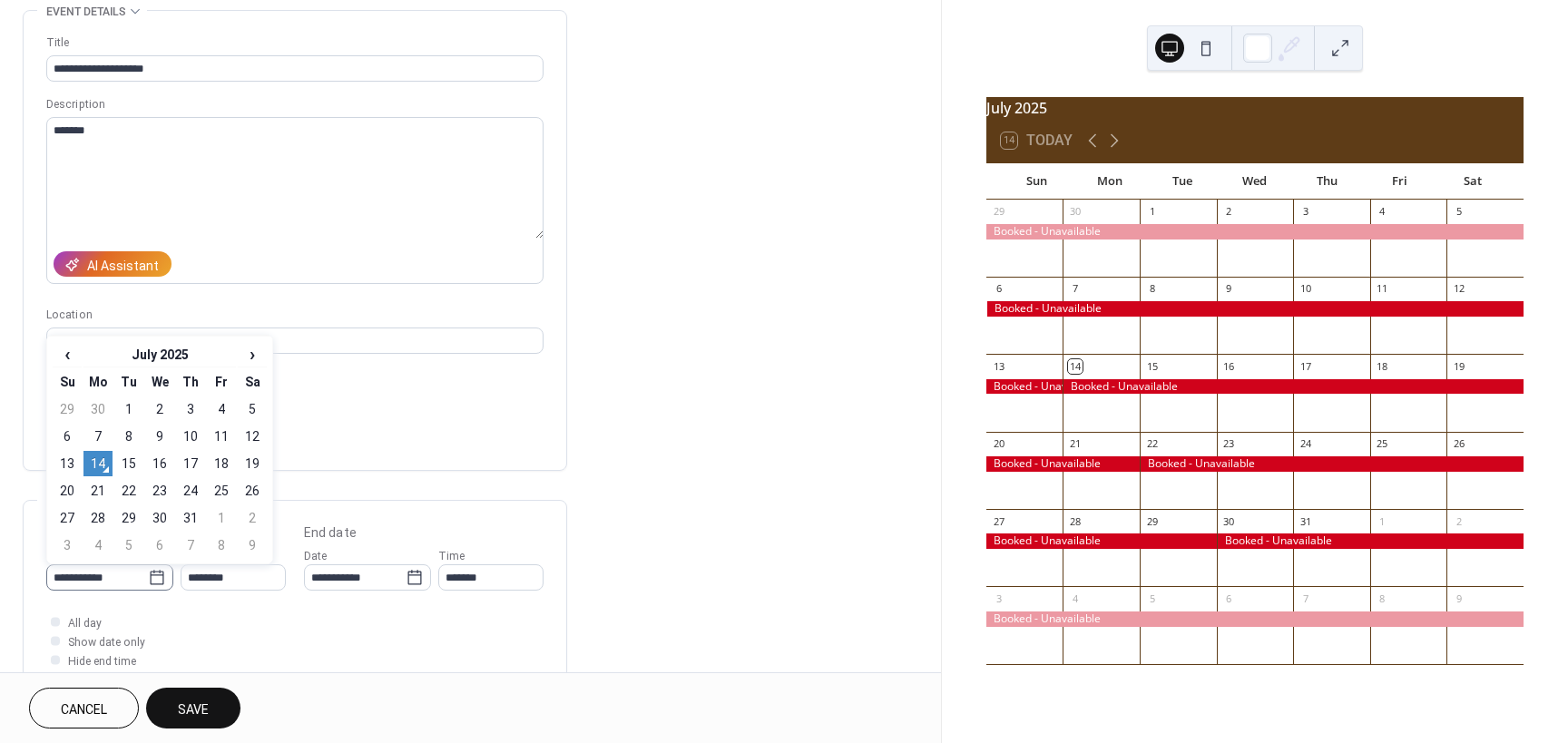 click 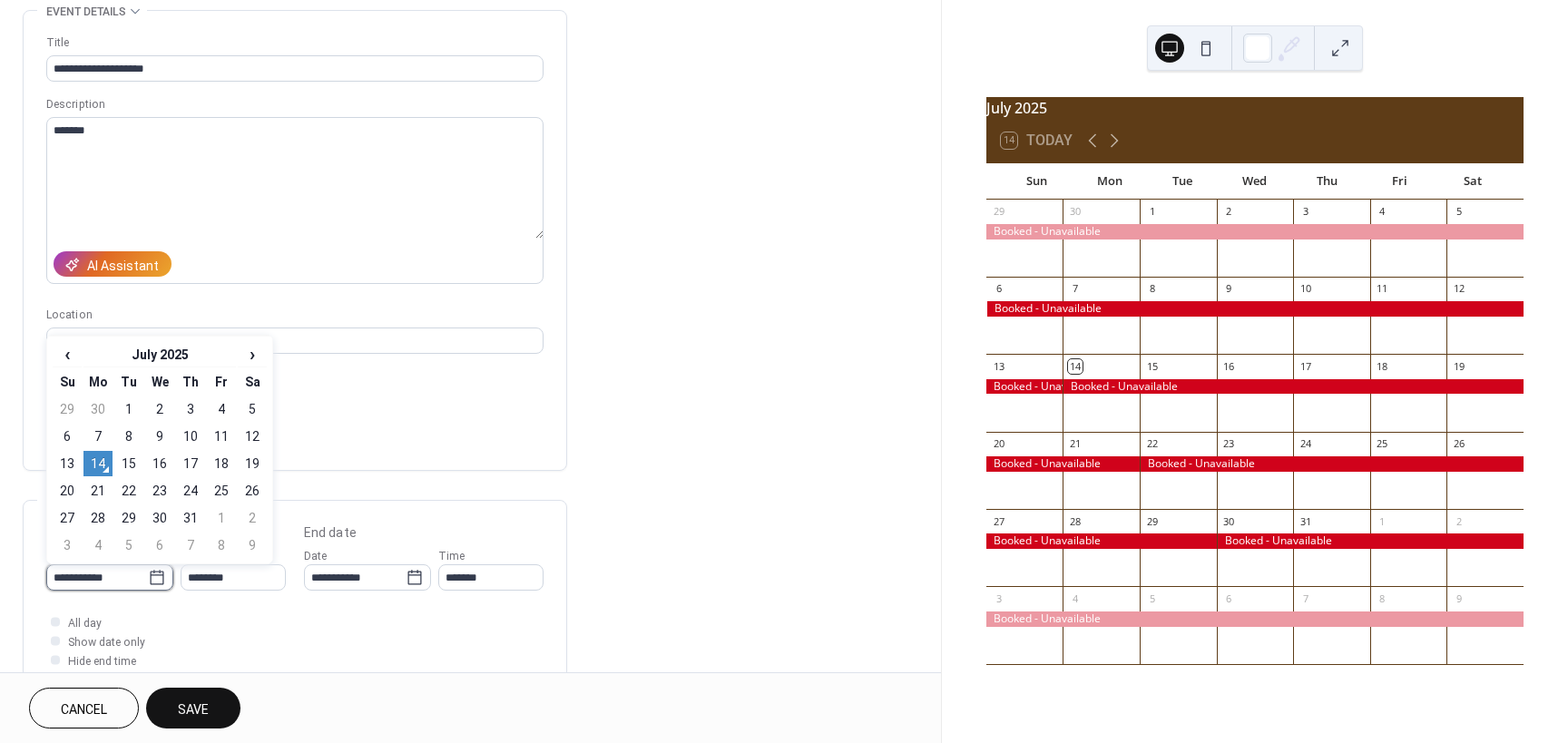click on "**********" at bounding box center [97, 577] 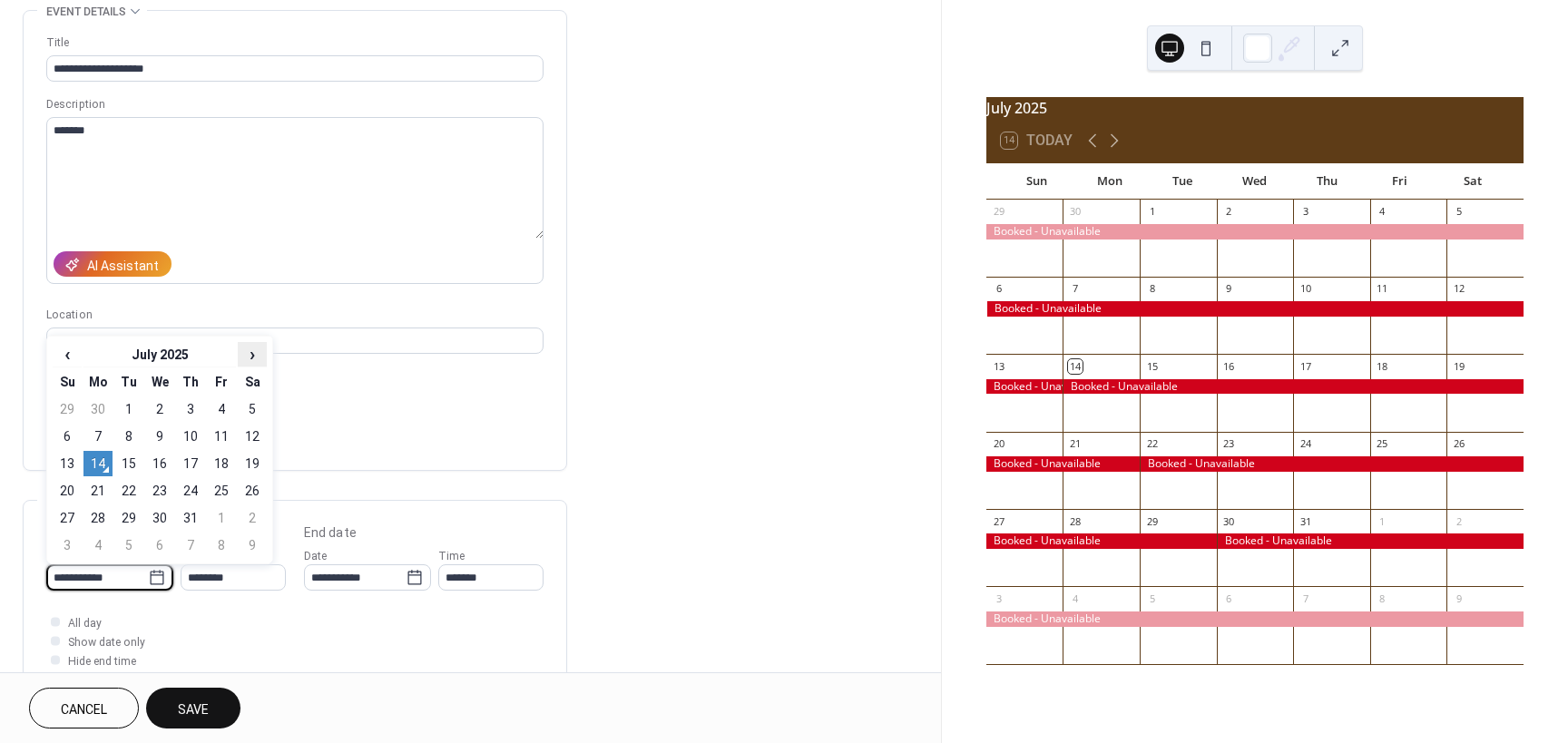 click on "›" at bounding box center [252, 354] 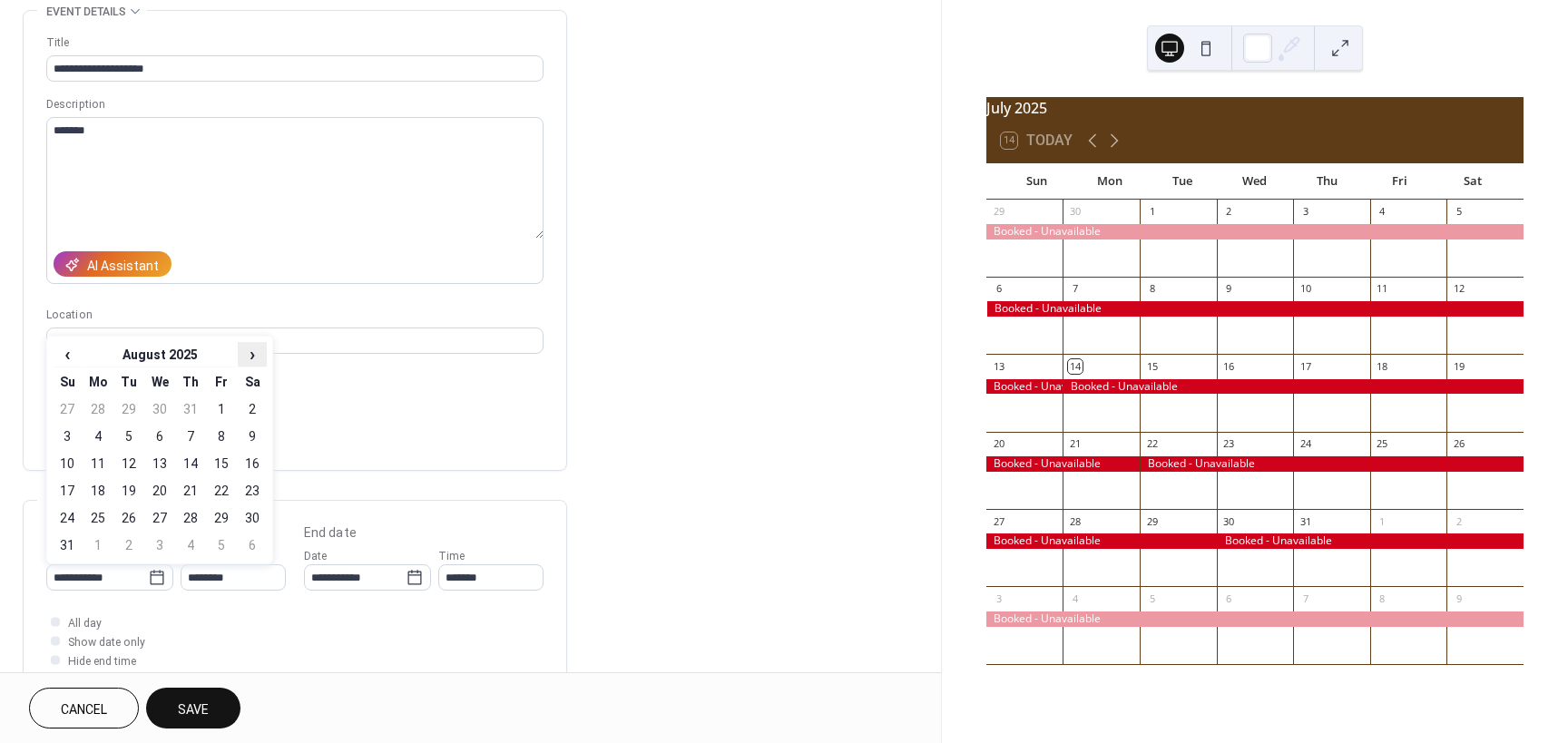 click on "›" at bounding box center [252, 354] 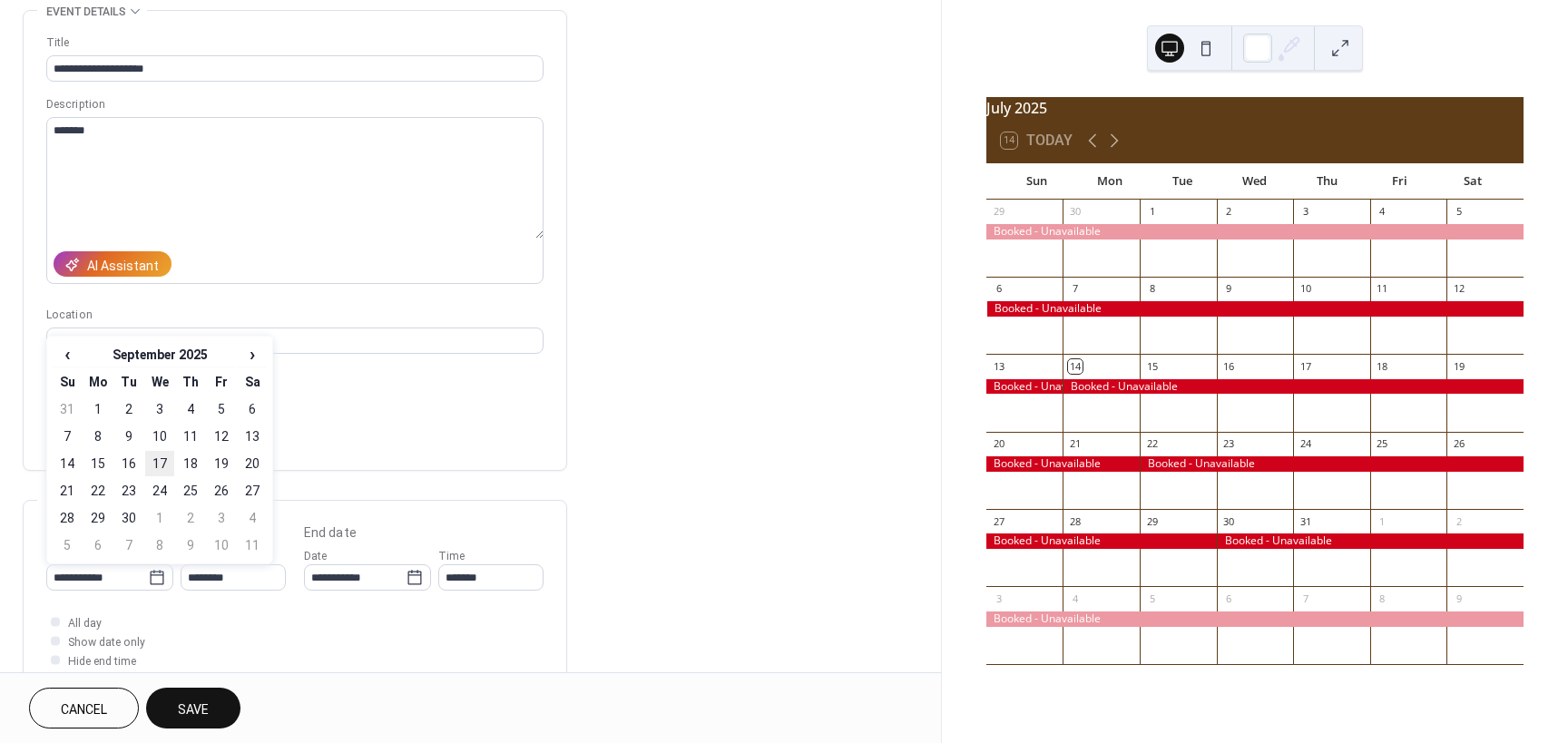 click on "17" at bounding box center [160, 464] 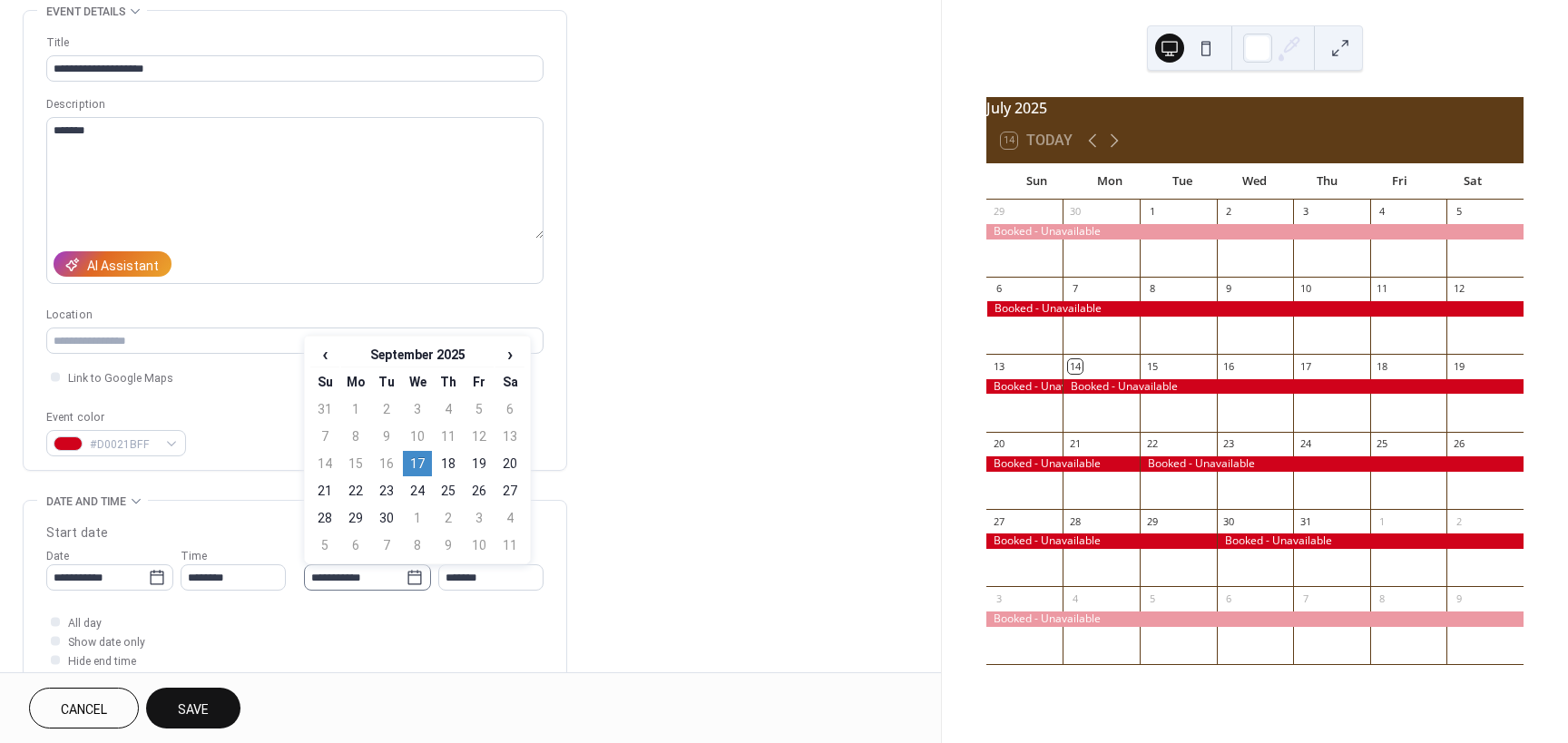 click 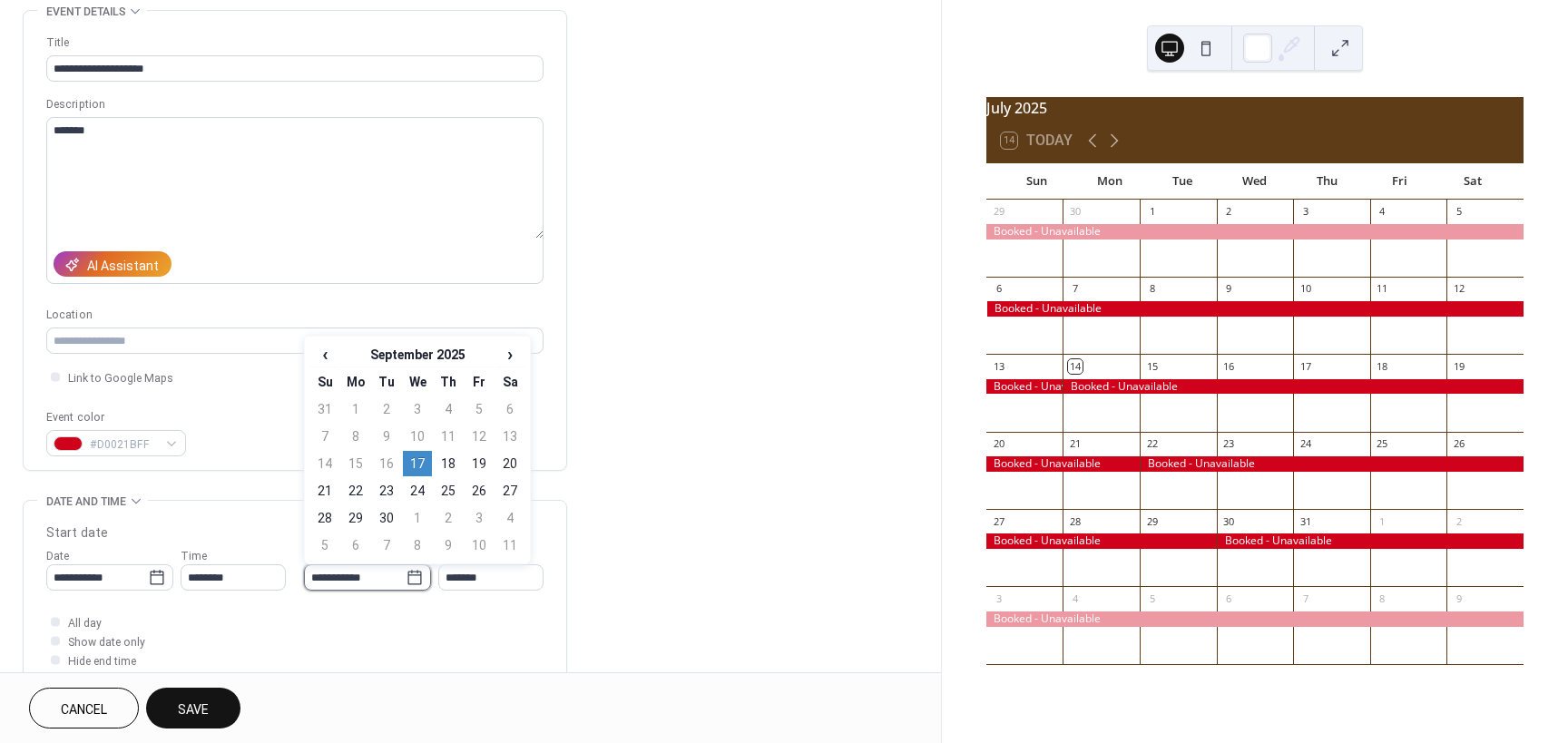 click on "**********" at bounding box center [355, 577] 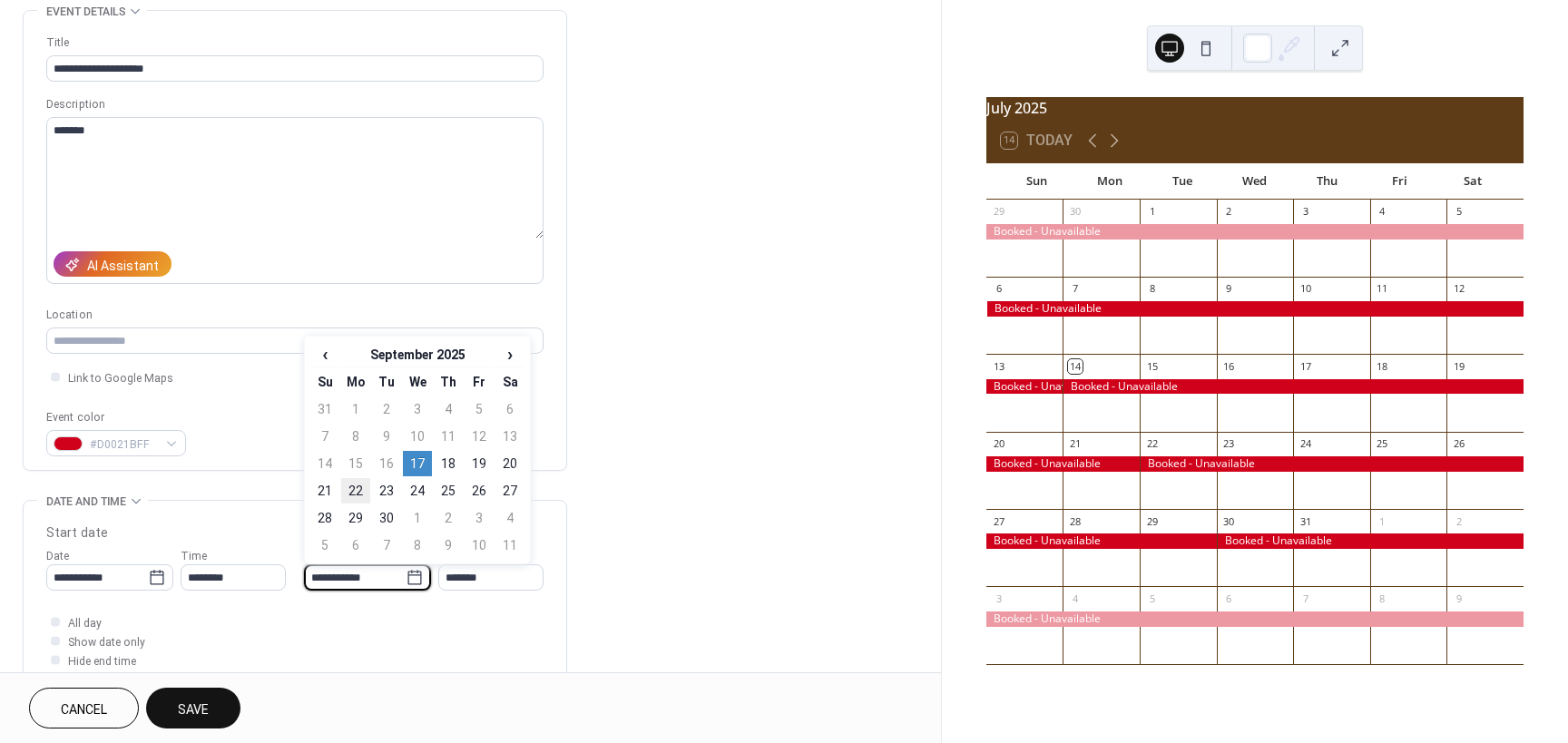 click on "22" at bounding box center [356, 491] 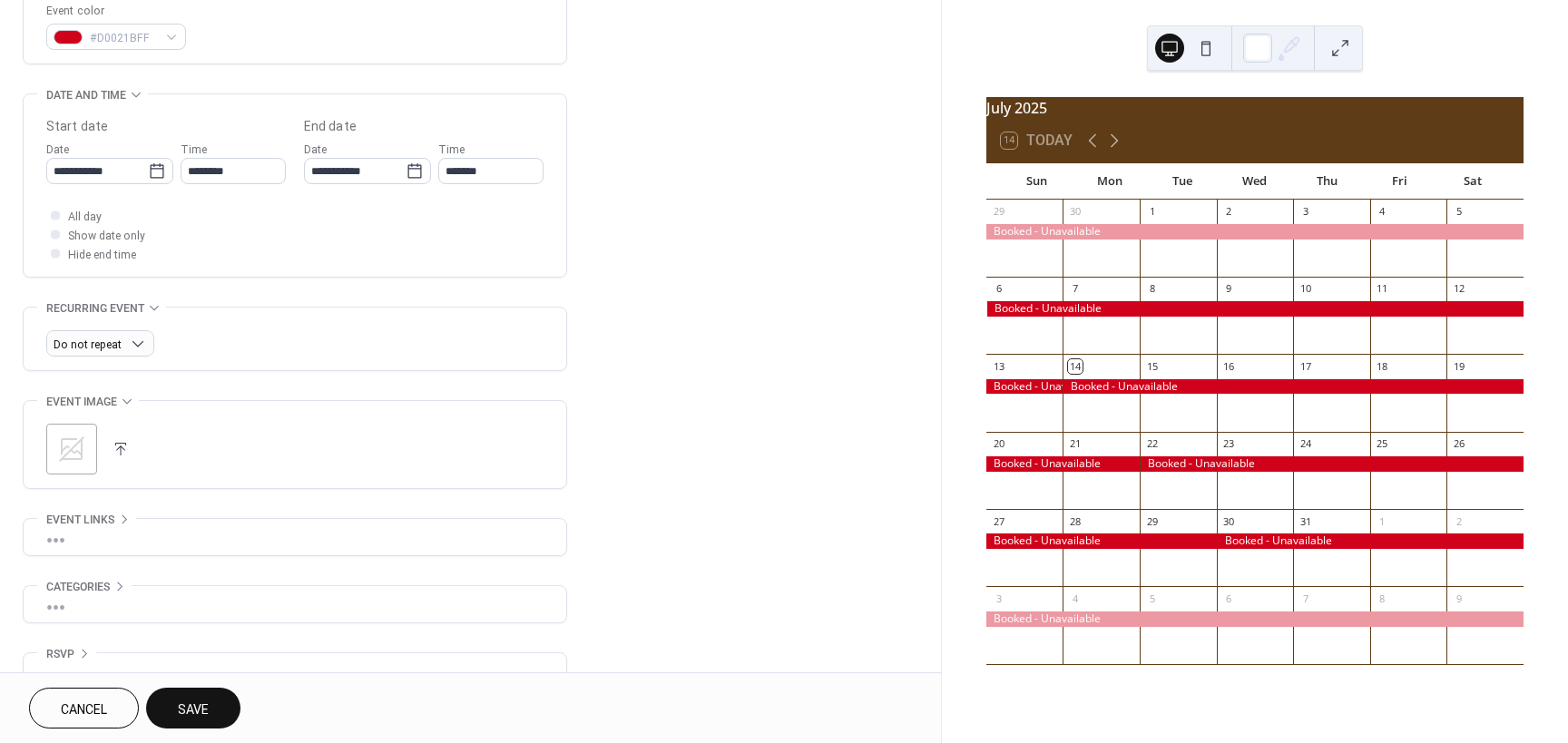 scroll, scrollTop: 533, scrollLeft: 0, axis: vertical 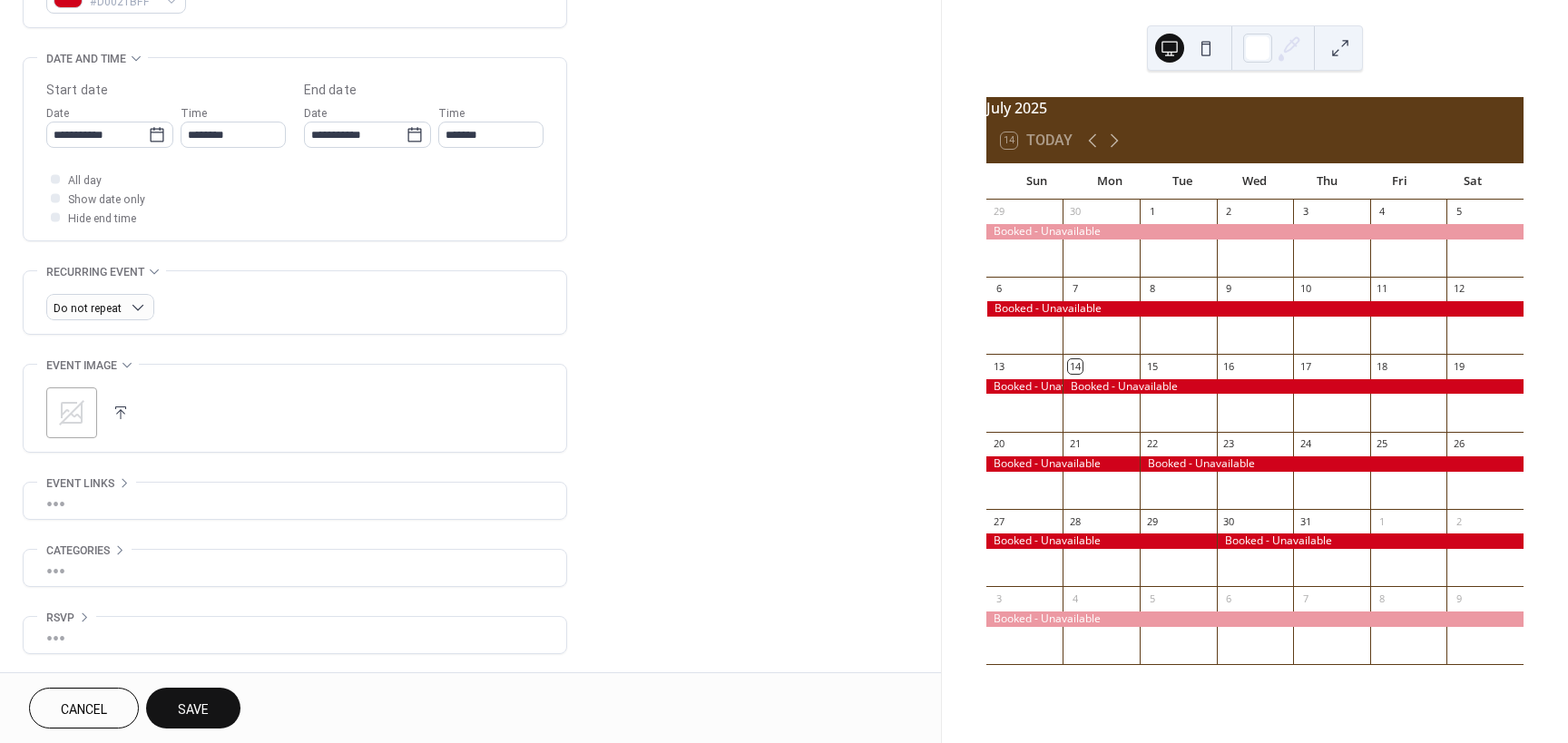 click on "Save" at bounding box center (193, 709) 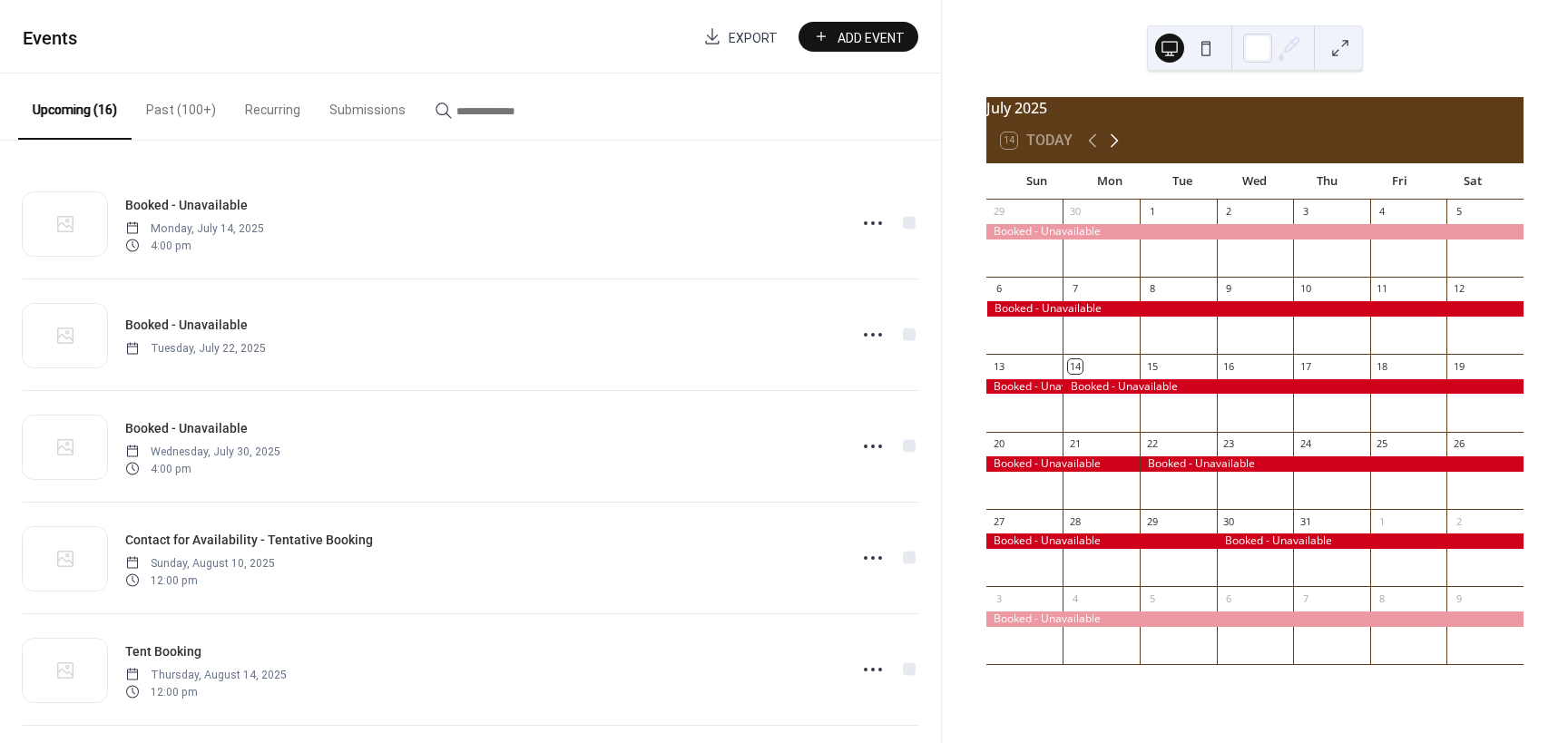 click 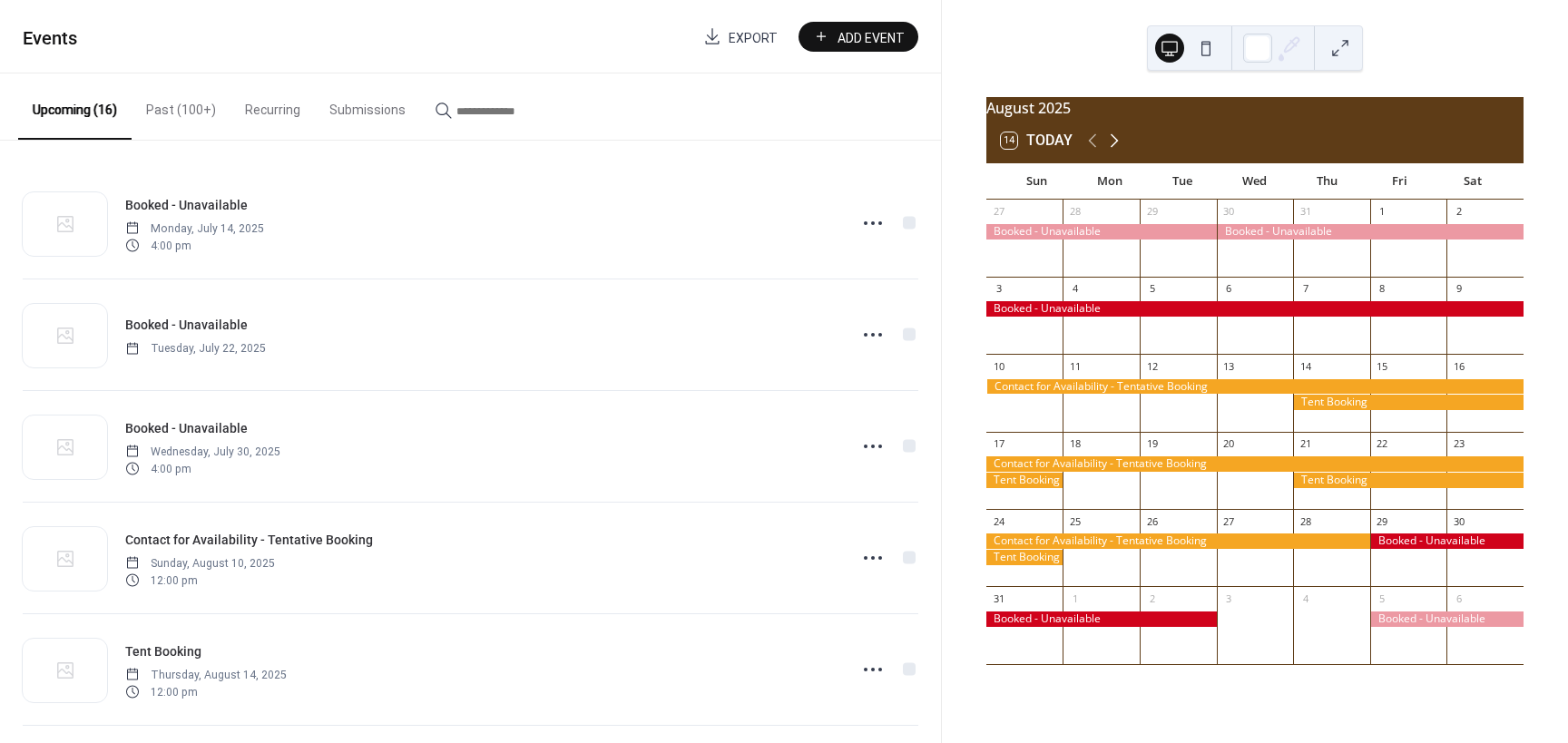 click 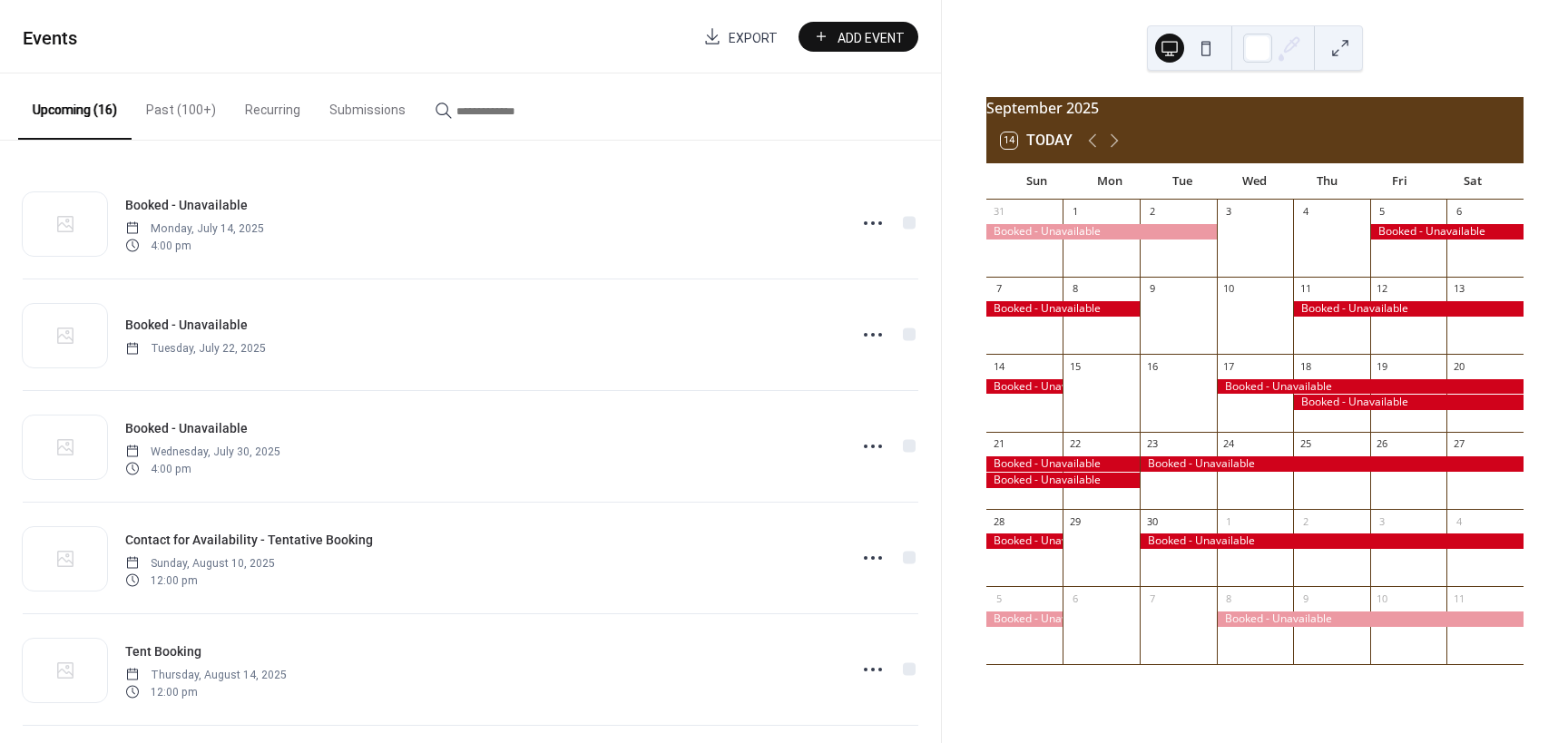 click at bounding box center (1408, 402) 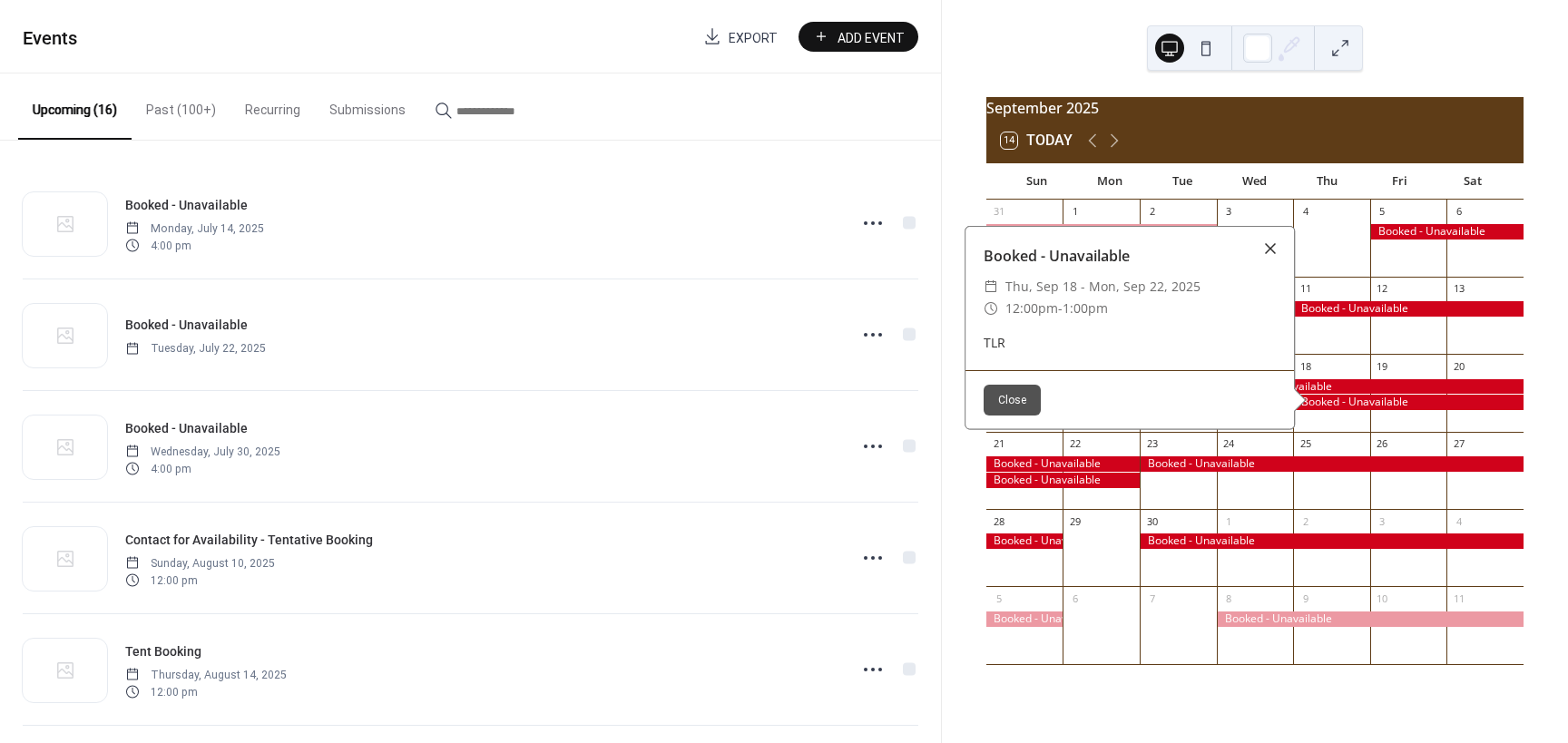 click at bounding box center [1270, 249] 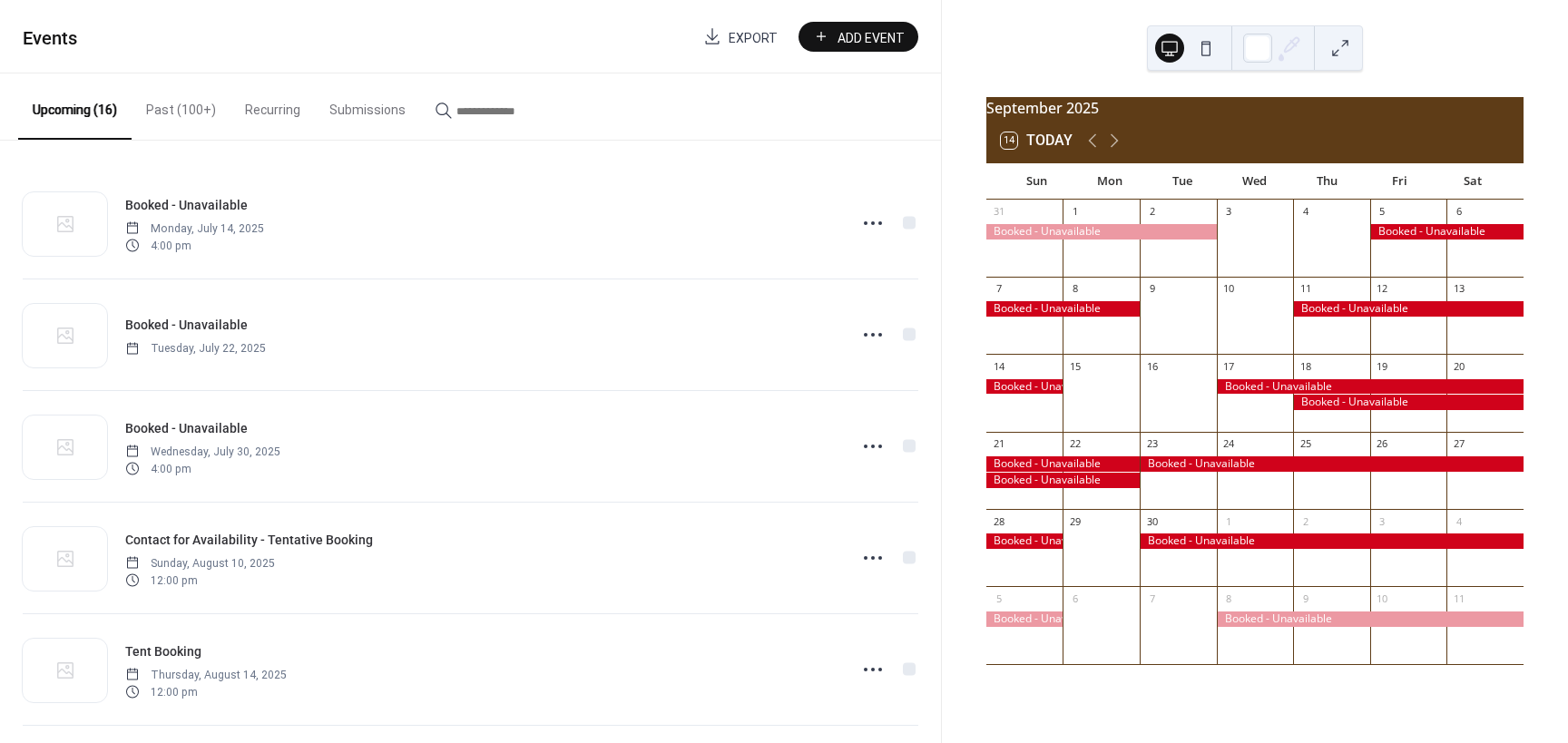 click at bounding box center [1408, 402] 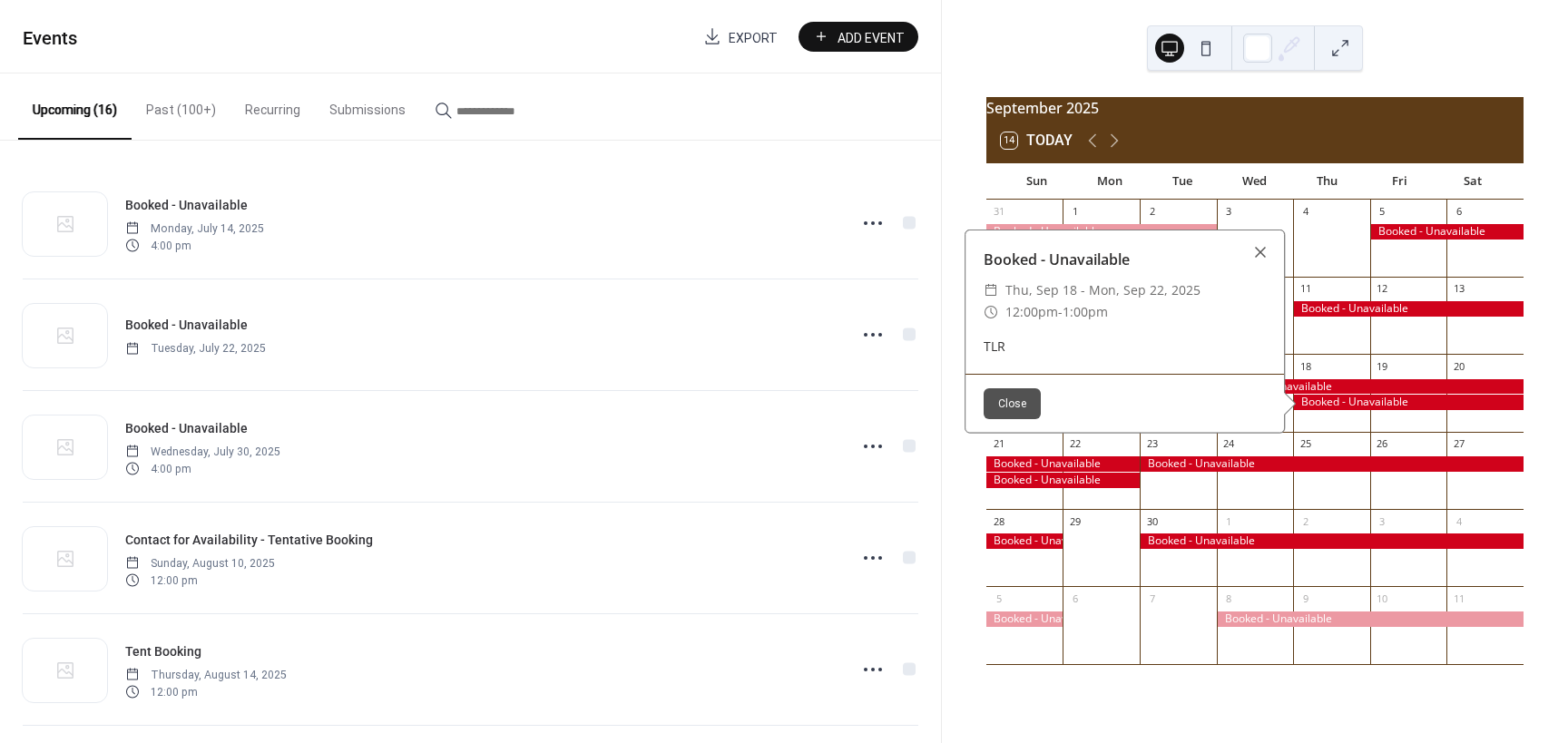click on "Close" at bounding box center (1012, 404) 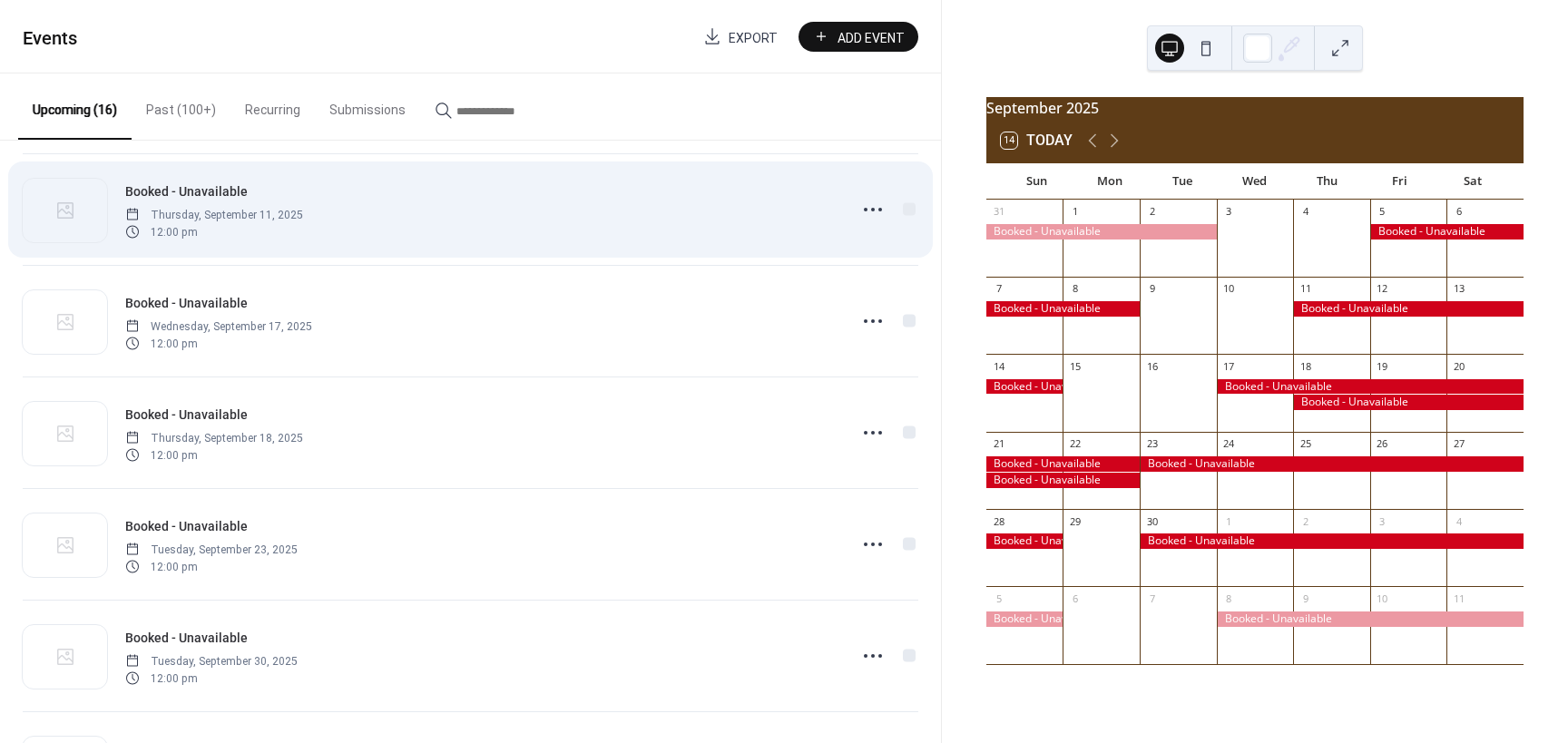 scroll, scrollTop: 907, scrollLeft: 0, axis: vertical 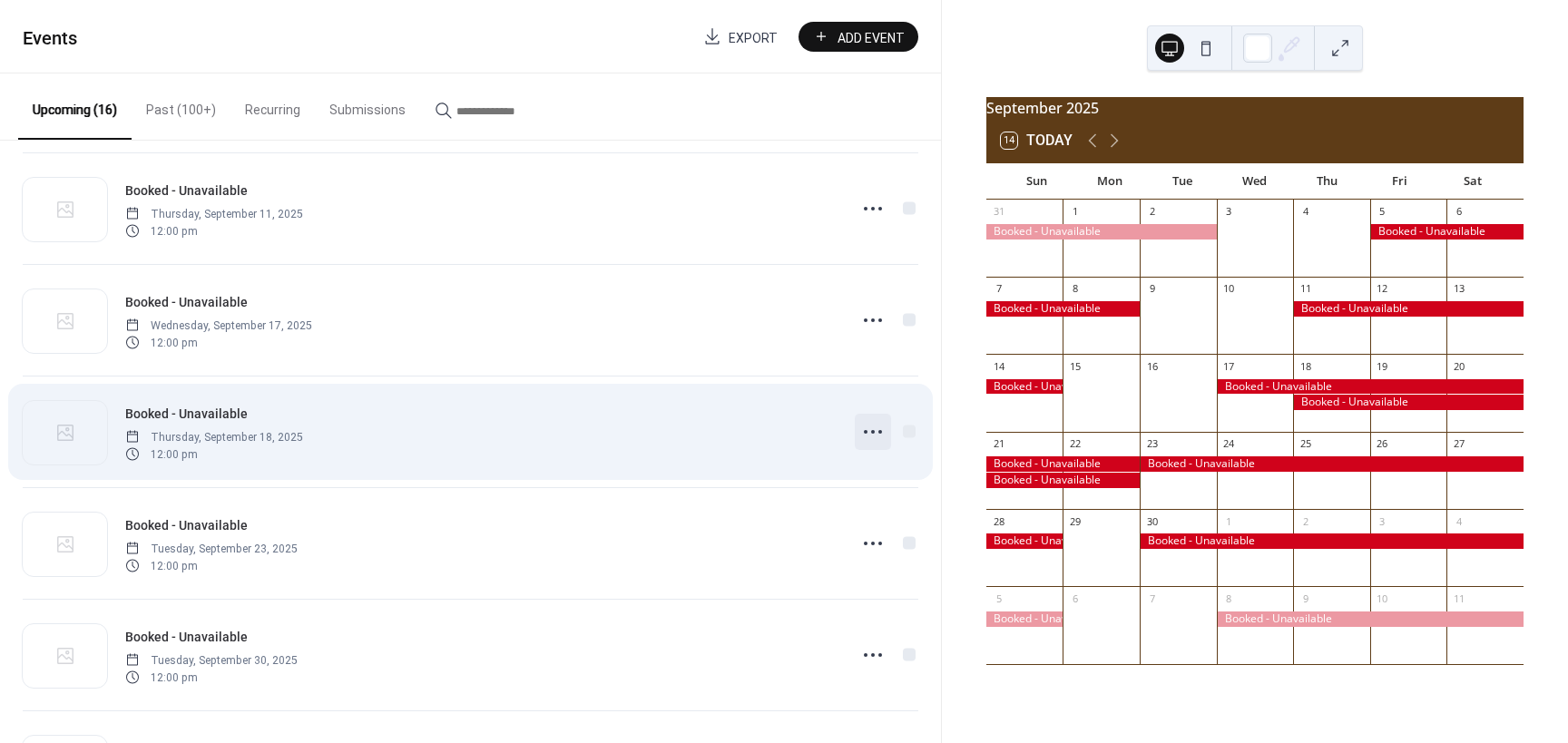 click 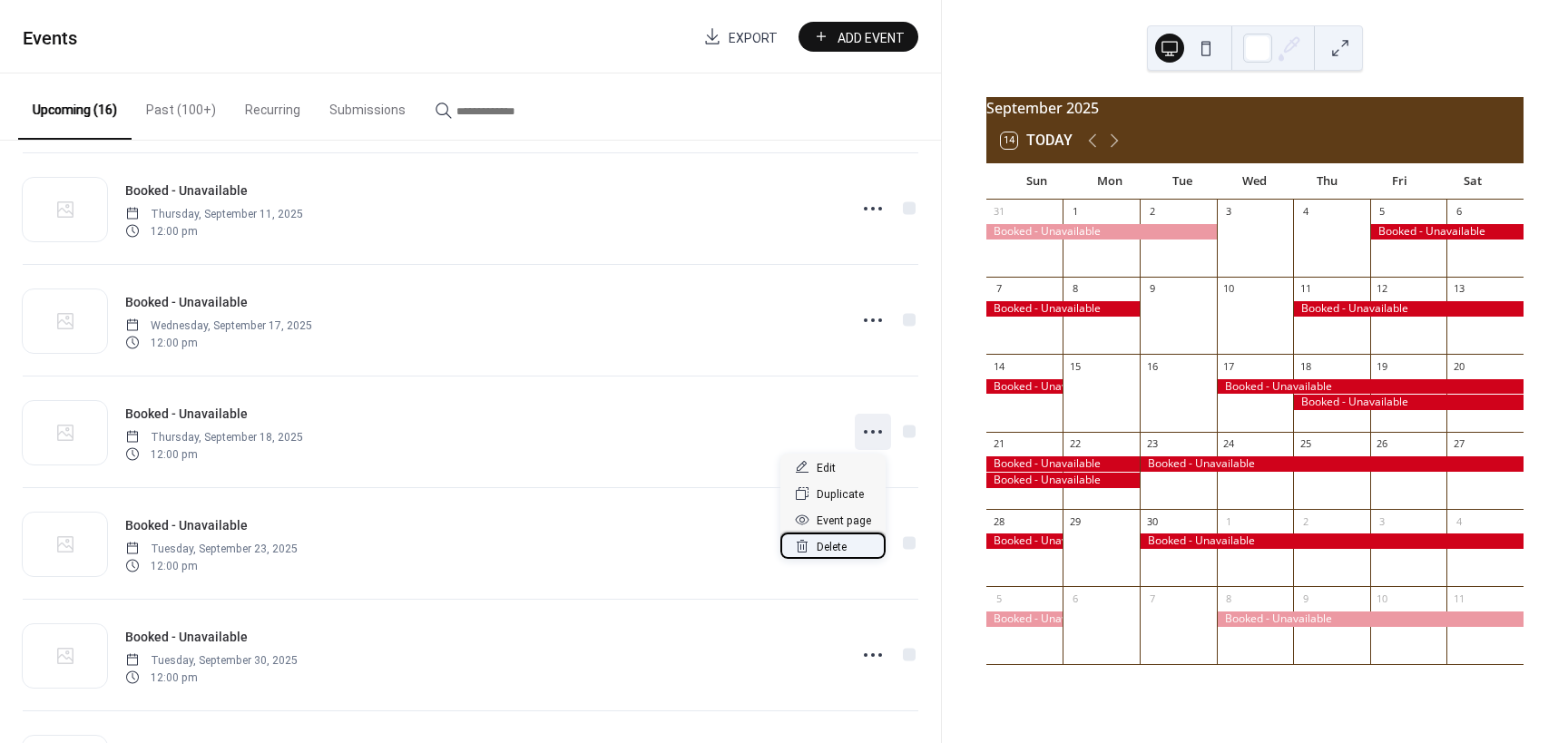 click on "Delete" at bounding box center (831, 547) 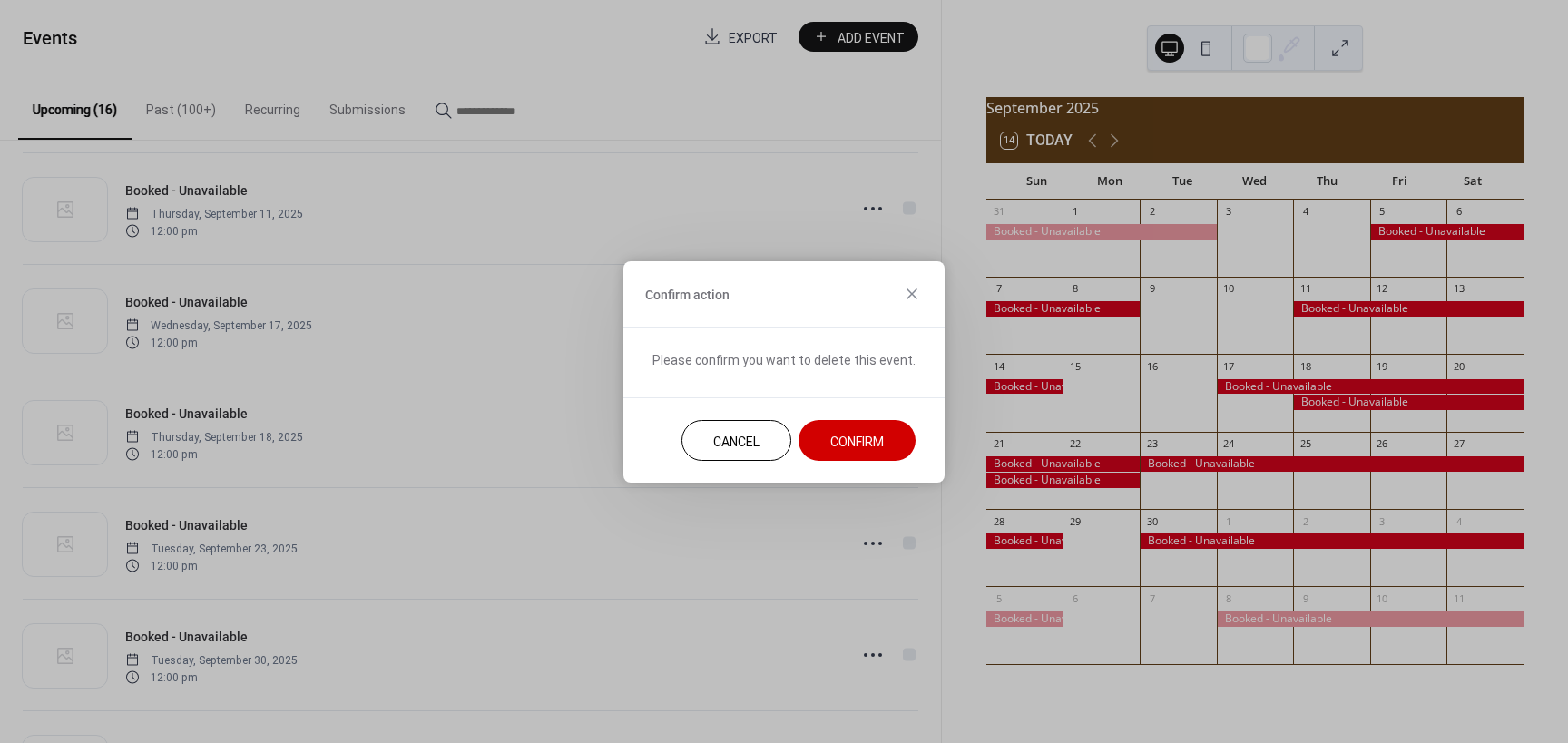 click on "Confirm" at bounding box center [857, 441] 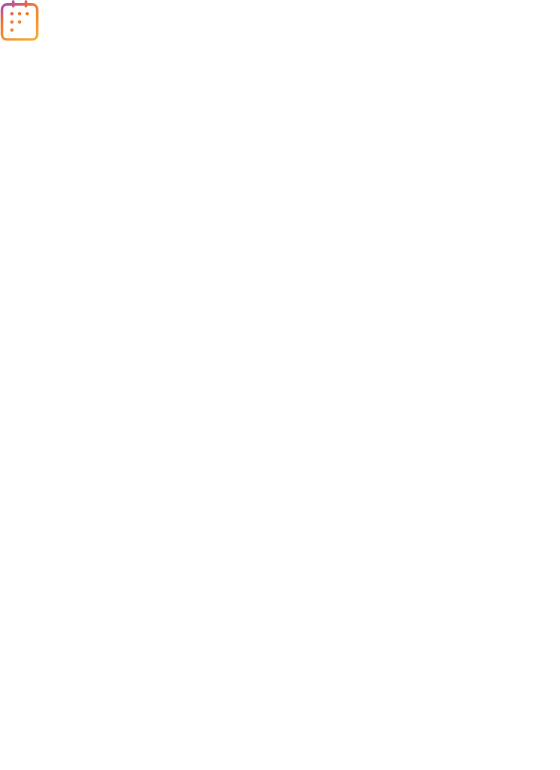 scroll, scrollTop: 0, scrollLeft: 0, axis: both 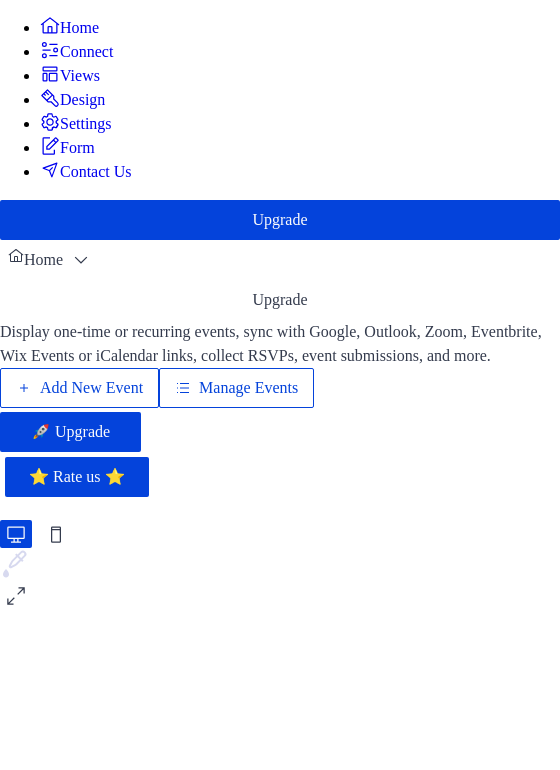 click on "Add New Event" at bounding box center [91, 388] 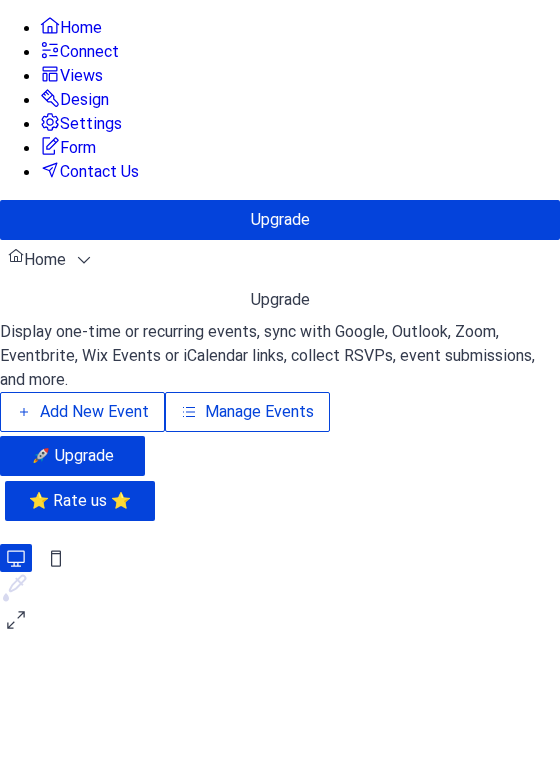 click on "Manage Events" at bounding box center (259, 412) 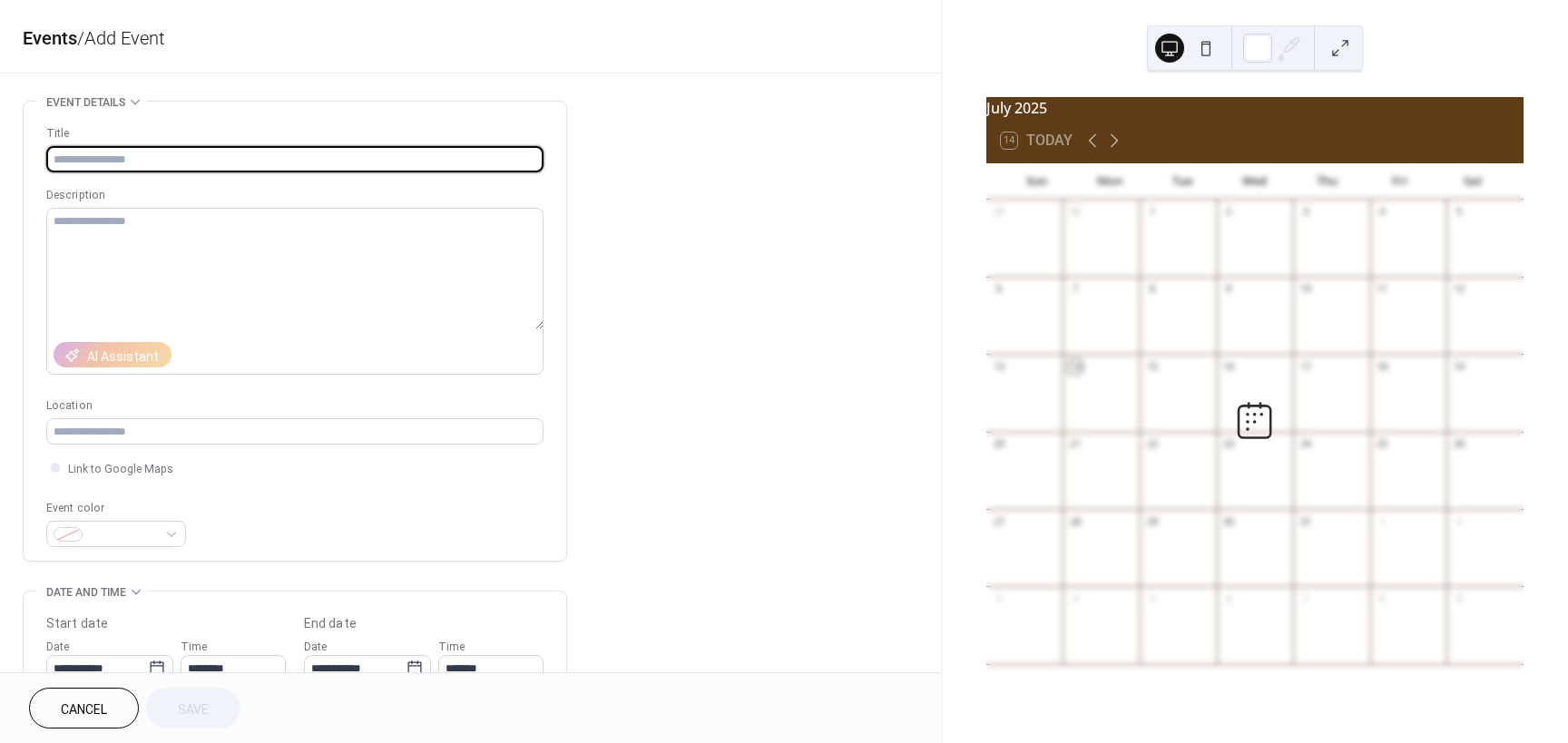 scroll, scrollTop: 0, scrollLeft: 0, axis: both 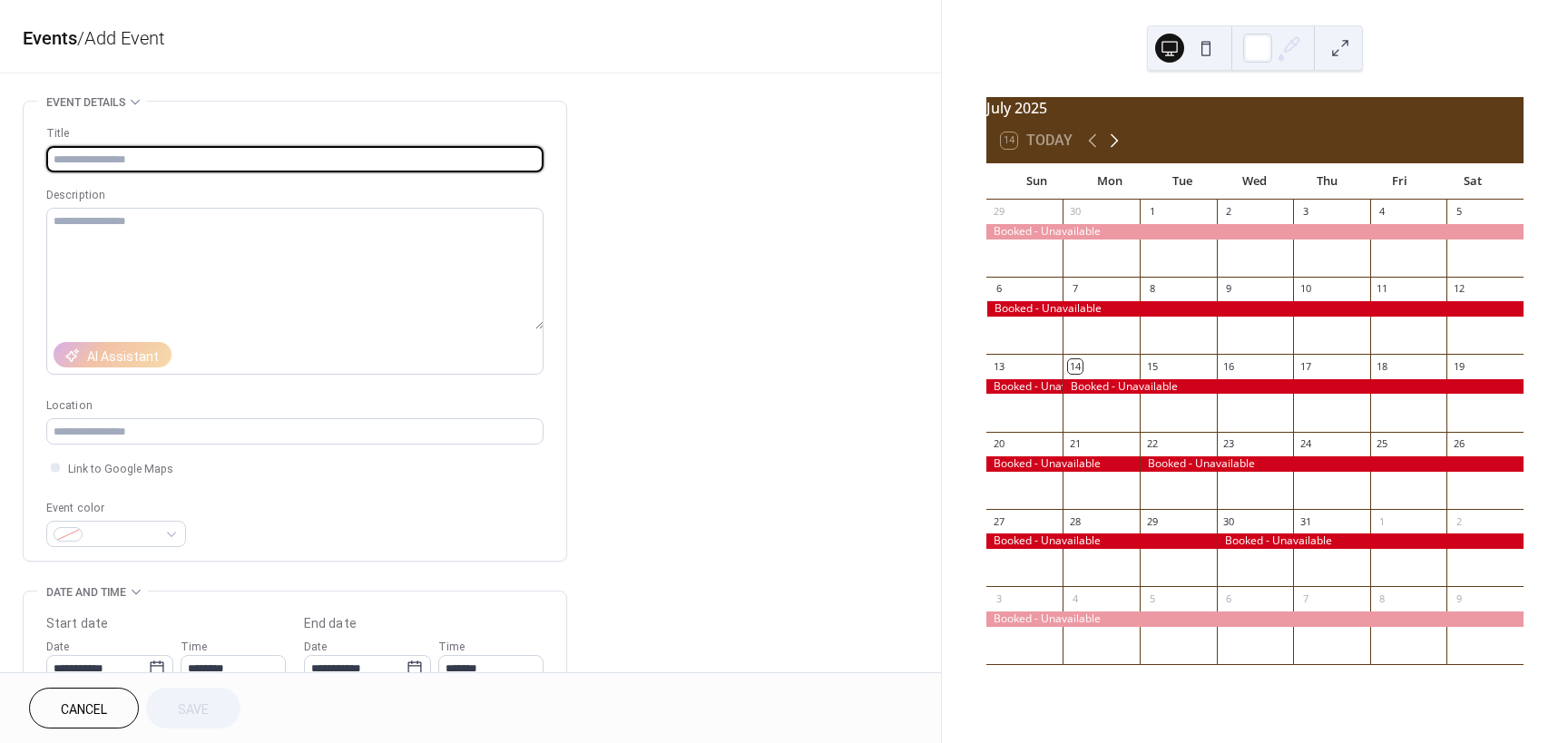 click 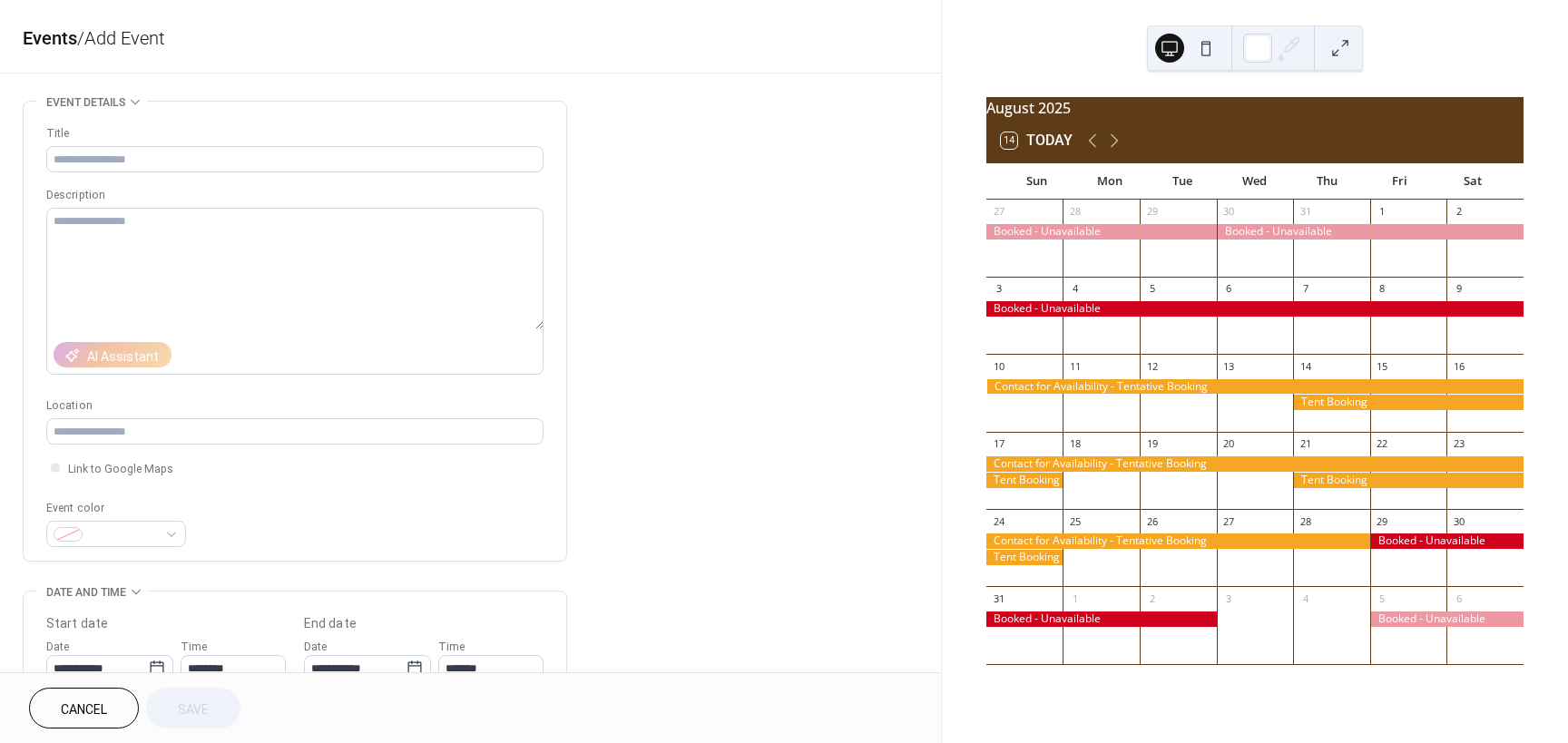 click at bounding box center (1408, 402) 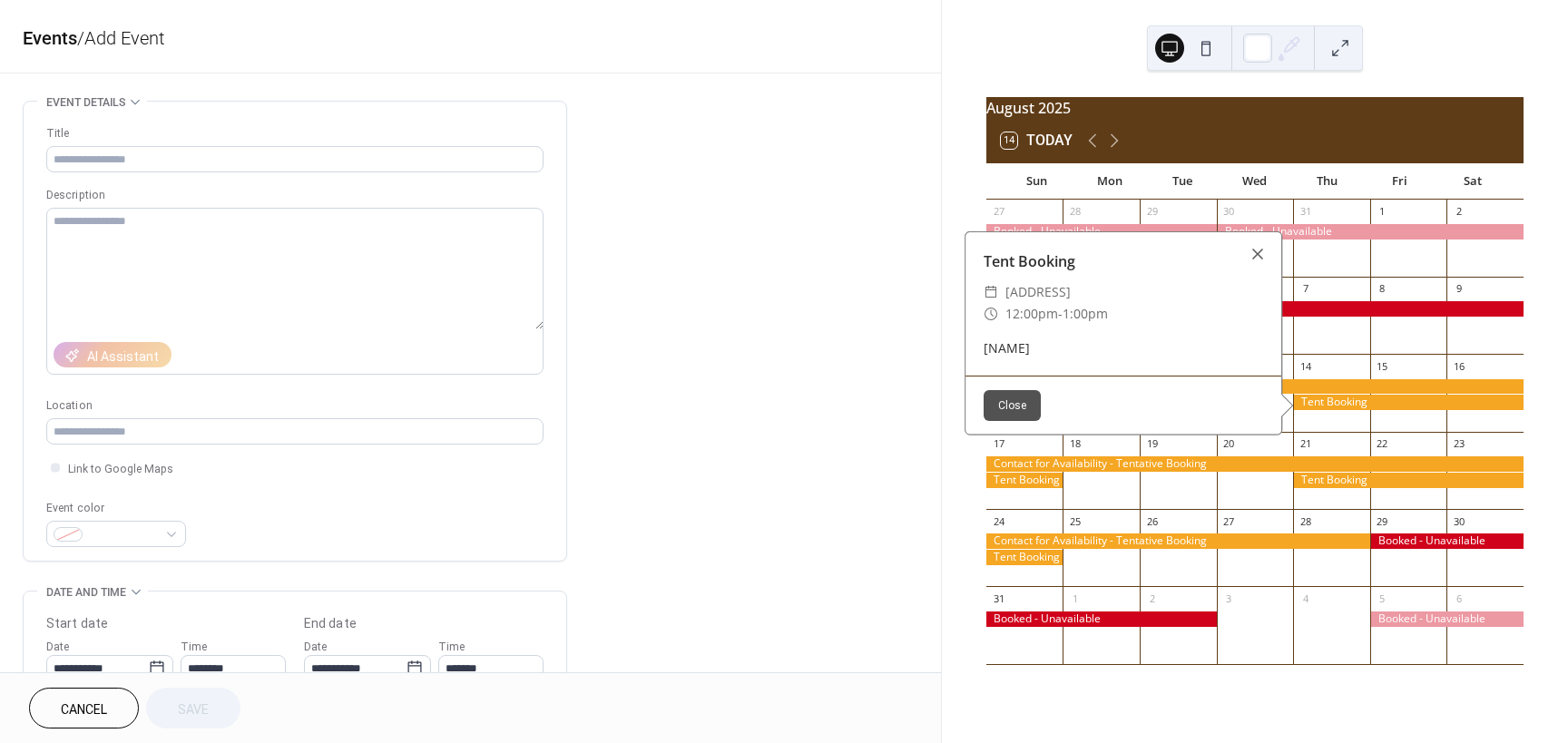 click on "Close" at bounding box center (1012, 406) 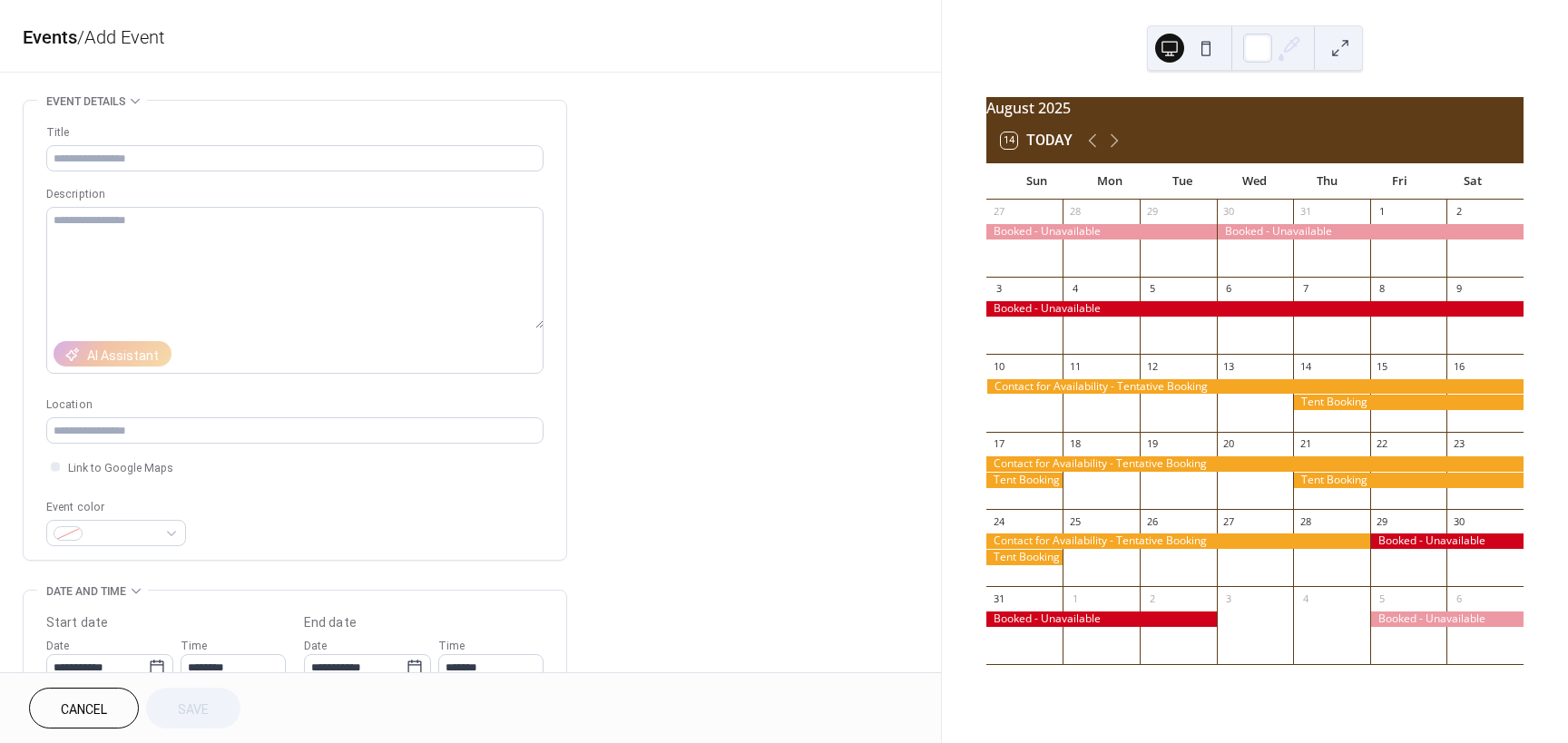 scroll, scrollTop: 0, scrollLeft: 0, axis: both 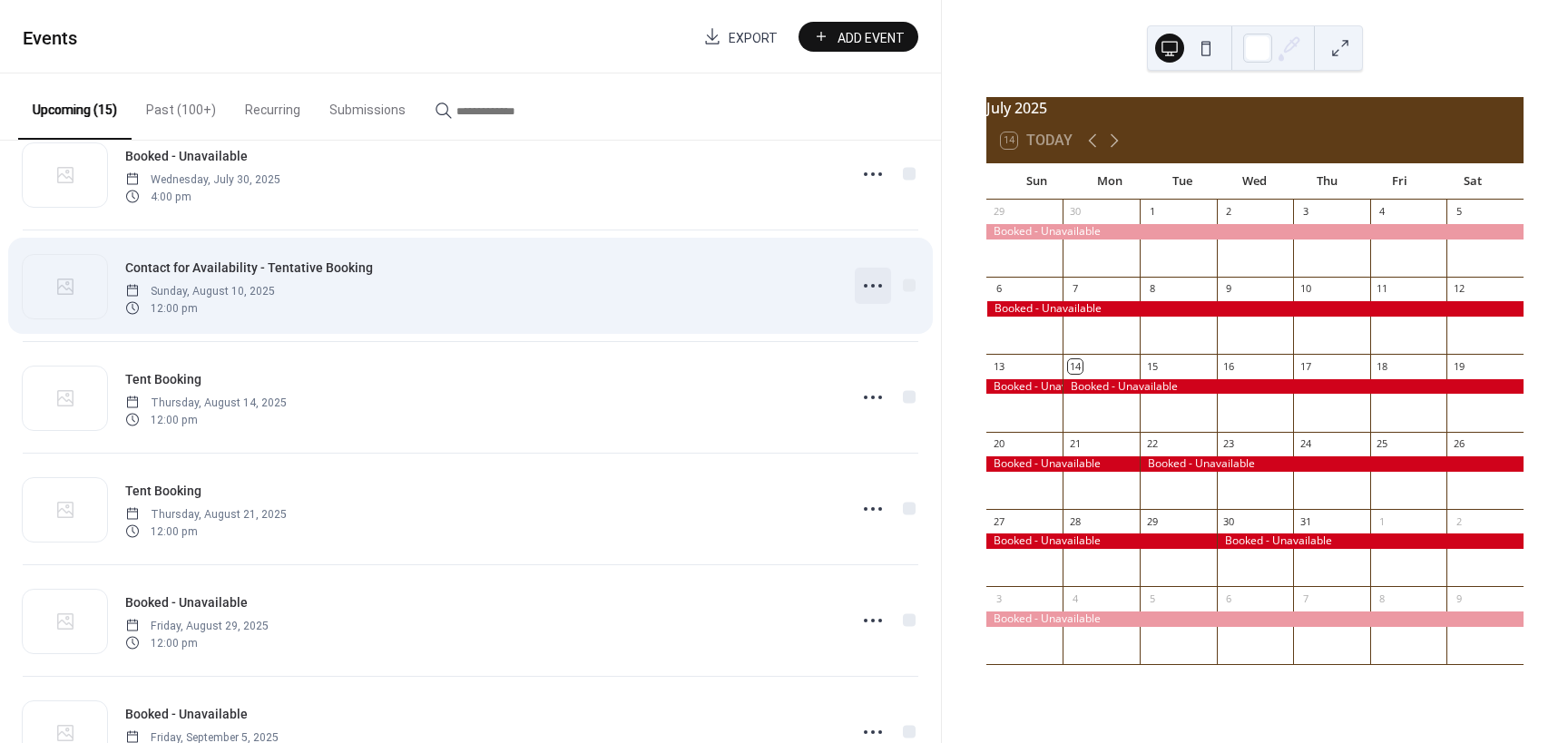 click 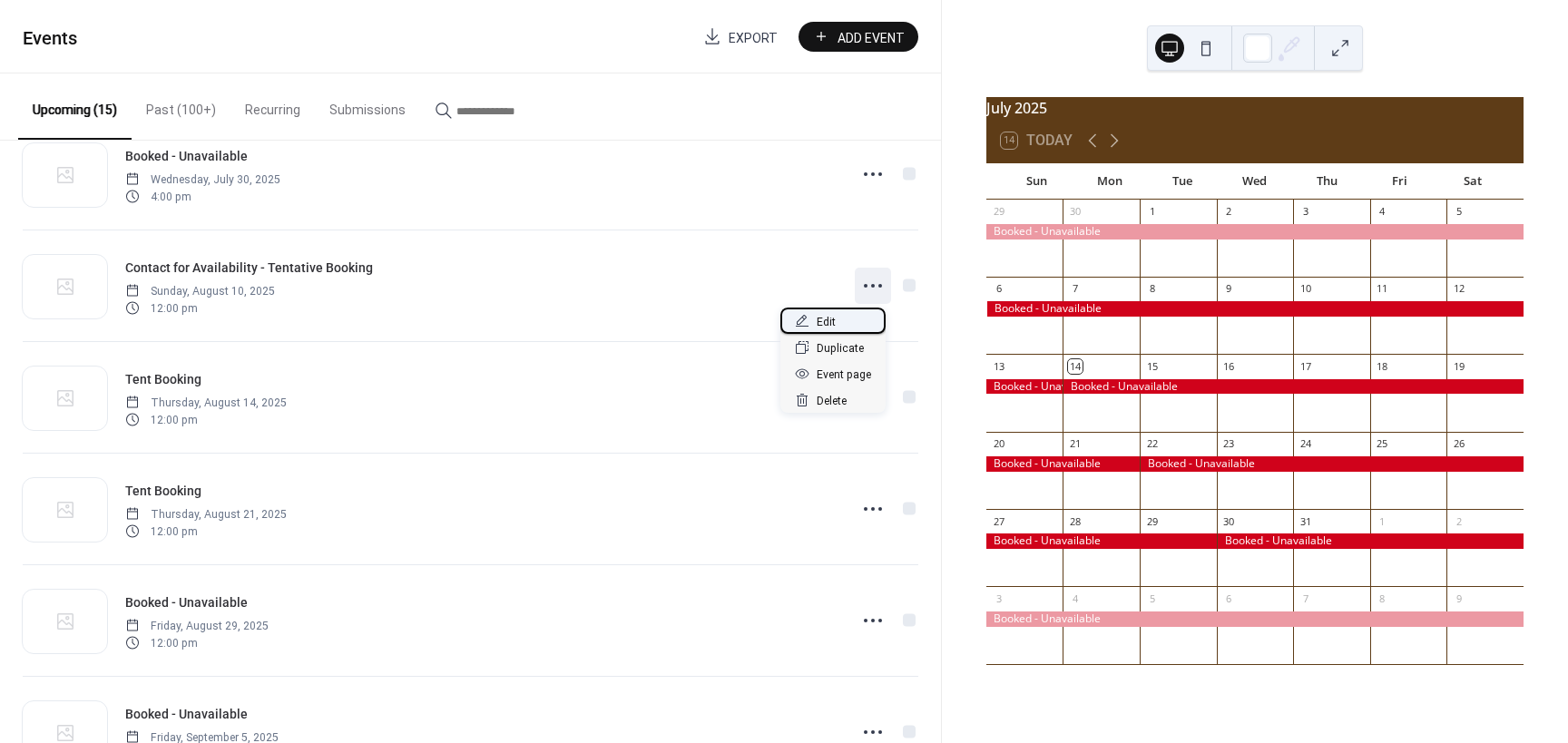 click on "Edit" at bounding box center [833, 320] 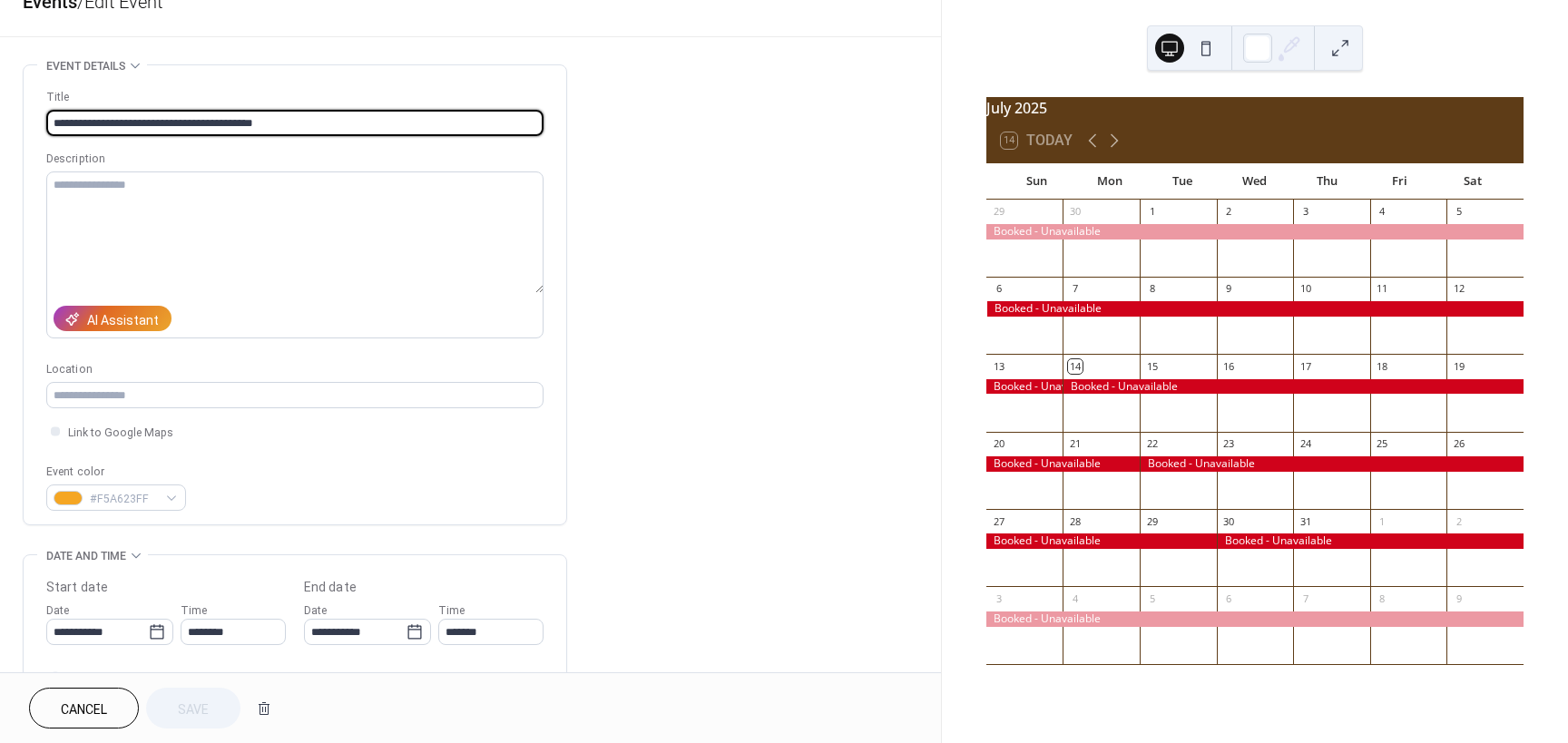 scroll, scrollTop: 0, scrollLeft: 0, axis: both 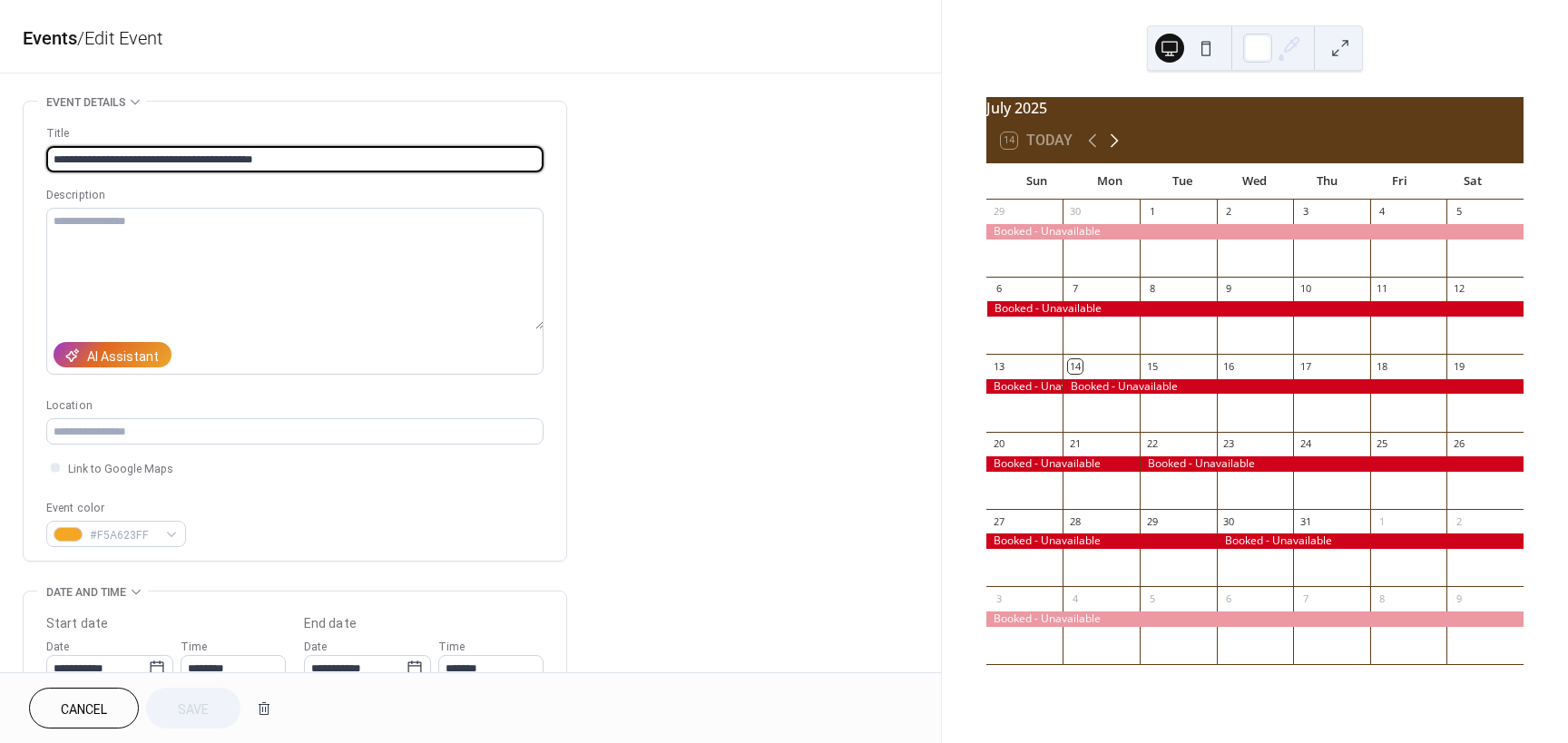 click 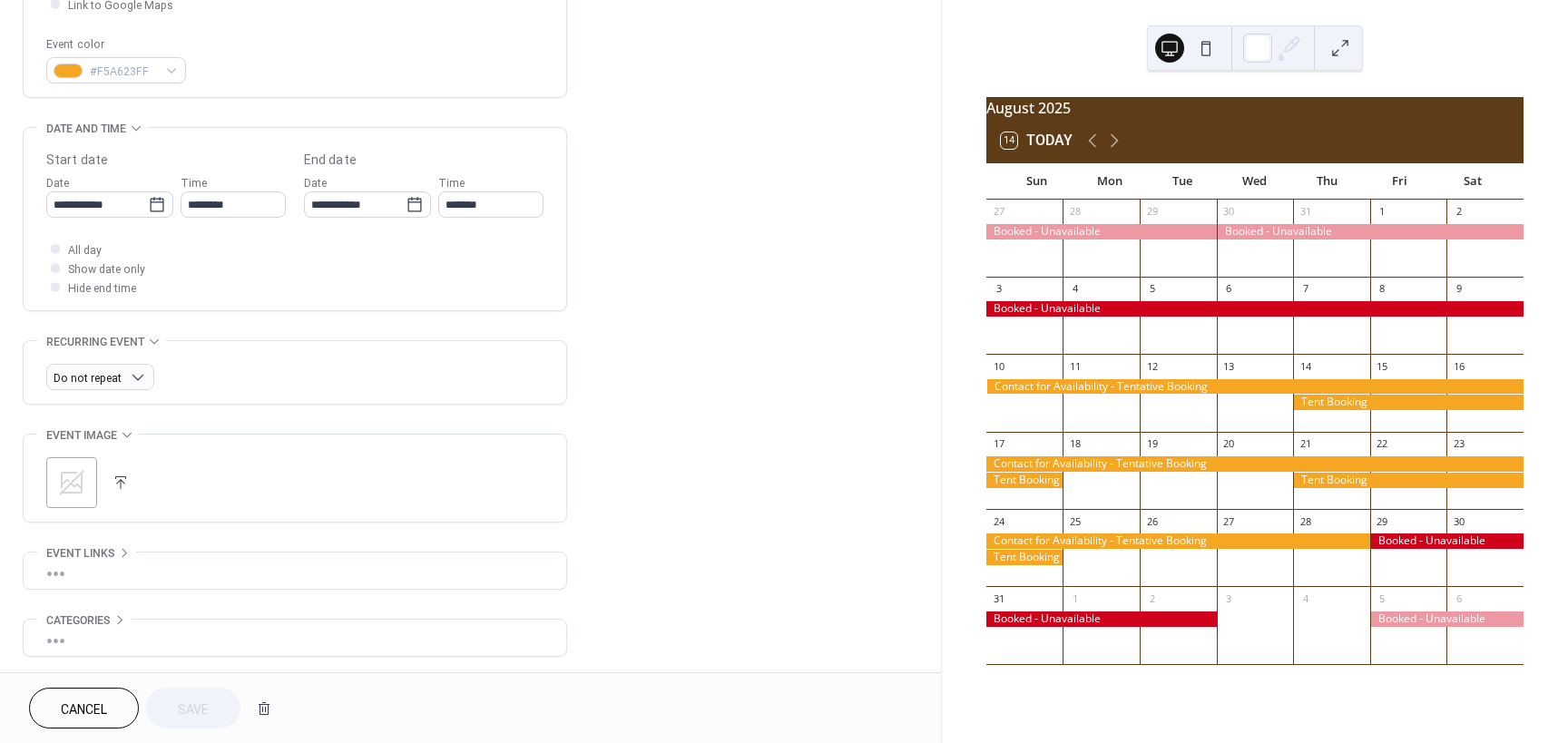 scroll, scrollTop: 533, scrollLeft: 0, axis: vertical 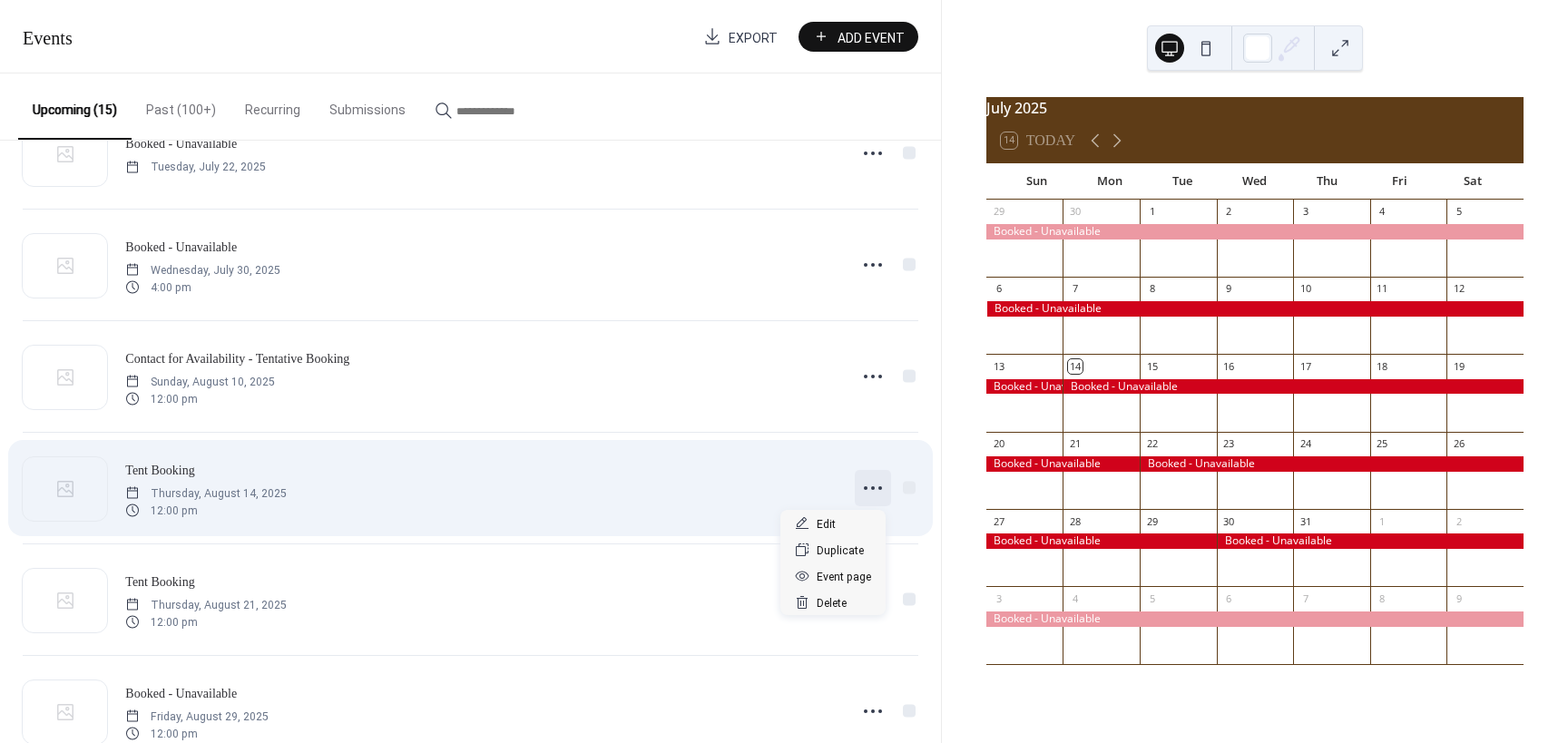 click 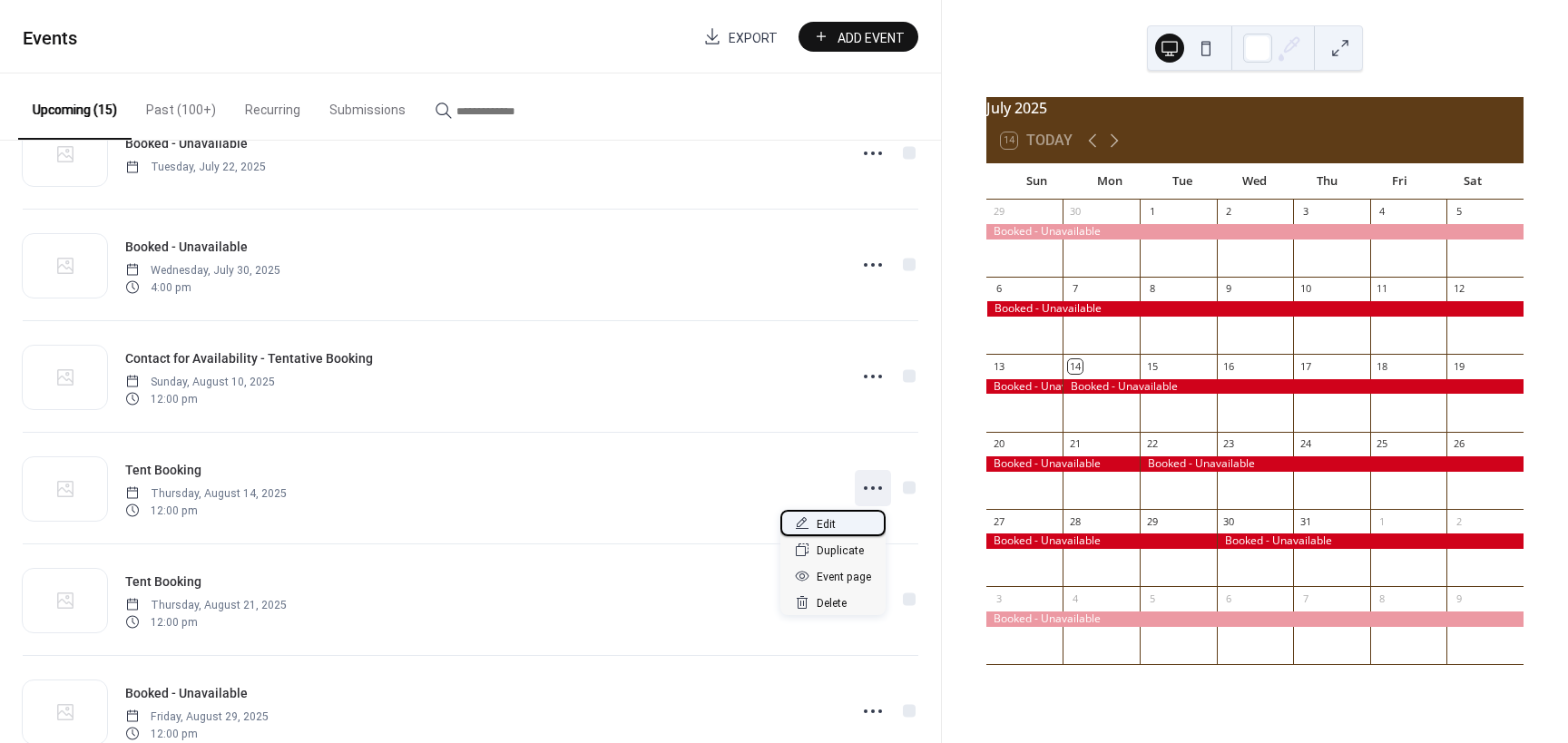 click on "Edit" at bounding box center [826, 524] 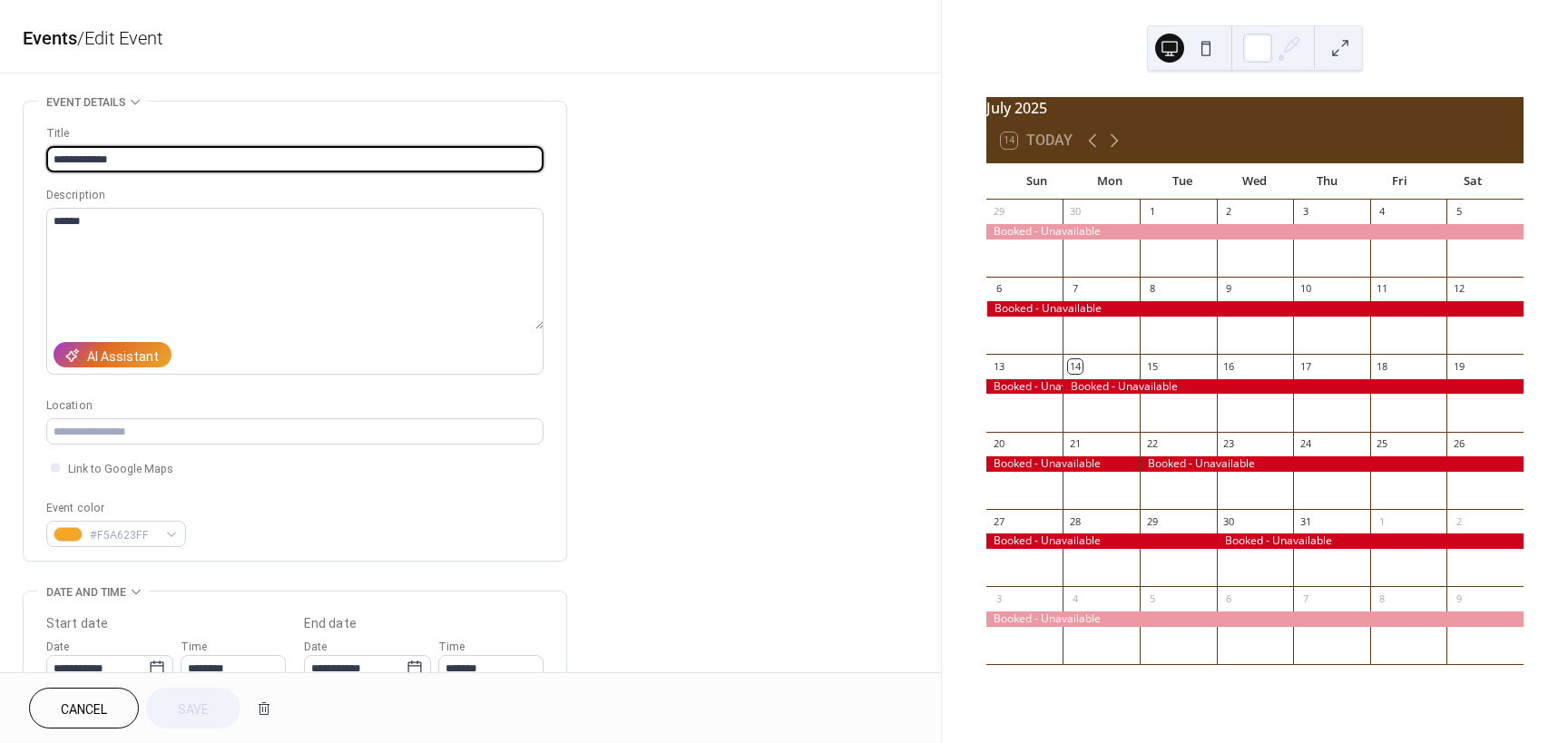 drag, startPoint x: 152, startPoint y: 156, endPoint x: -87, endPoint y: 170, distance: 239.40969 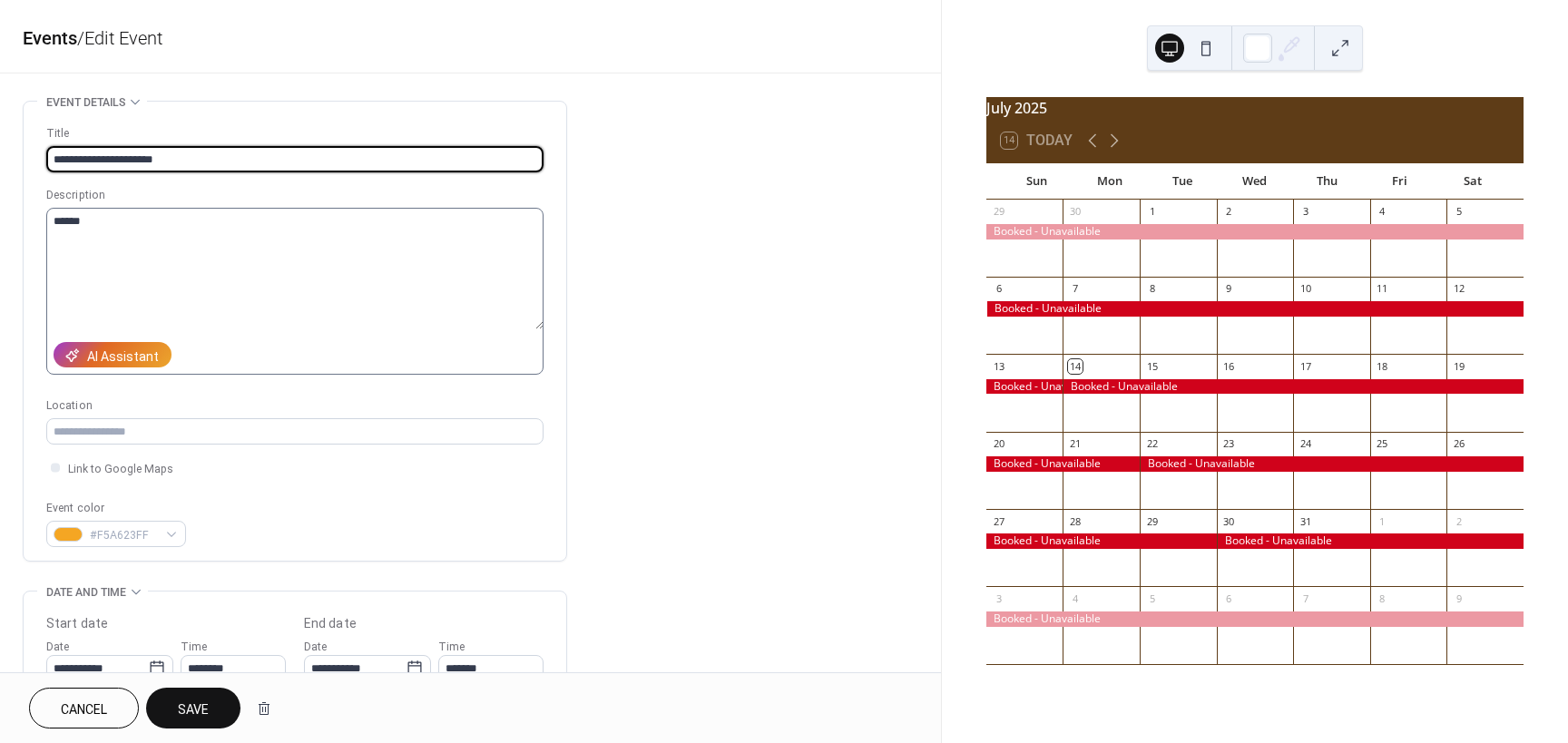 type on "**********" 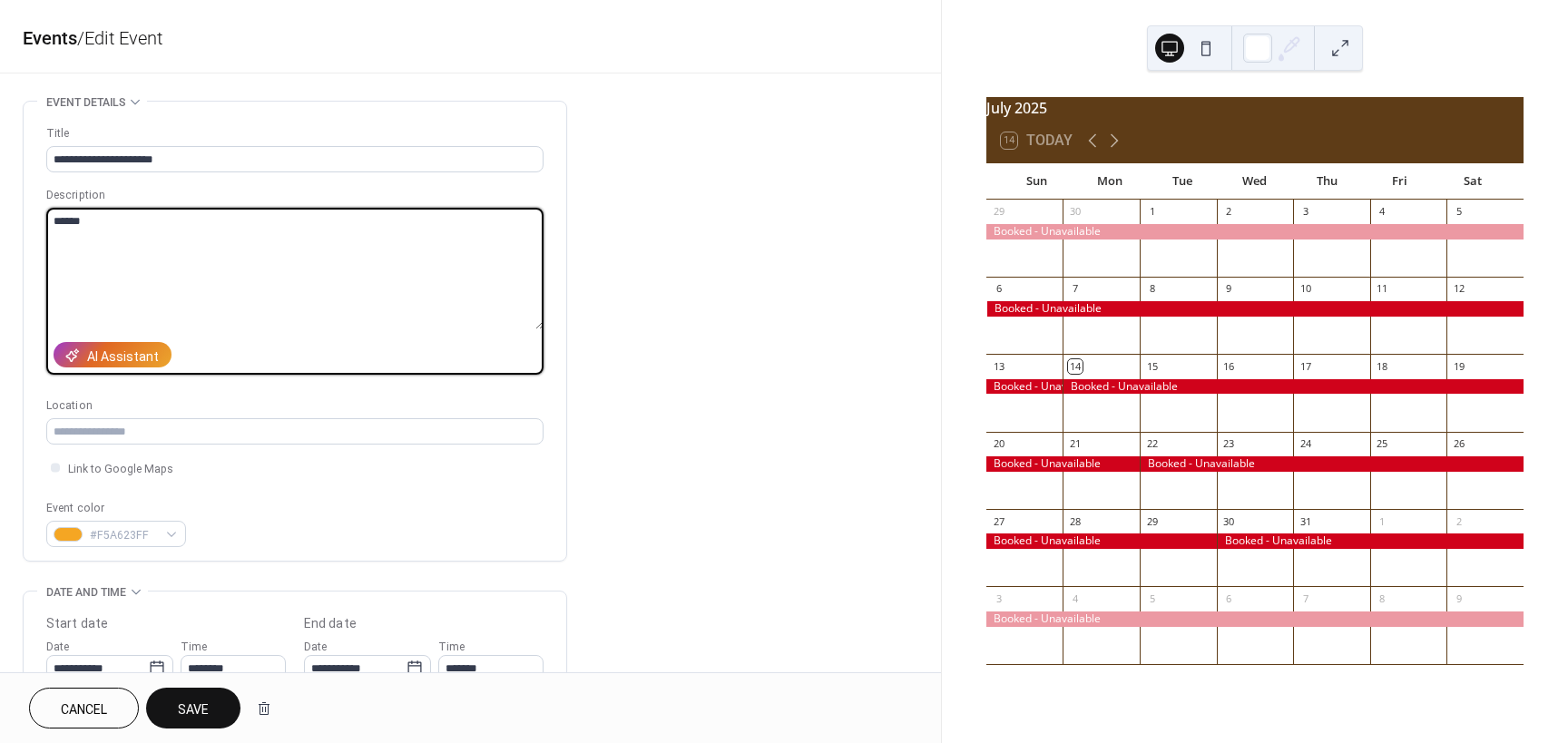 click on "******" at bounding box center [295, 269] 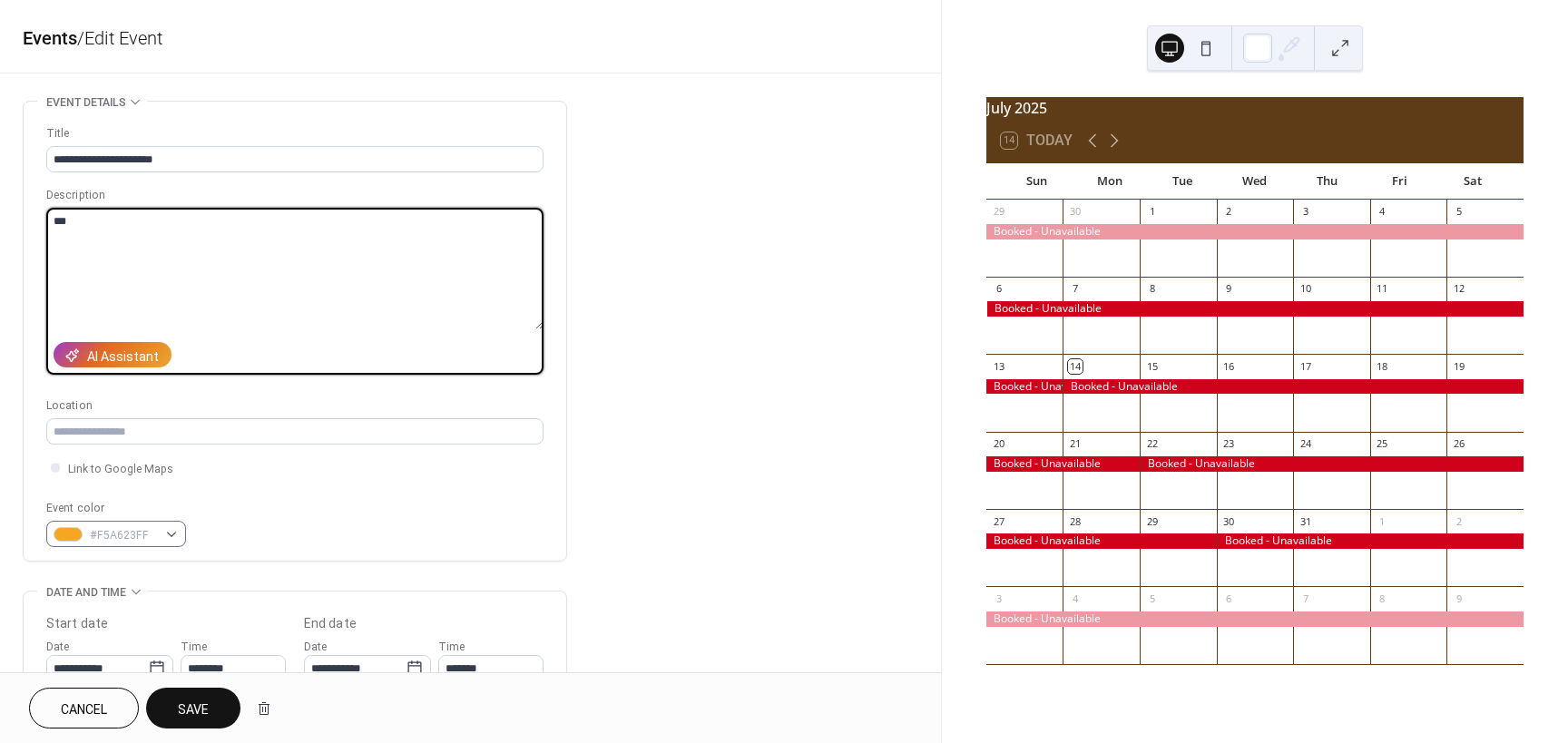type on "***" 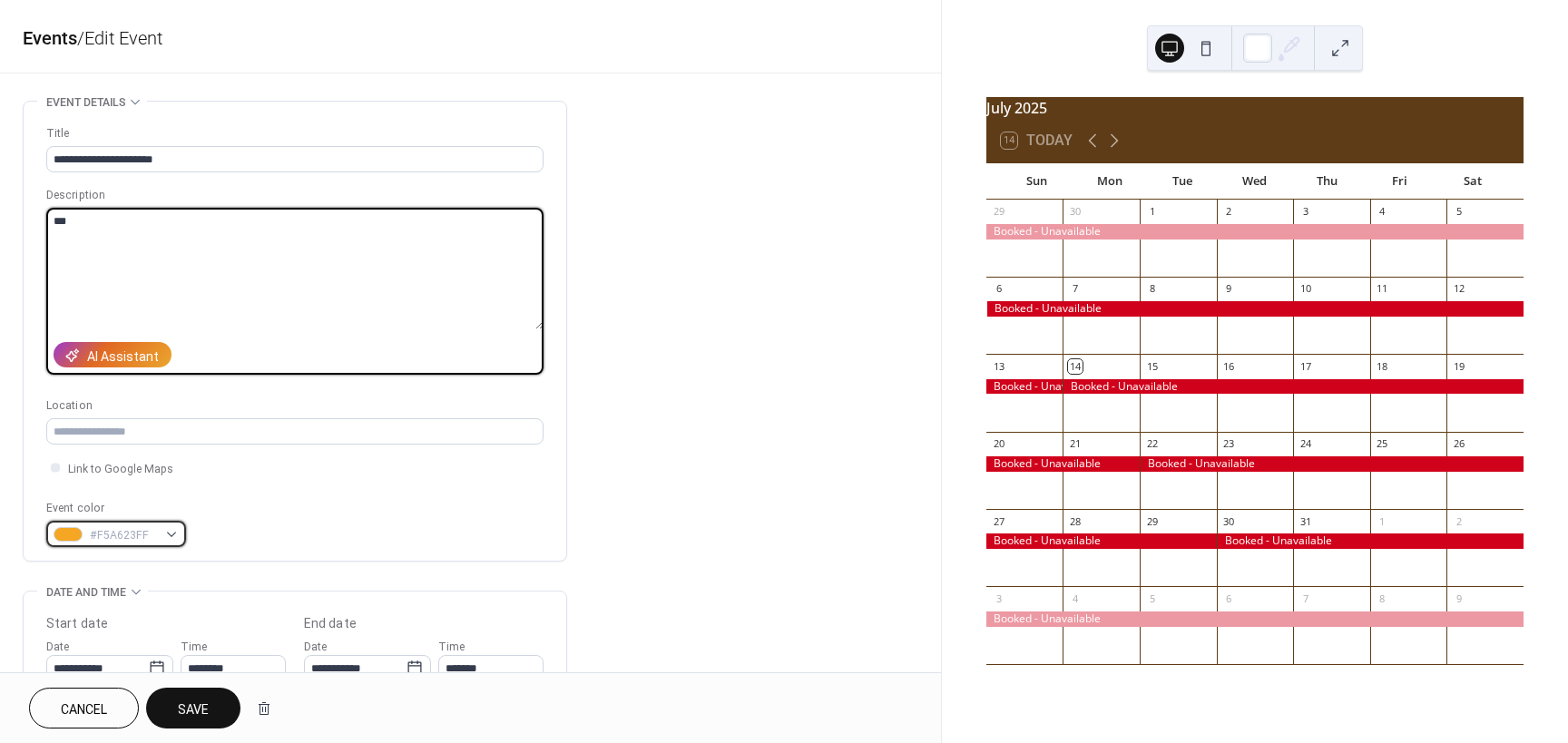 click on "#F5A623FF" at bounding box center [116, 533] 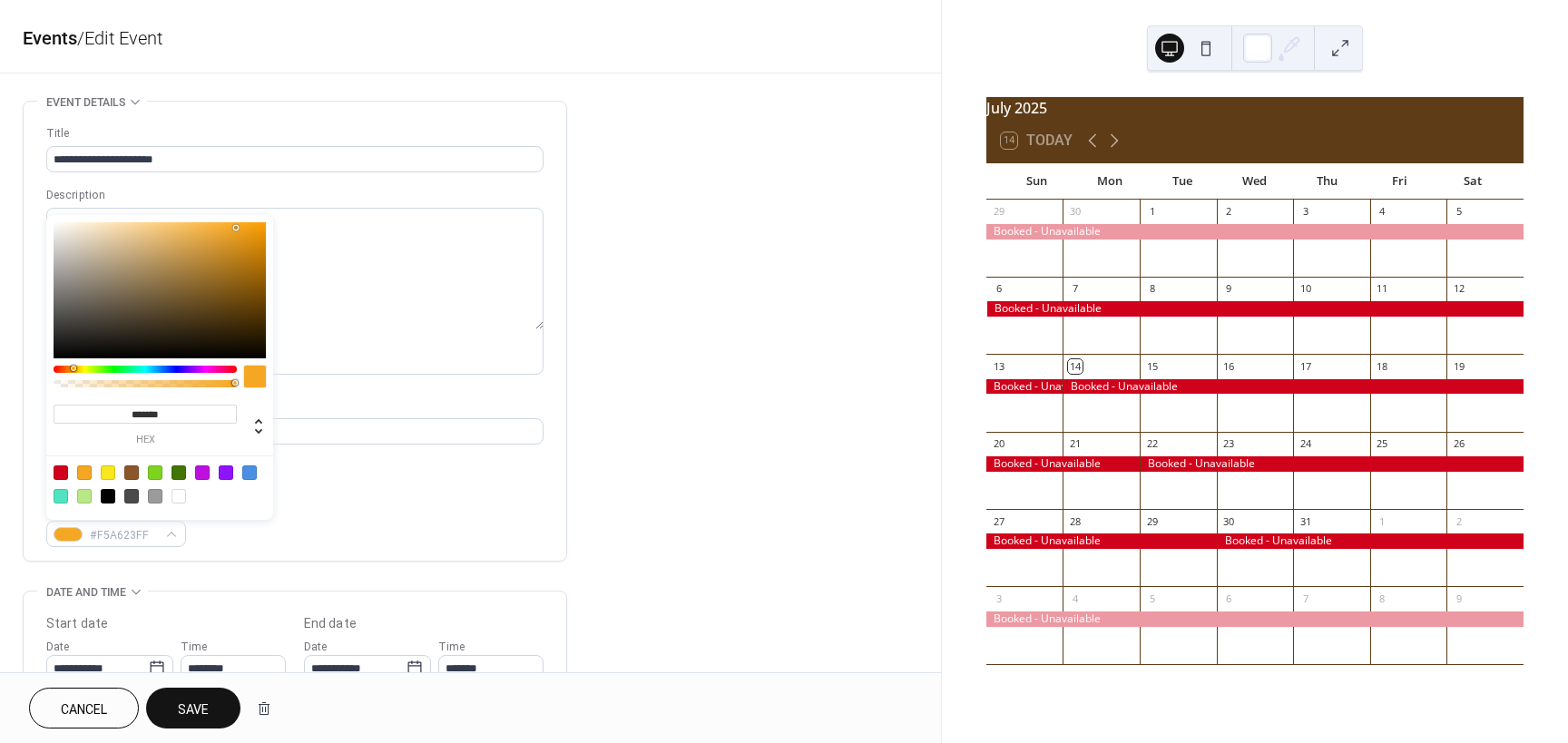 click at bounding box center [61, 473] 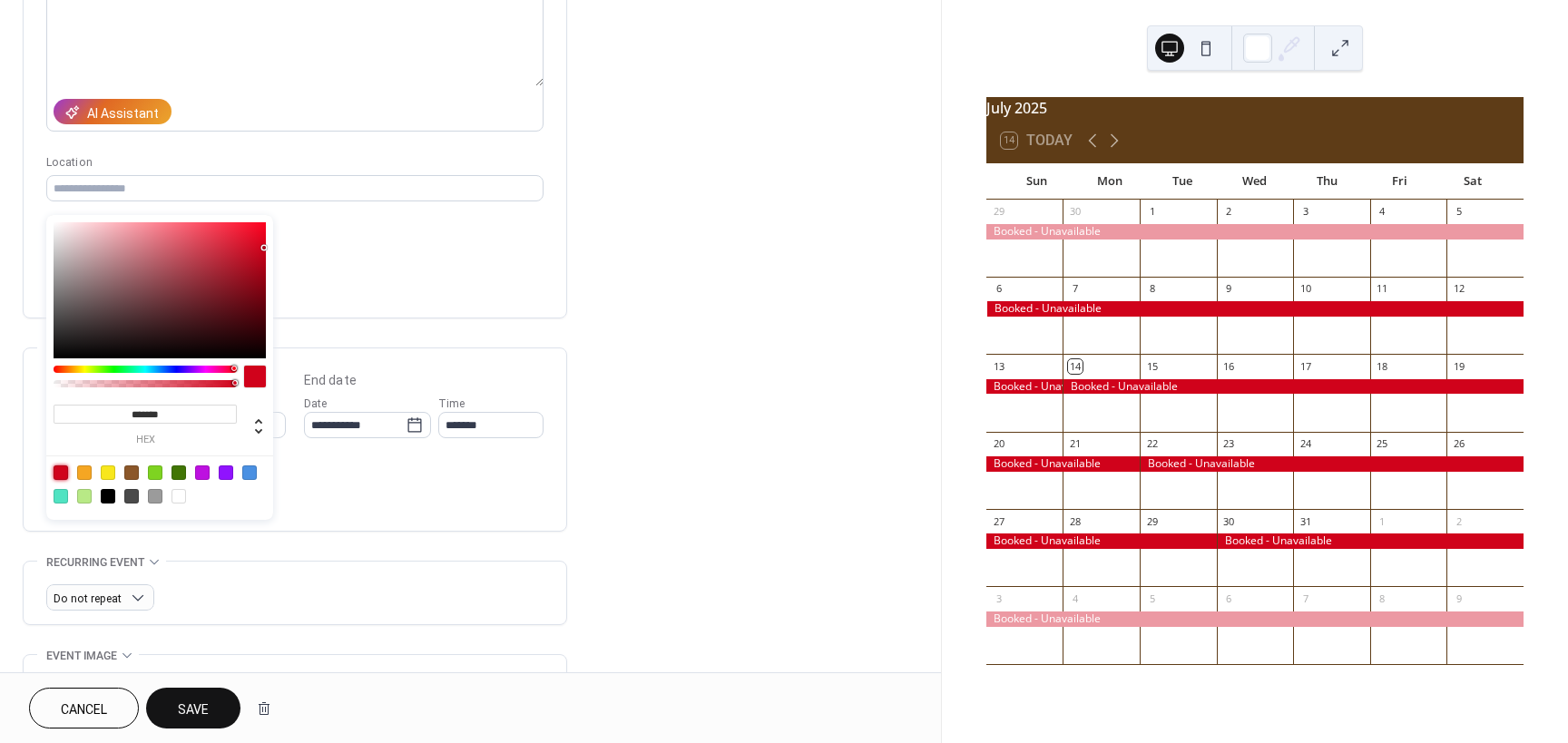 scroll, scrollTop: 272, scrollLeft: 0, axis: vertical 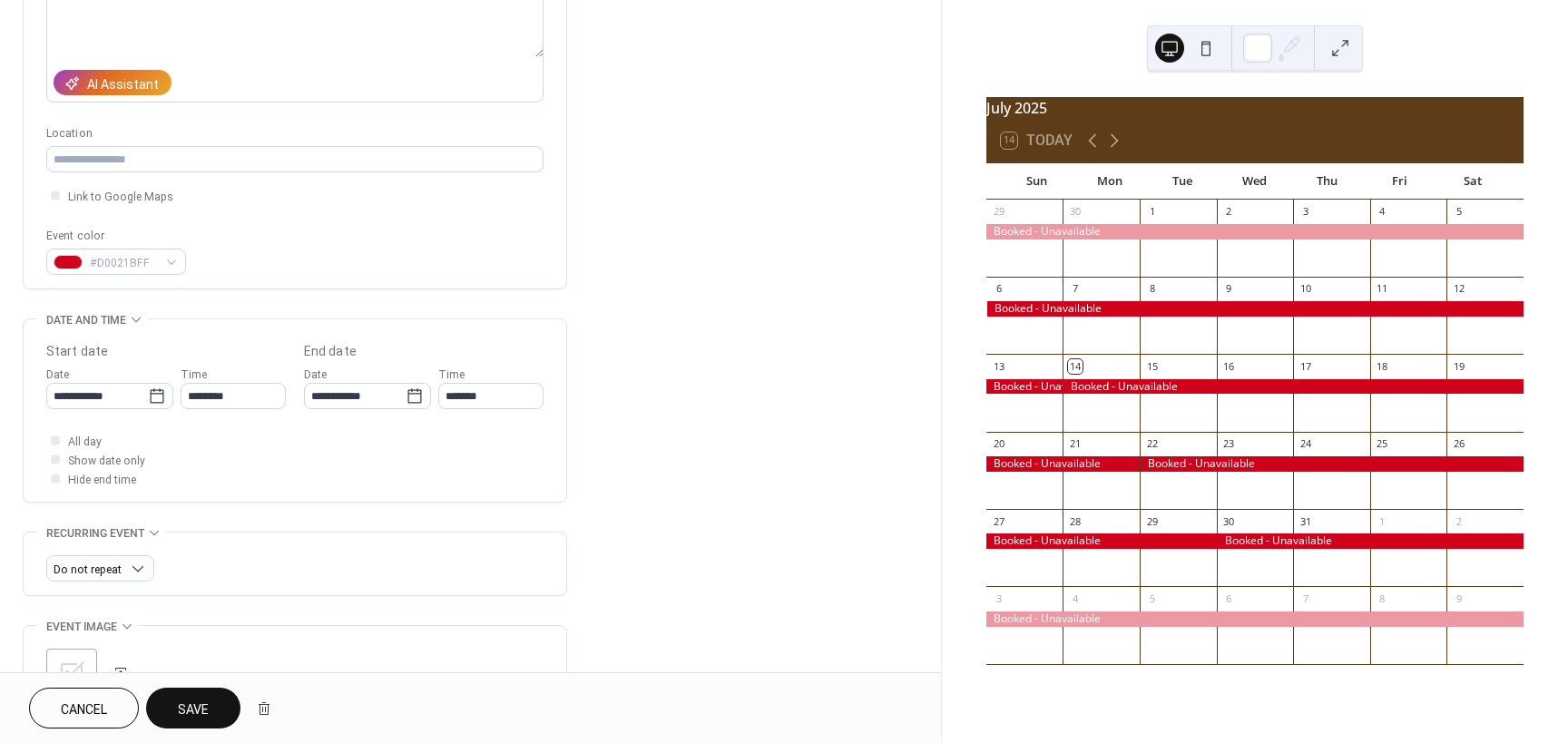 click on "**********" at bounding box center (295, 410) 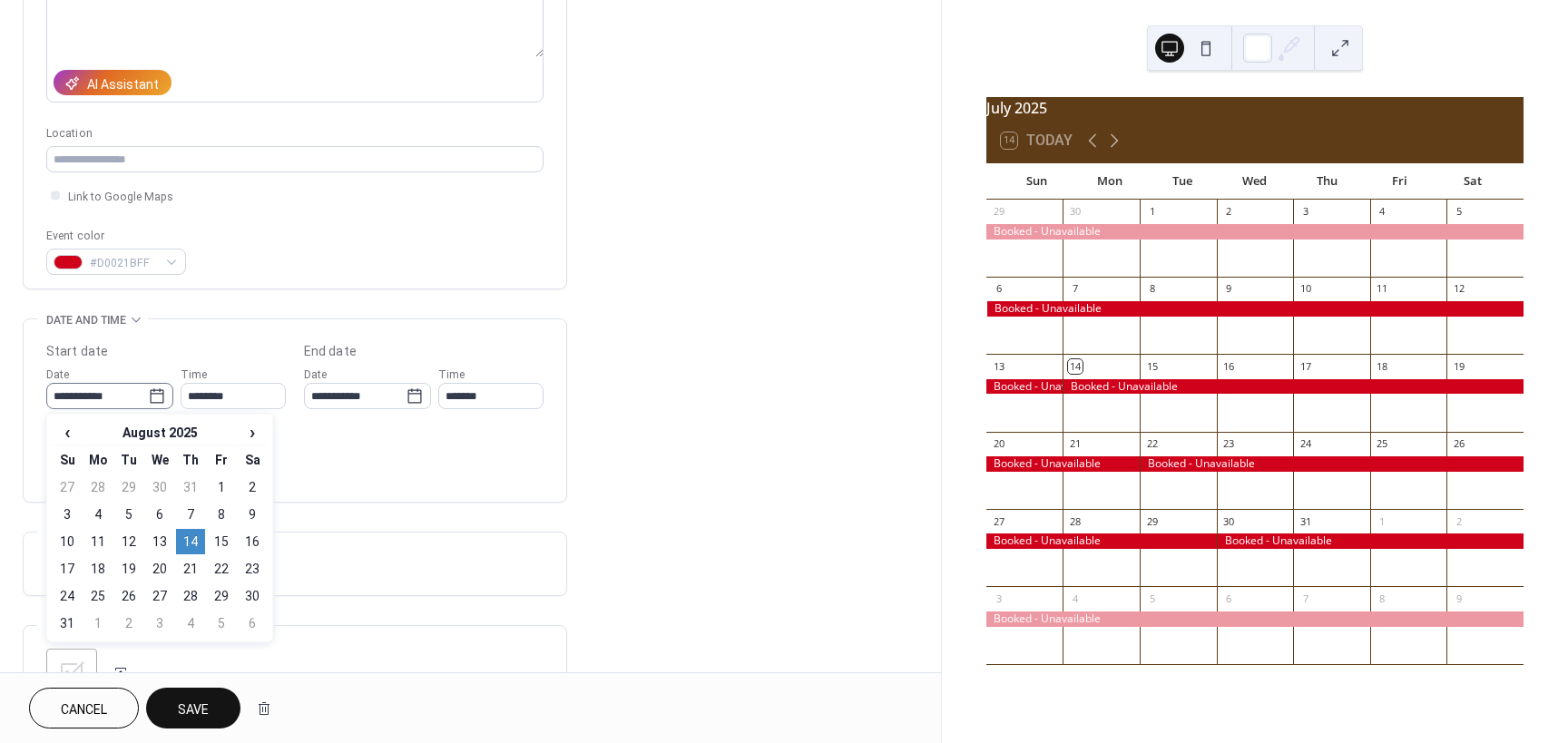 click 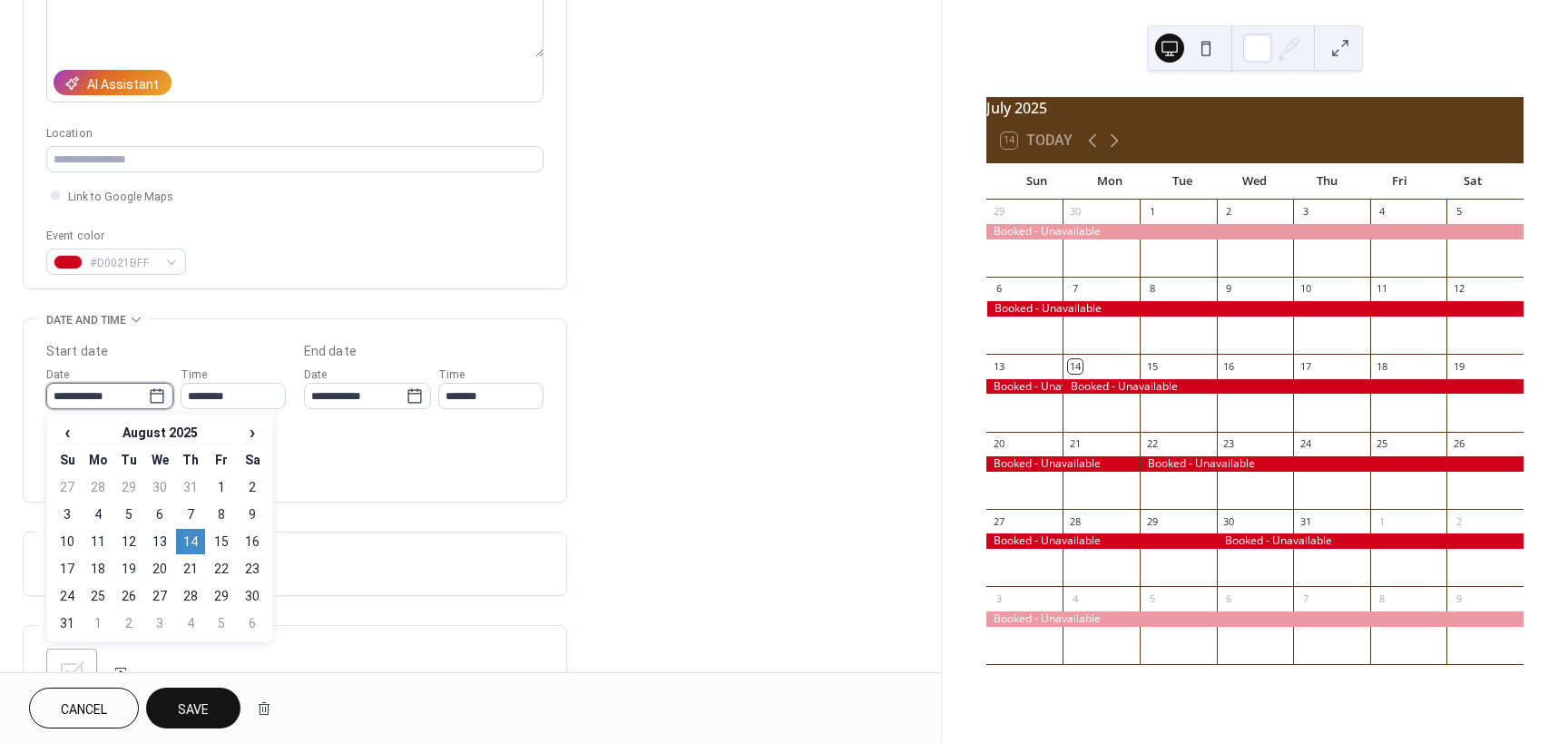 click on "**********" at bounding box center [97, 396] 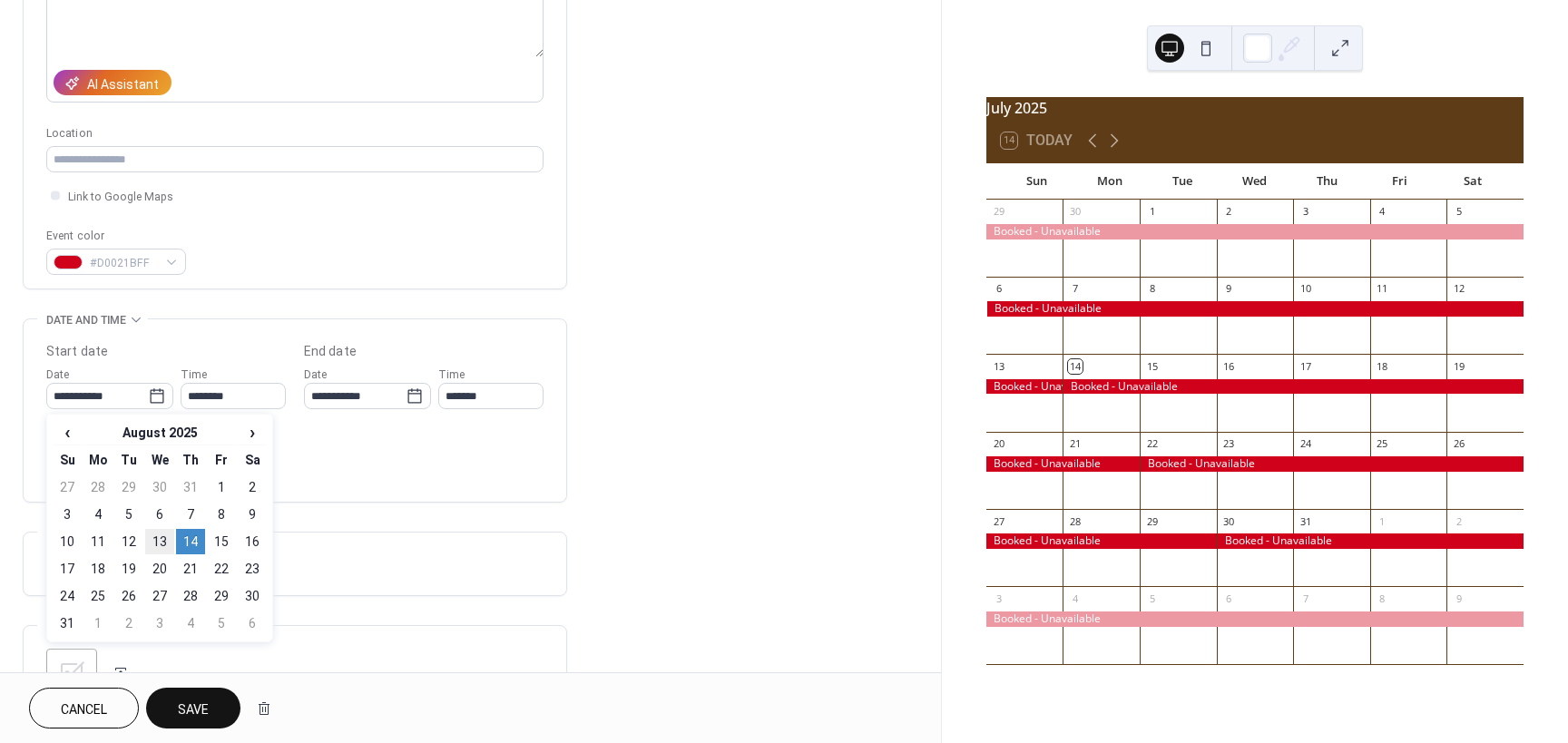 click on "13" at bounding box center (160, 542) 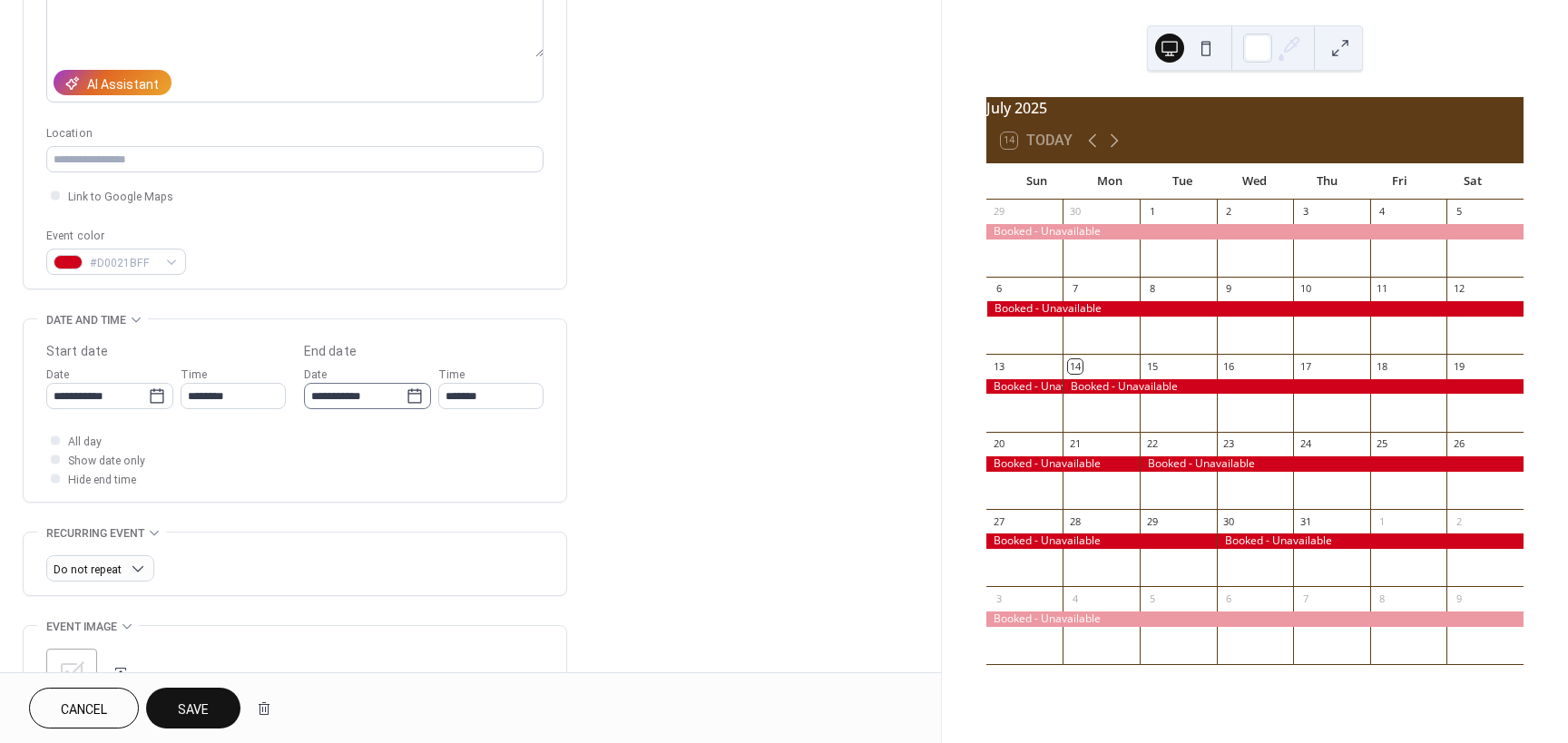 click 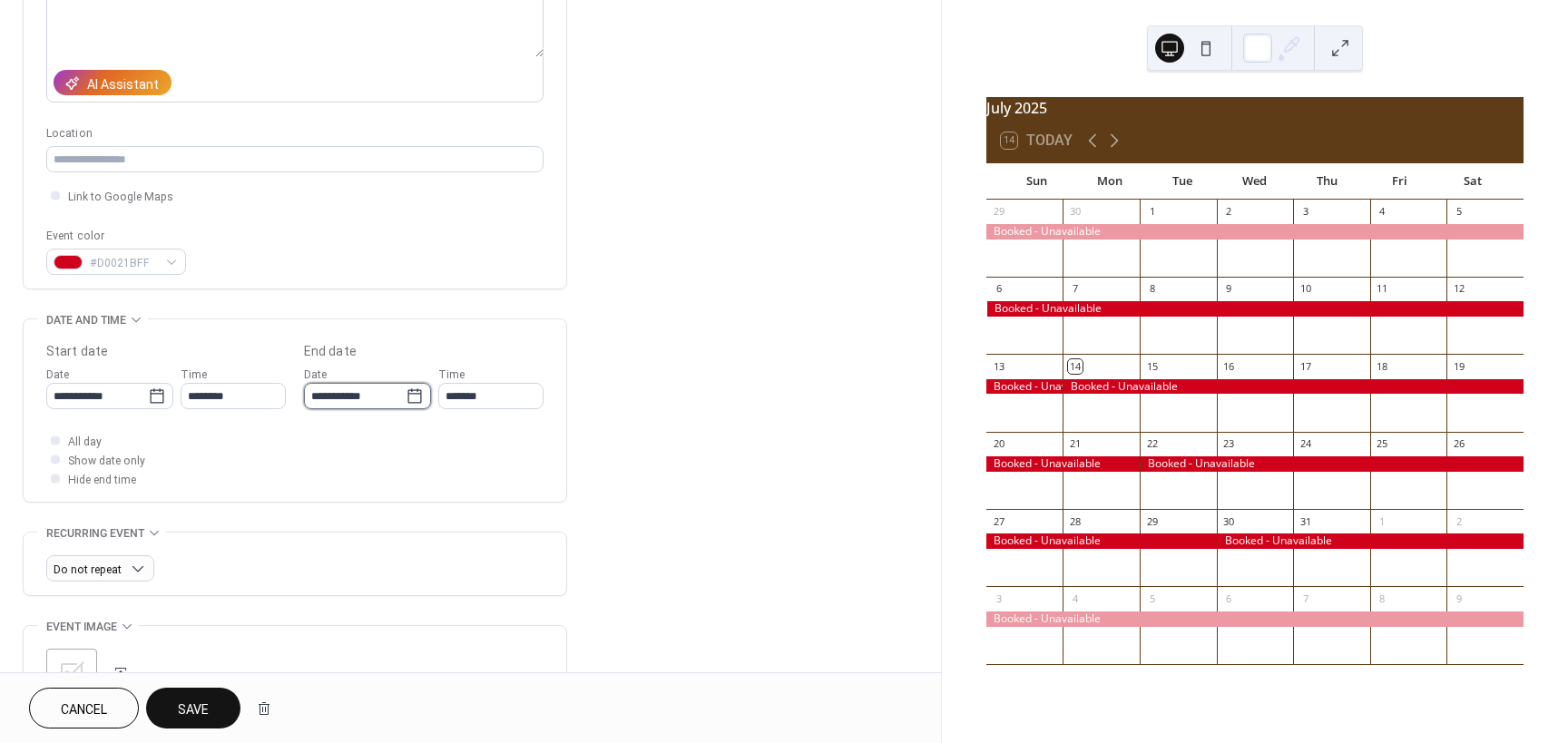 click on "**********" at bounding box center [355, 396] 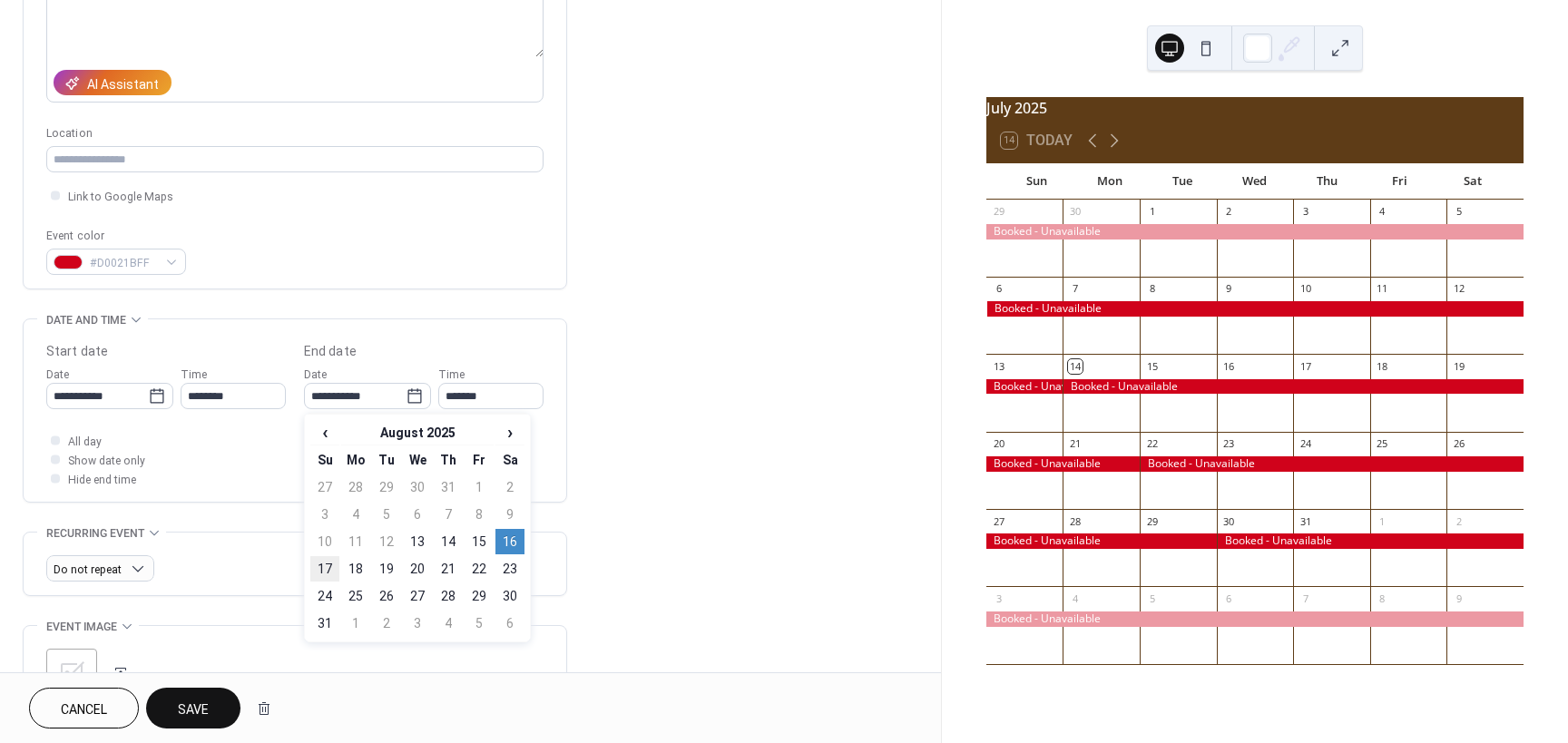 click on "17" at bounding box center [325, 569] 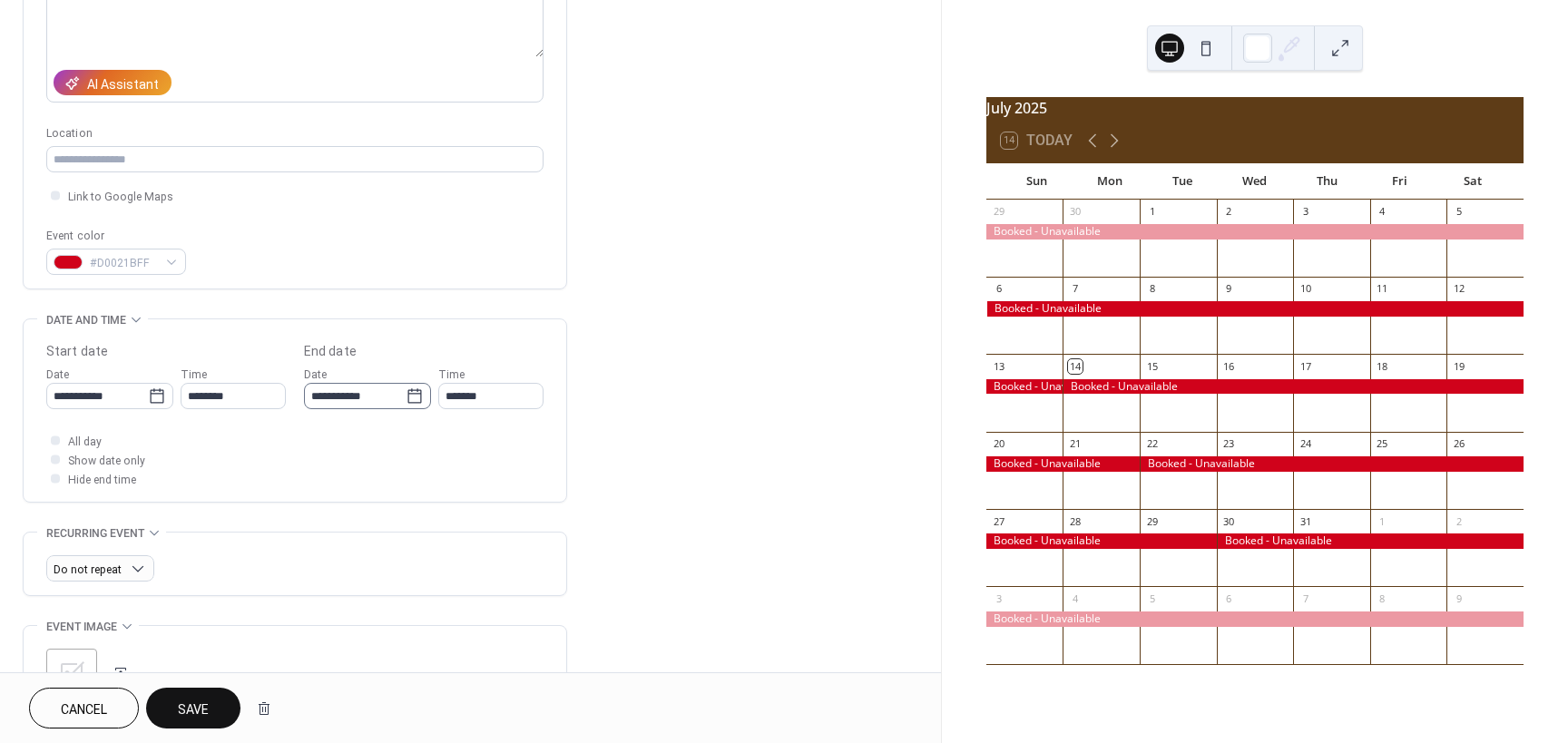 click 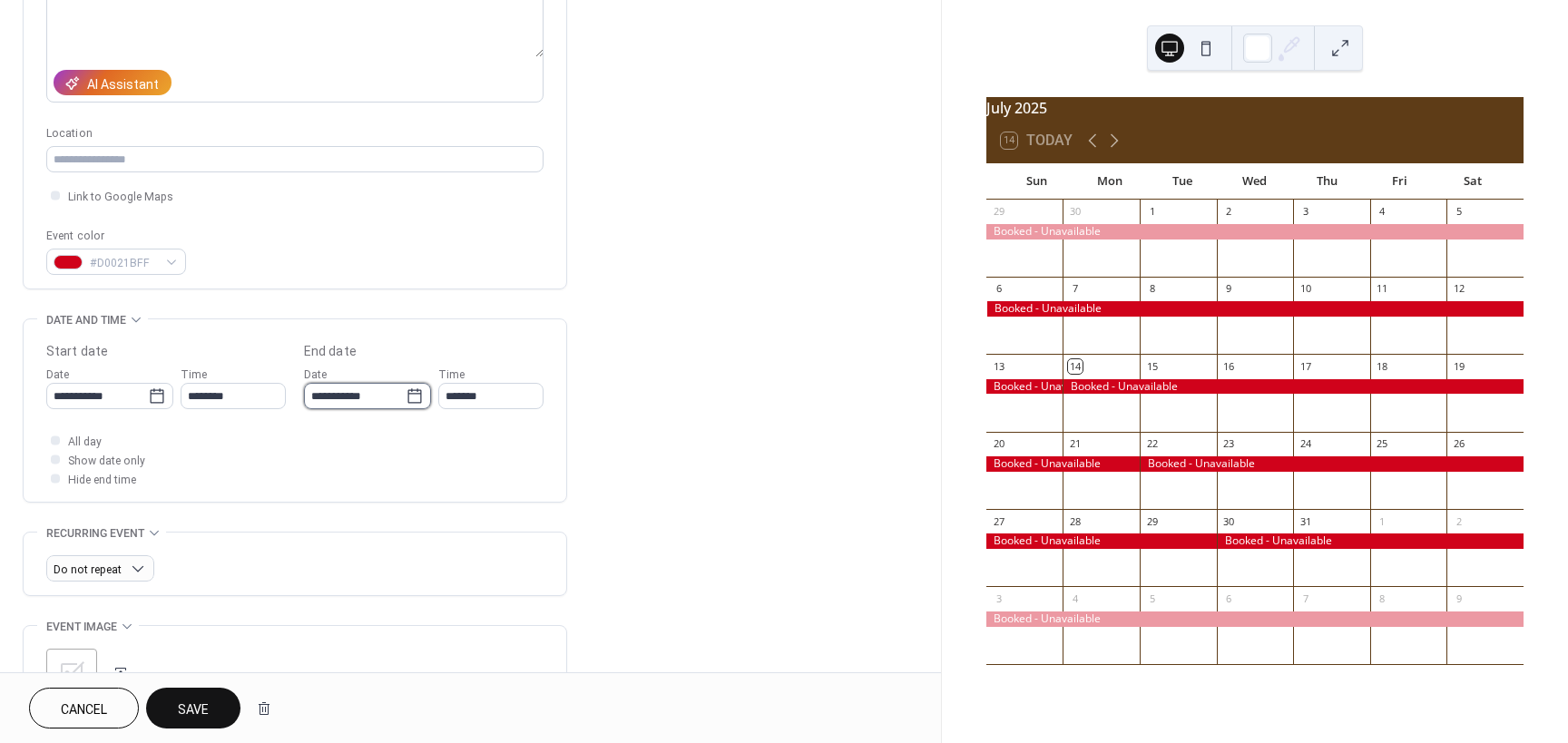 click on "**********" at bounding box center [355, 396] 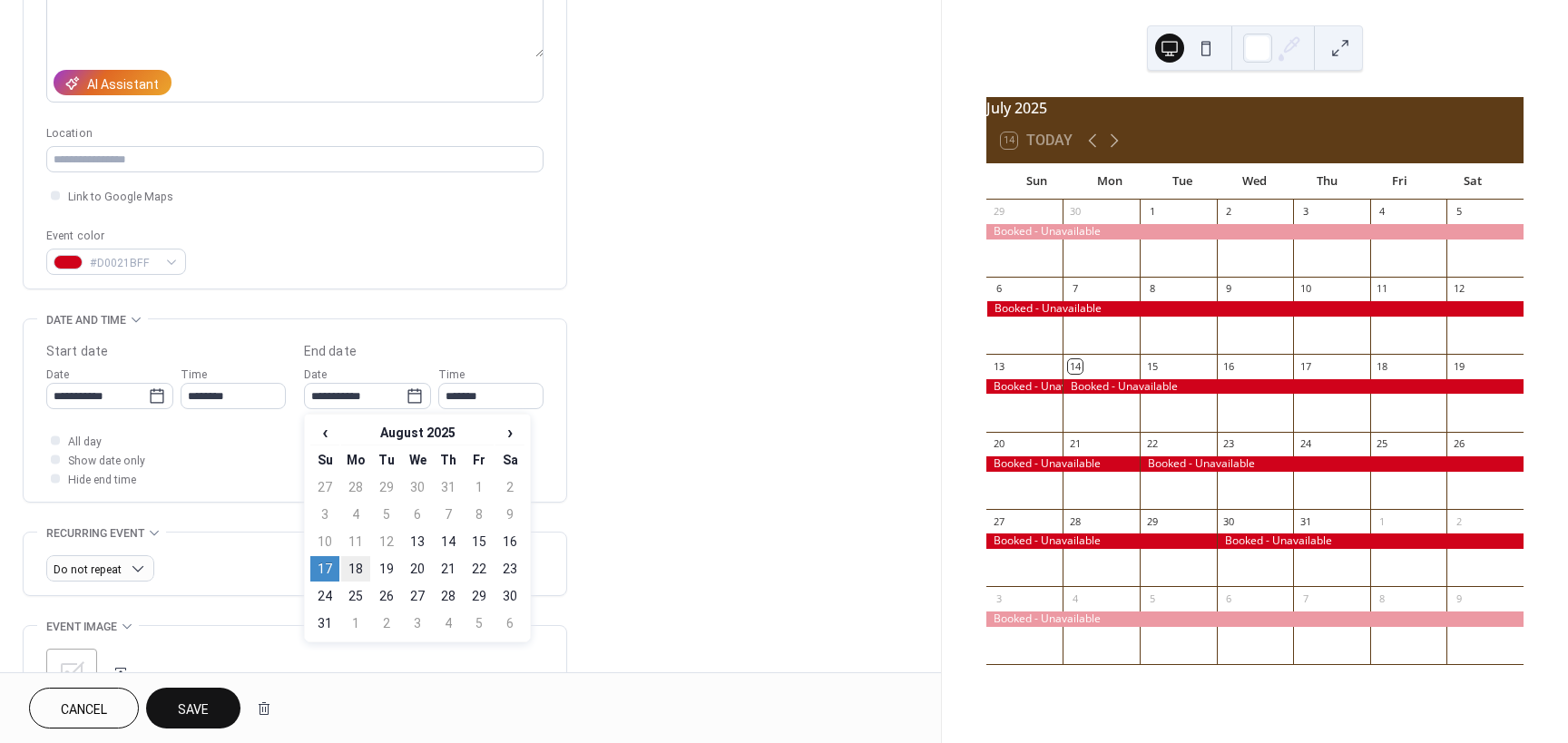 click on "18" at bounding box center (356, 569) 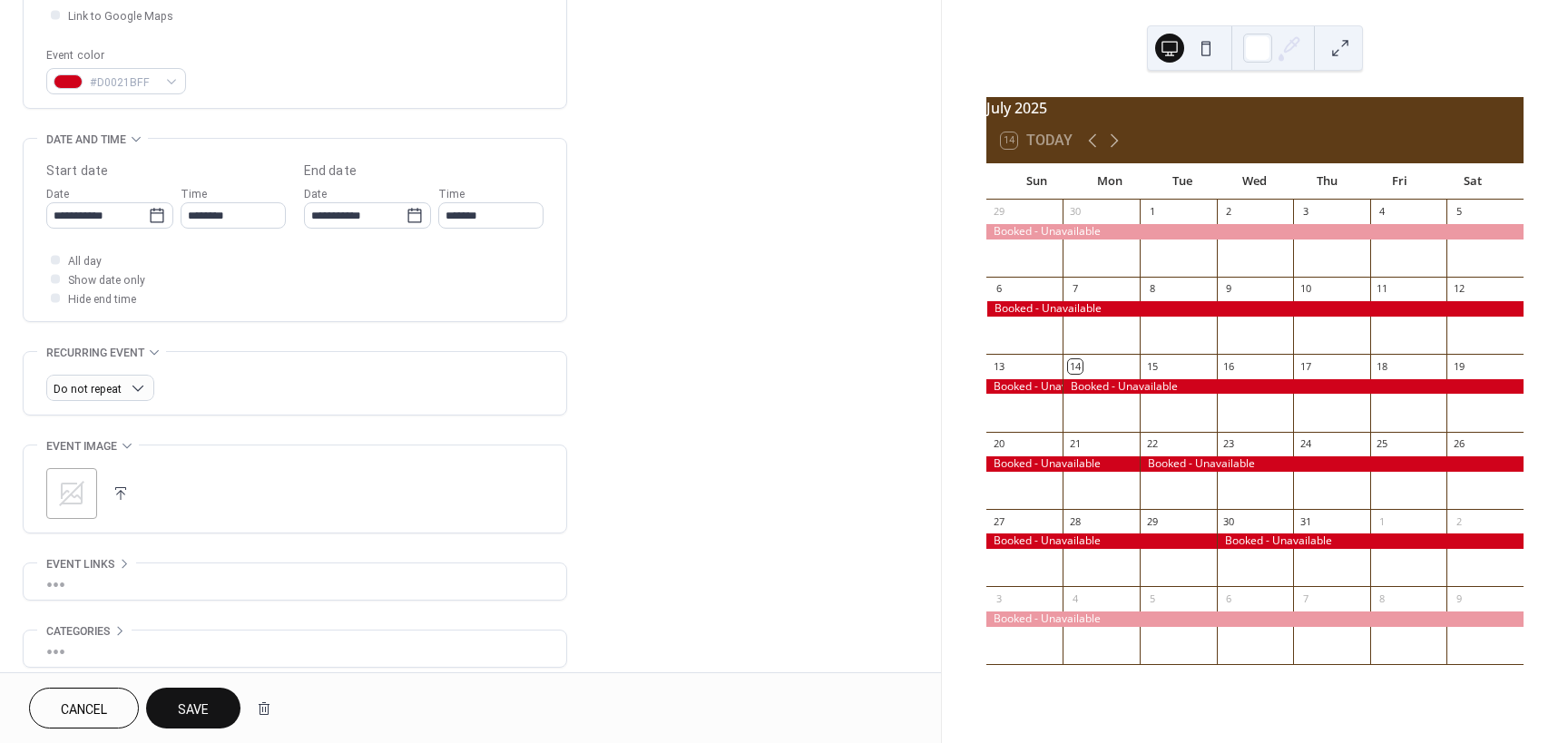 scroll, scrollTop: 454, scrollLeft: 0, axis: vertical 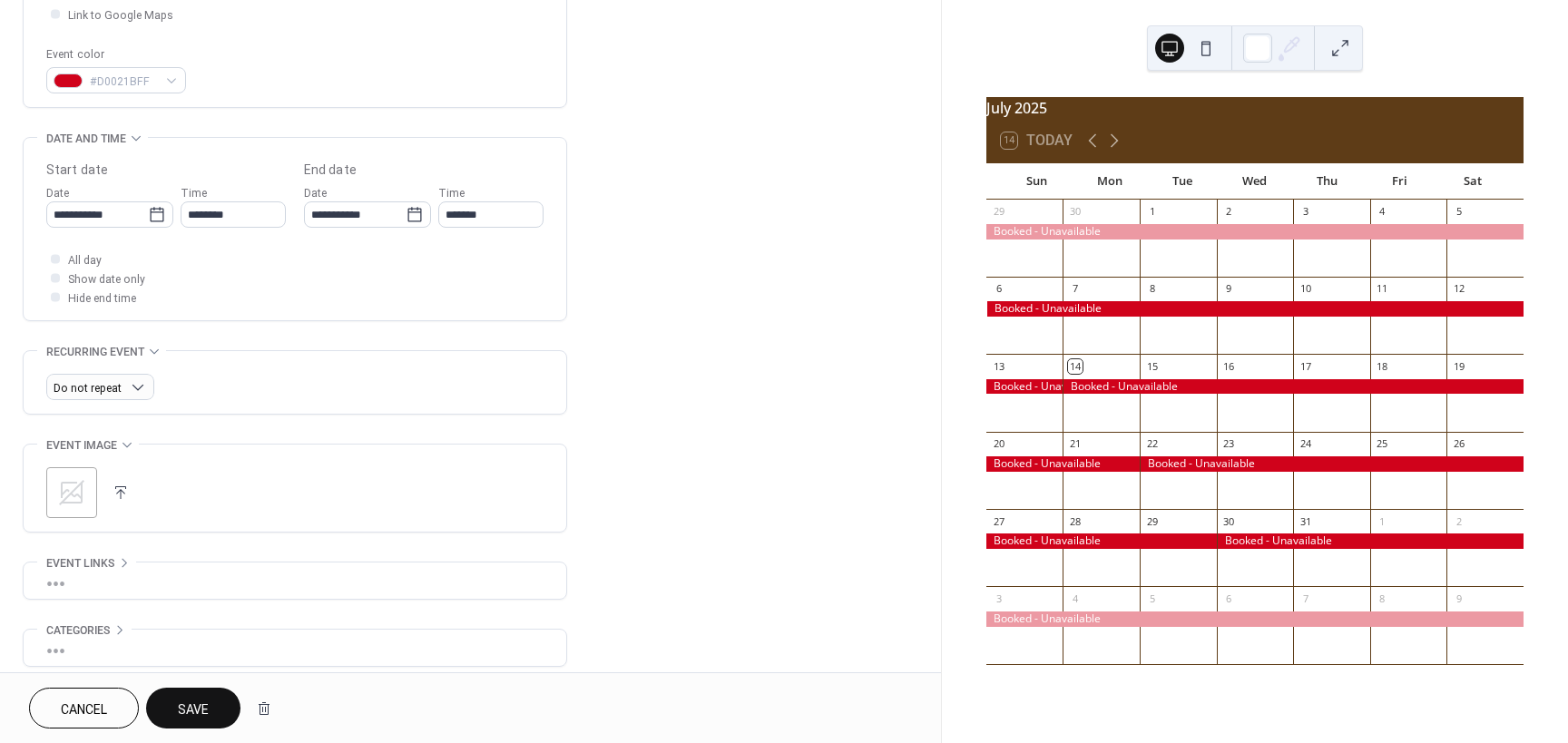 click on "Save" at bounding box center [193, 708] 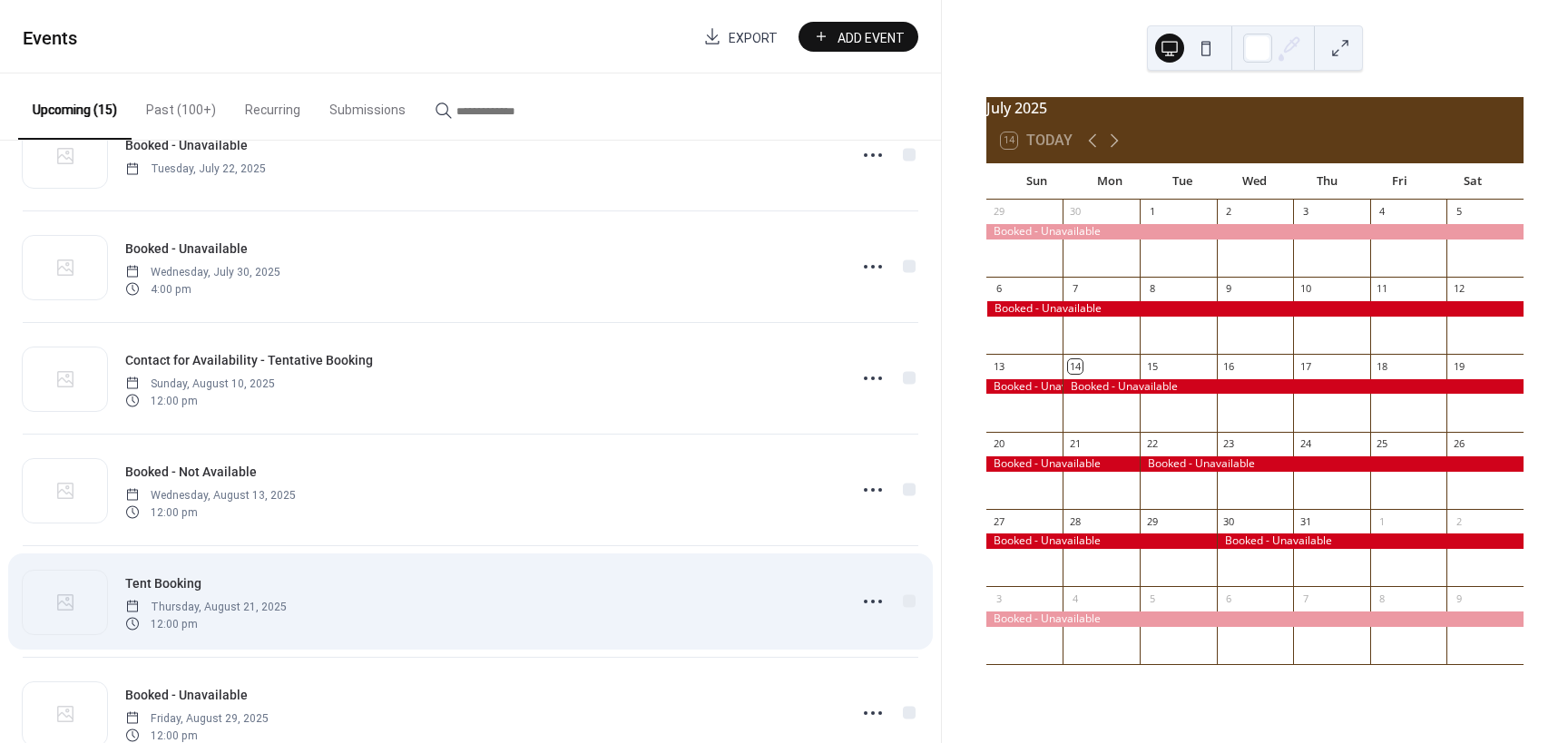 scroll, scrollTop: 181, scrollLeft: 0, axis: vertical 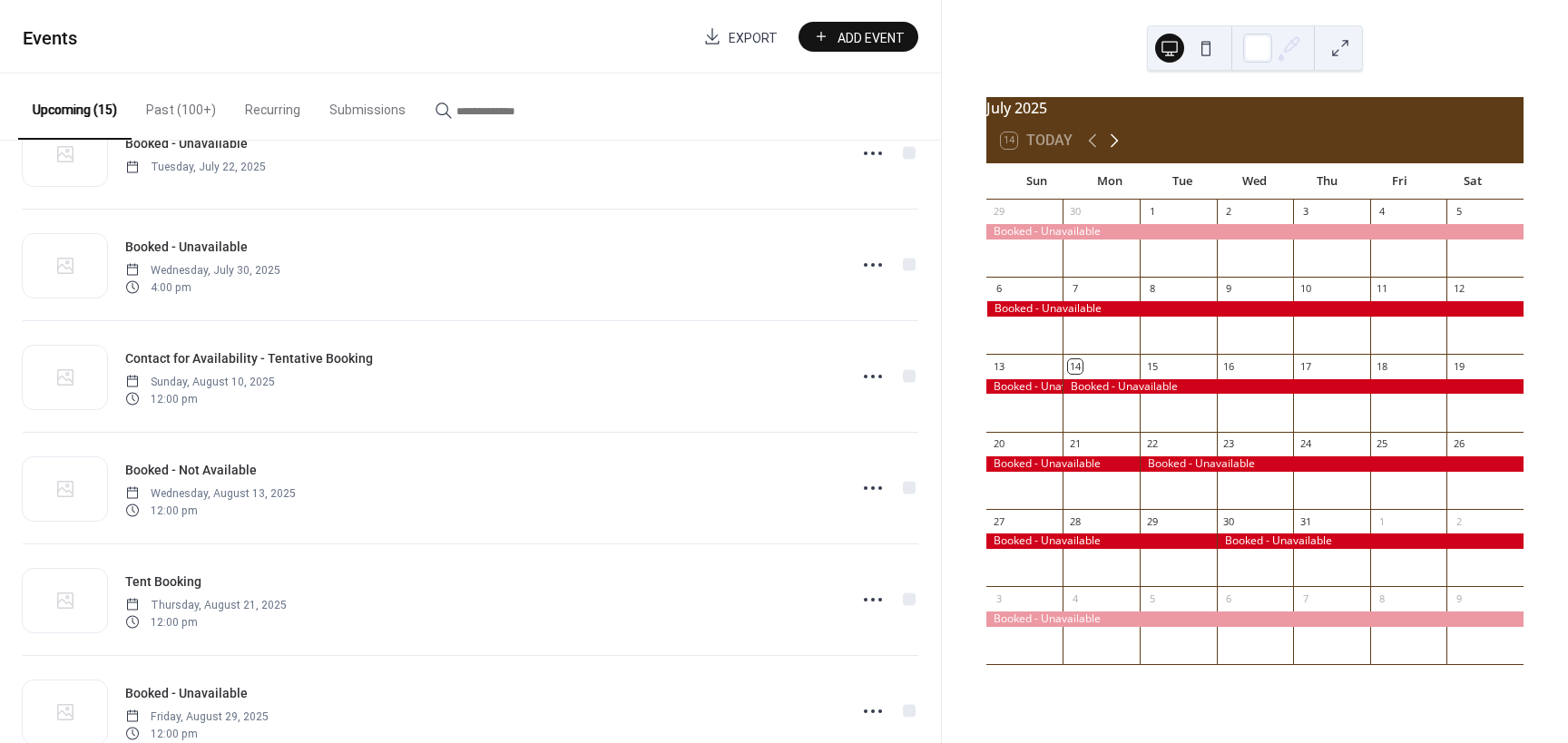 click 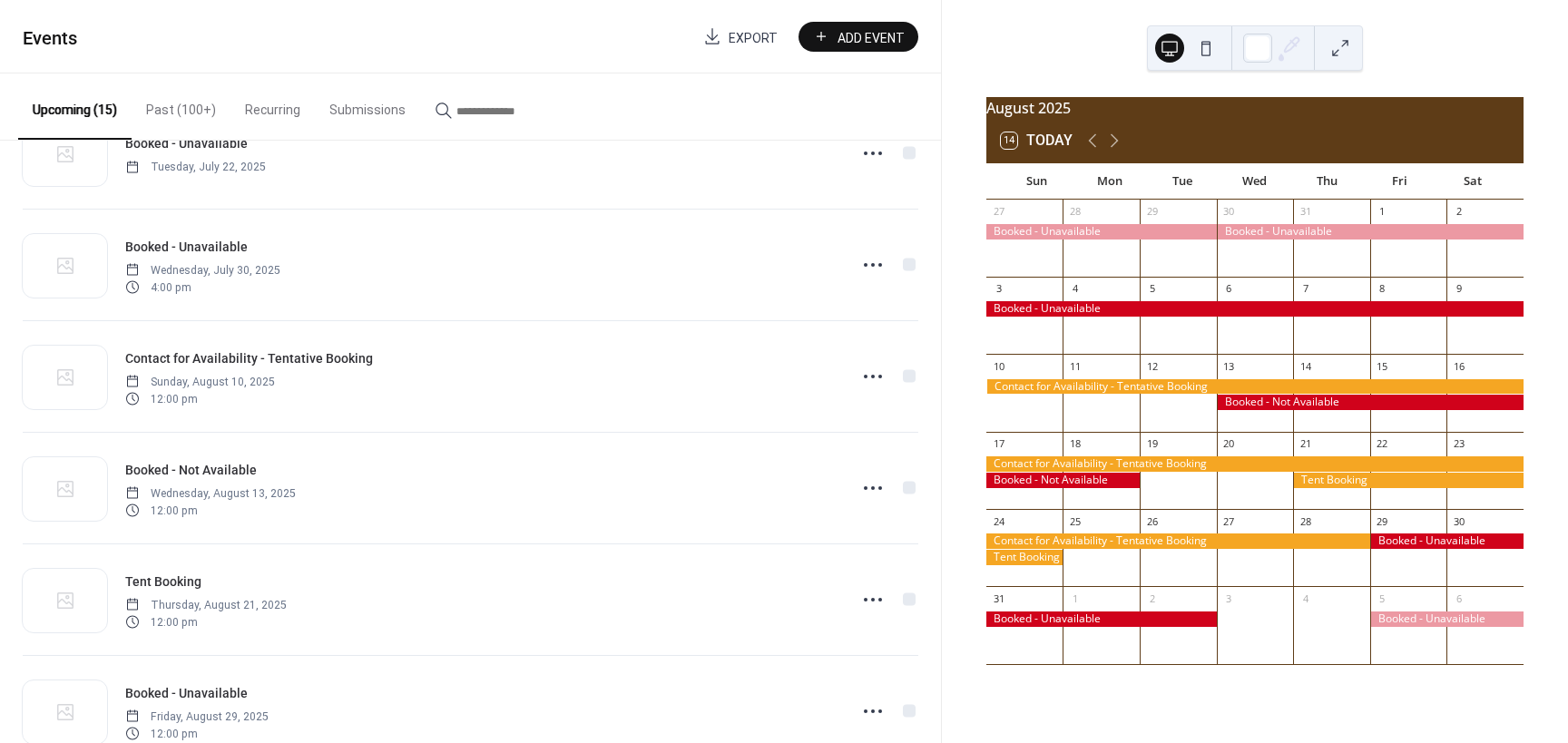 click at bounding box center [1408, 480] 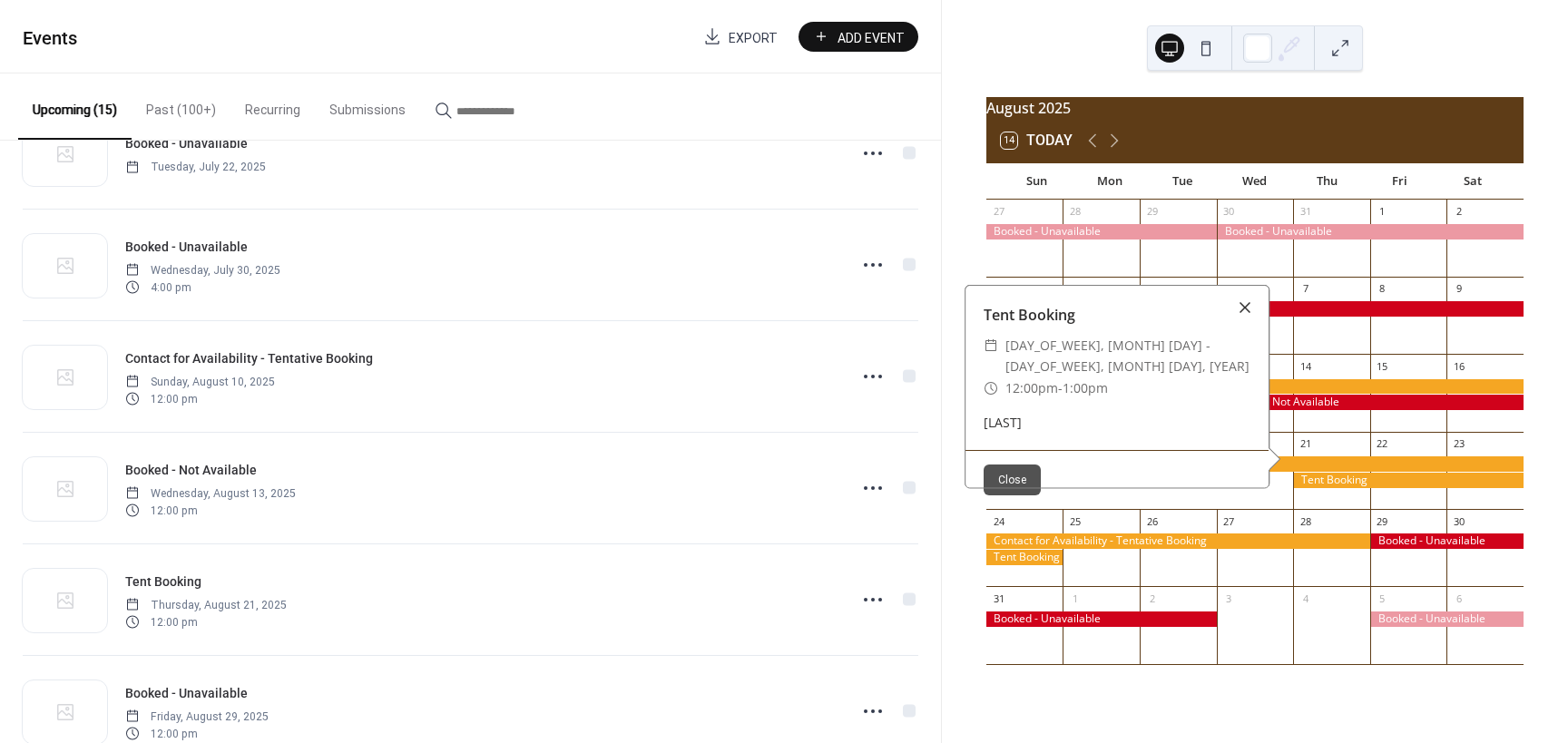 click at bounding box center (1245, 308) 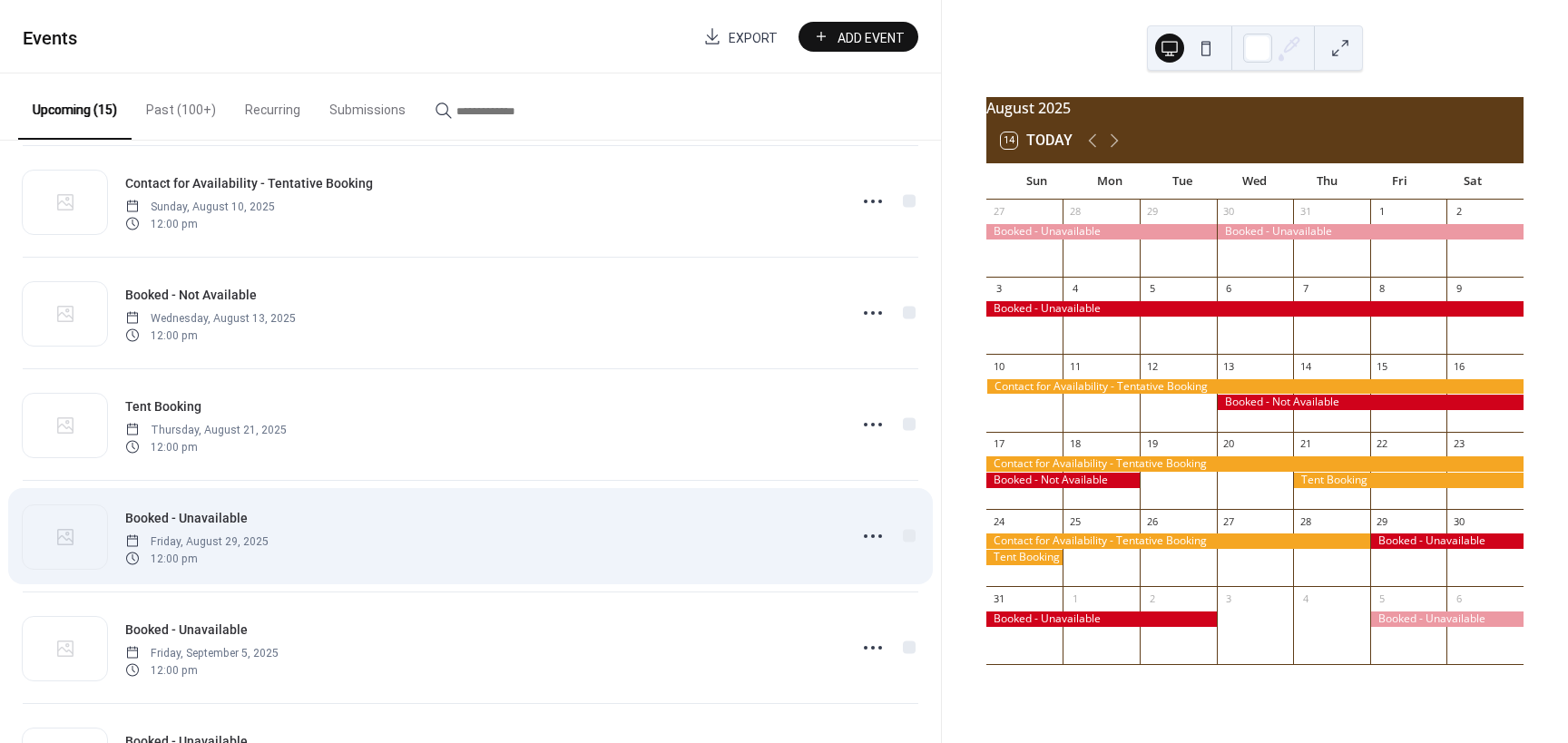 scroll, scrollTop: 363, scrollLeft: 0, axis: vertical 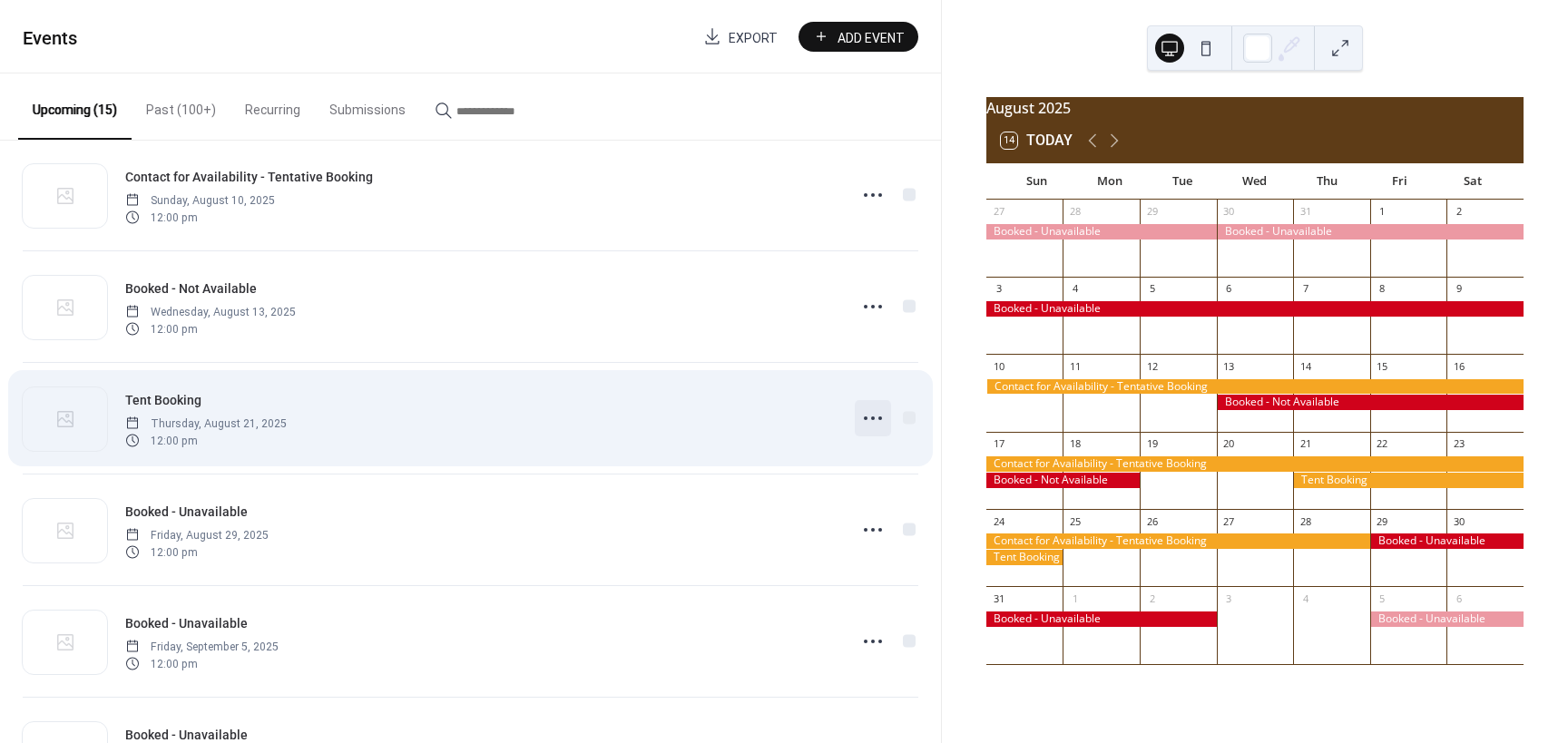 click 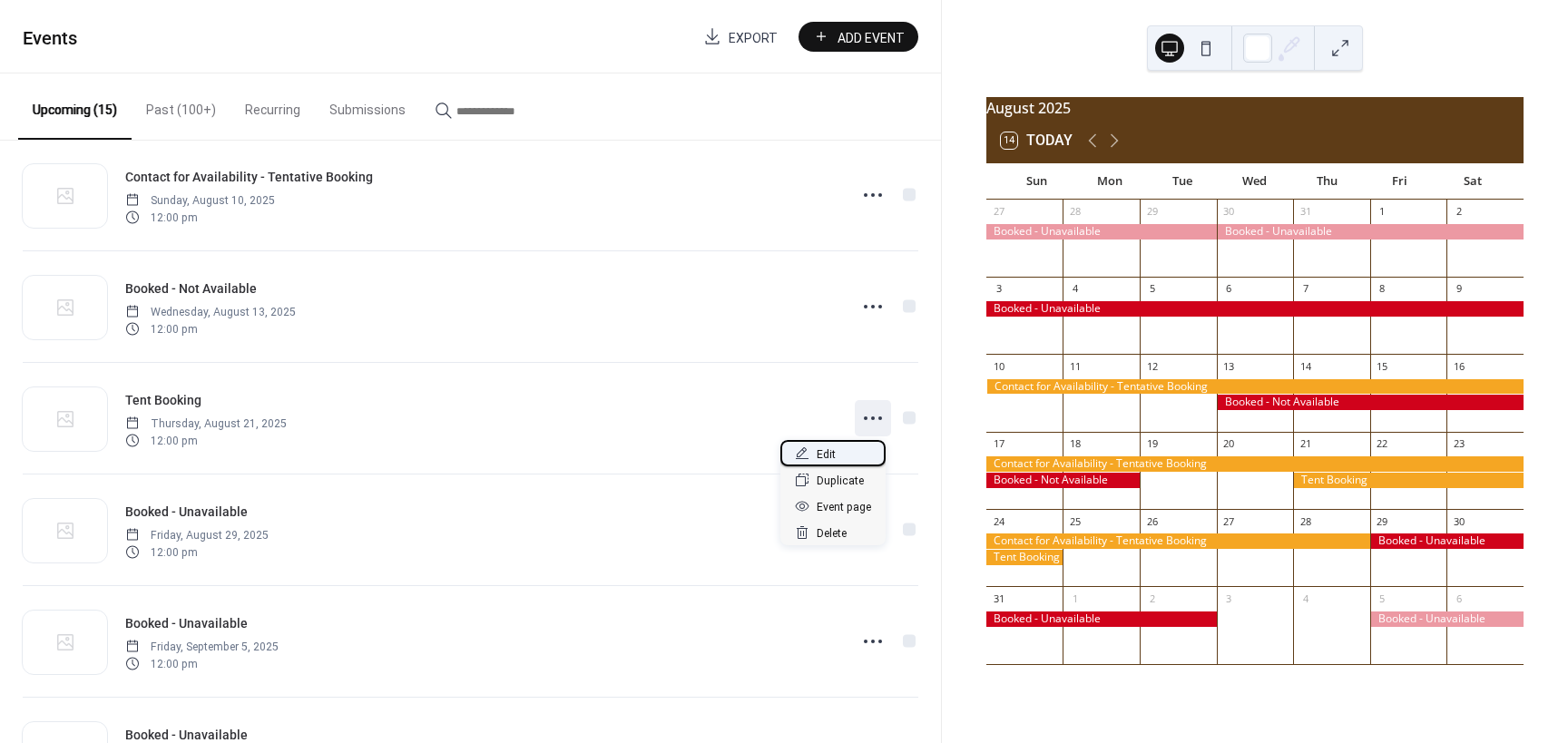 click on "Edit" at bounding box center (826, 455) 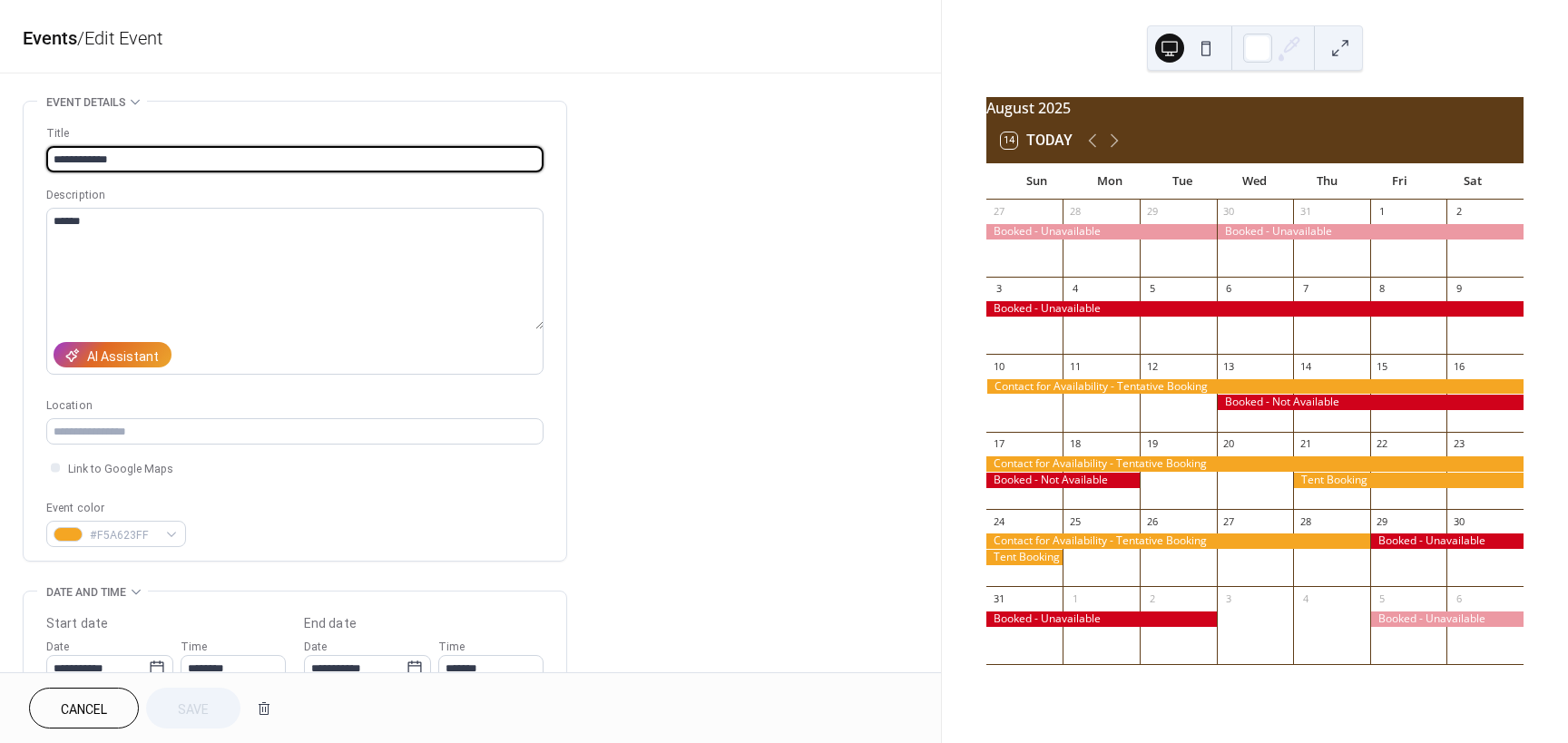 drag, startPoint x: 153, startPoint y: 158, endPoint x: 42, endPoint y: 158, distance: 111 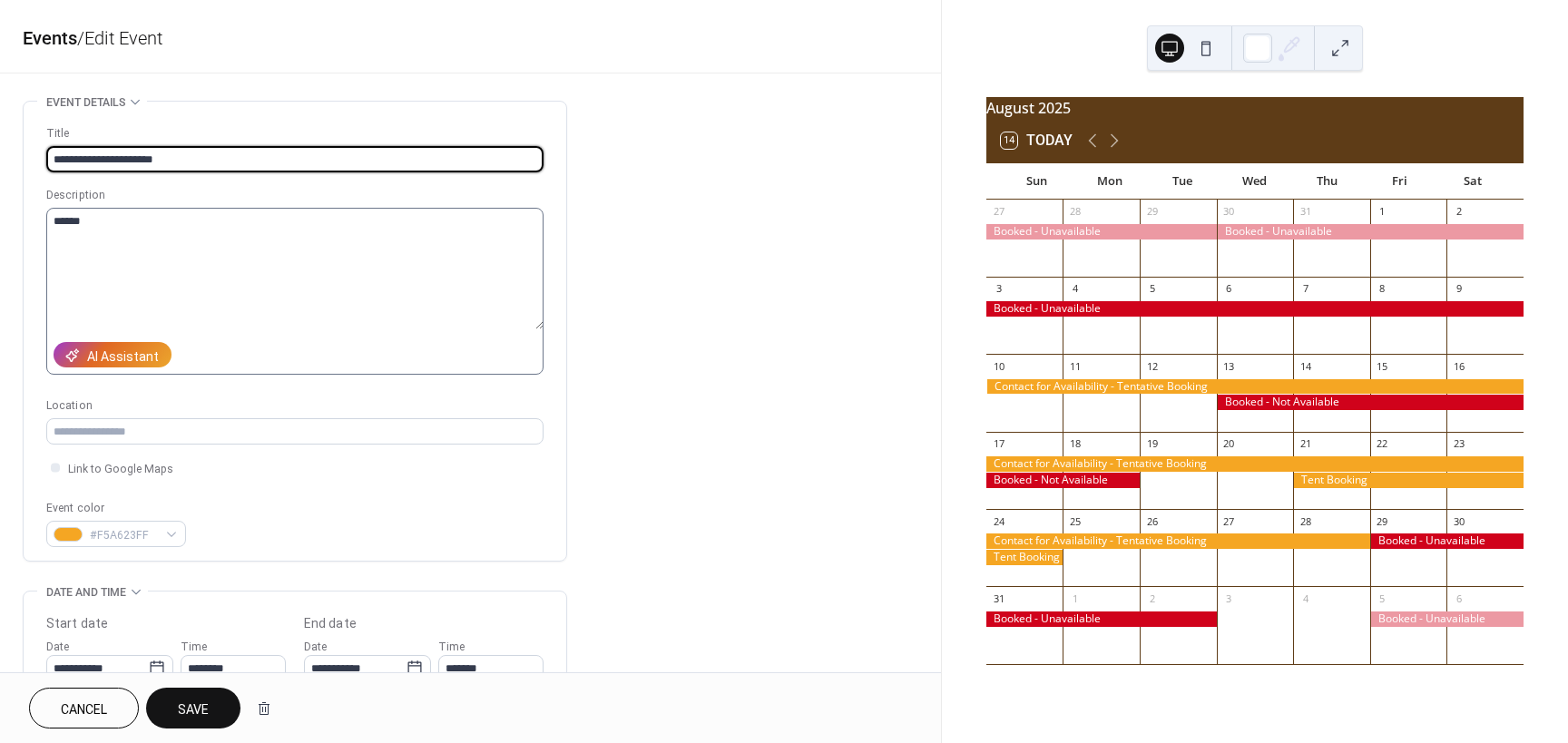 type on "**********" 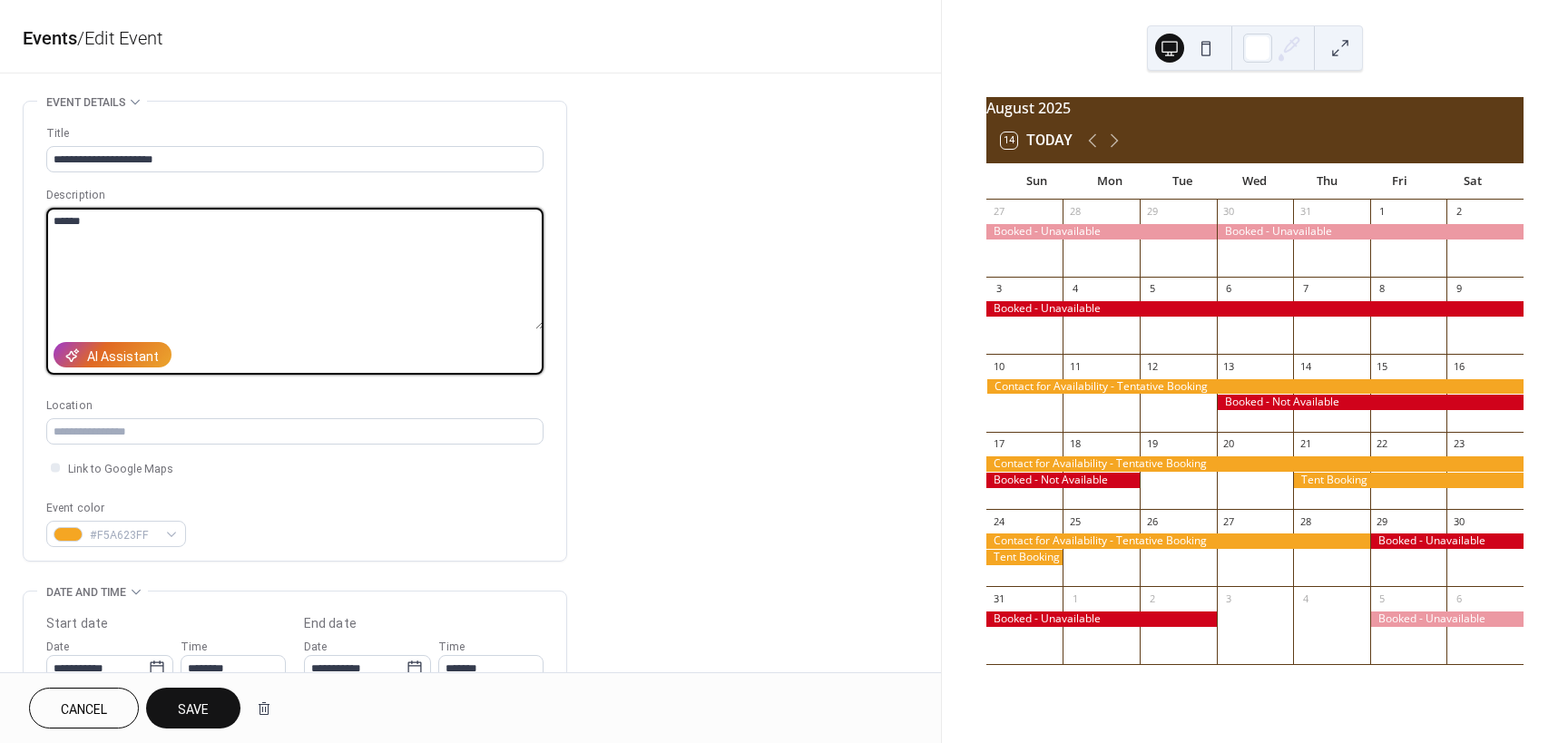 drag, startPoint x: 116, startPoint y: 211, endPoint x: 19, endPoint y: 219, distance: 97.329338 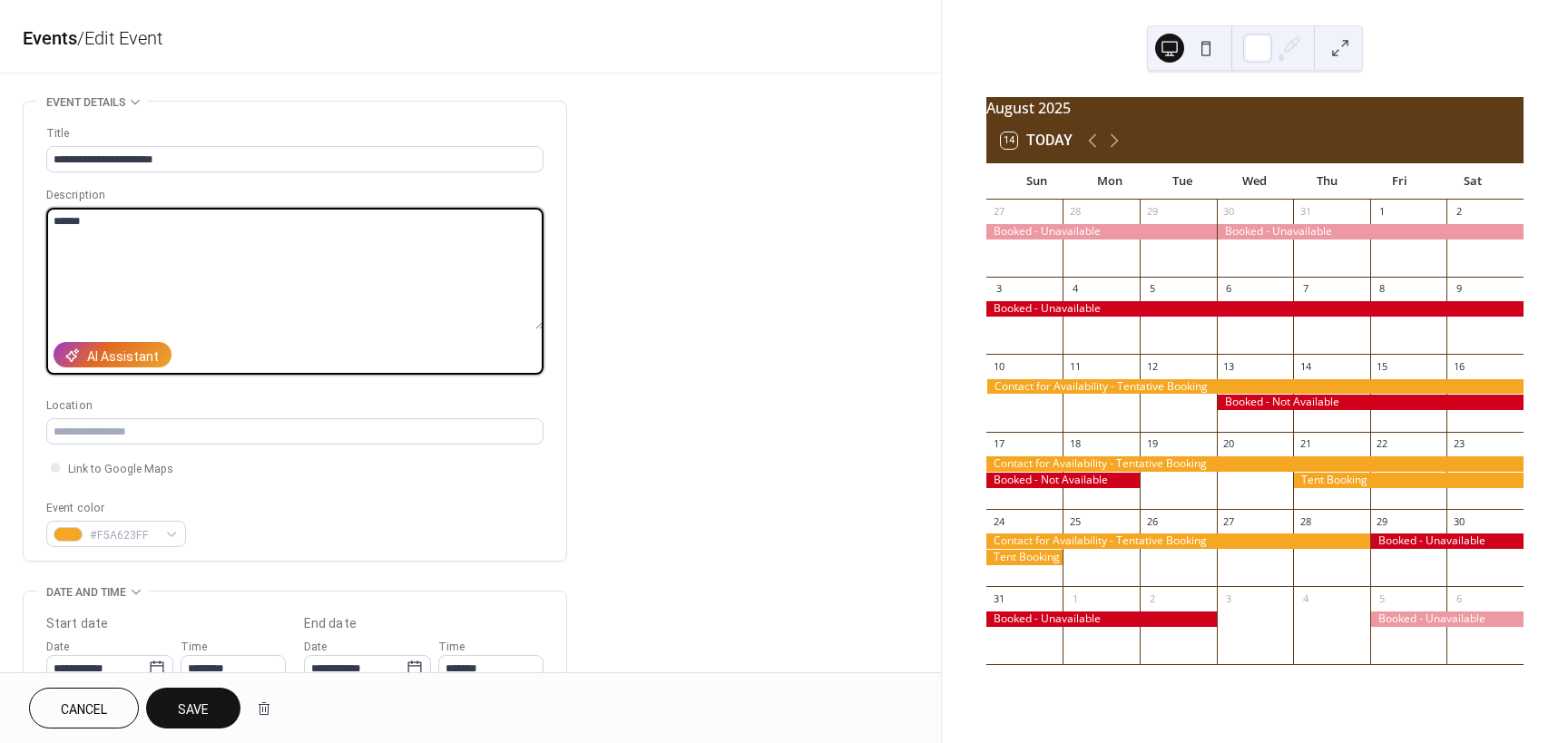 click on "**********" at bounding box center (470, 653) 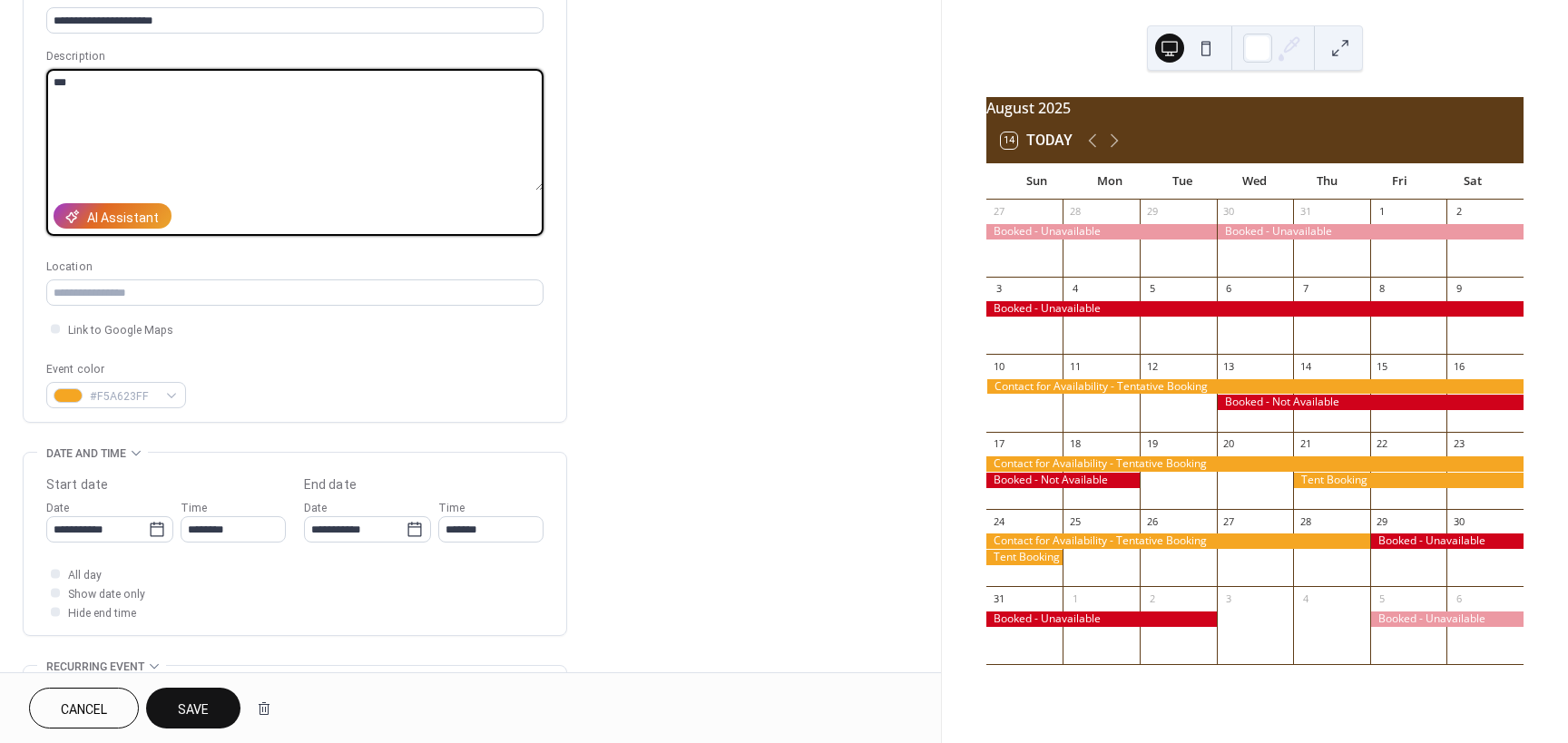 scroll, scrollTop: 181, scrollLeft: 0, axis: vertical 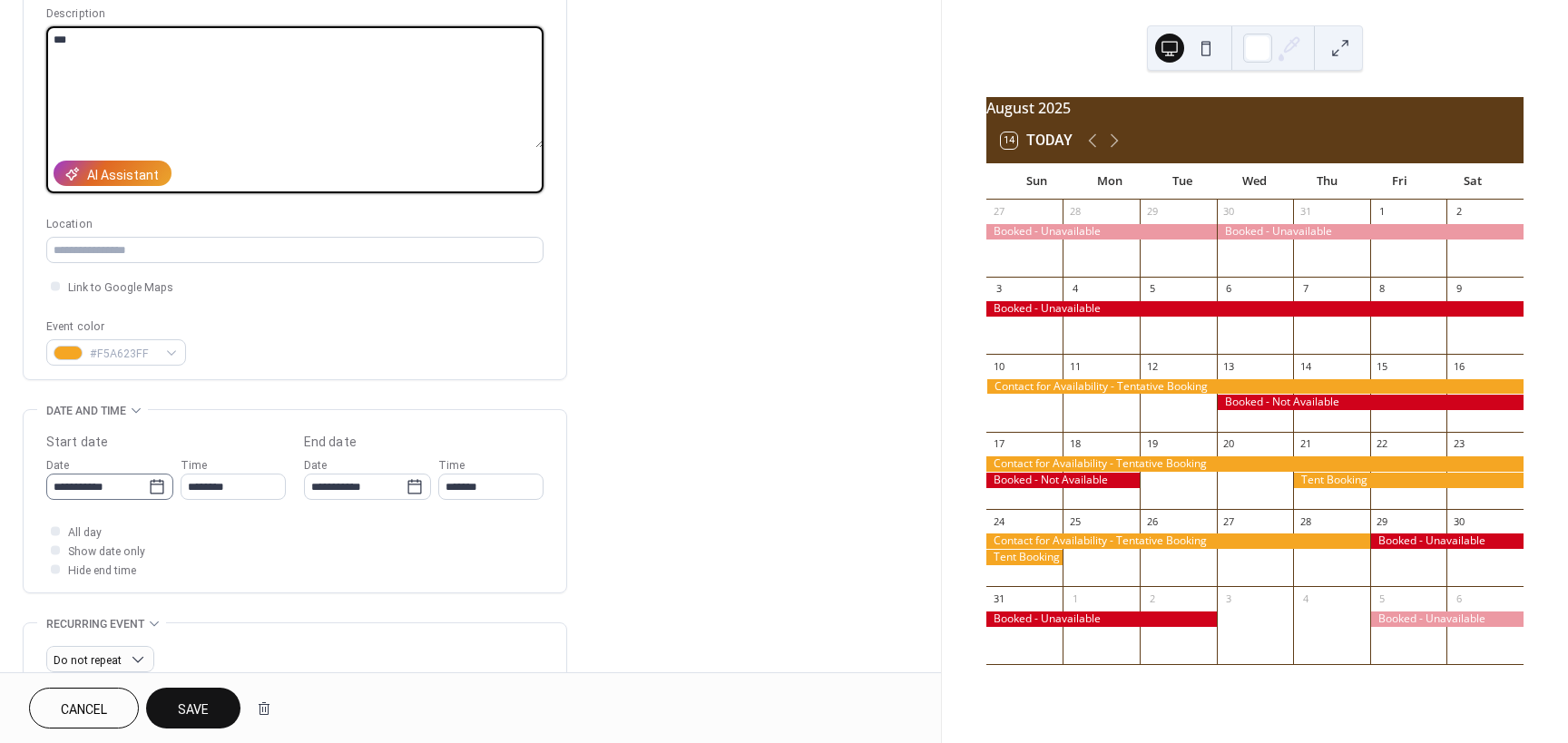 type on "***" 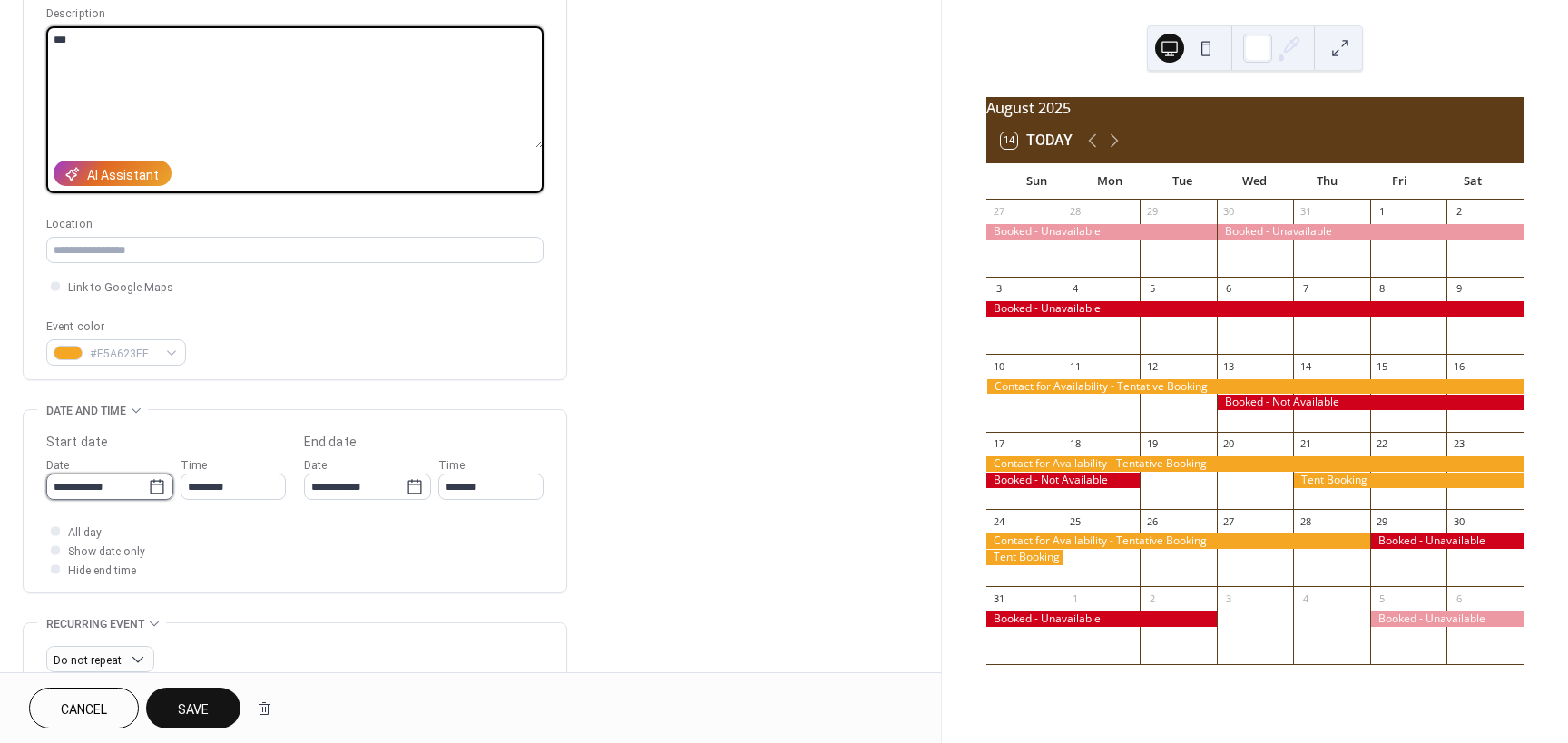 click on "**********" at bounding box center [97, 486] 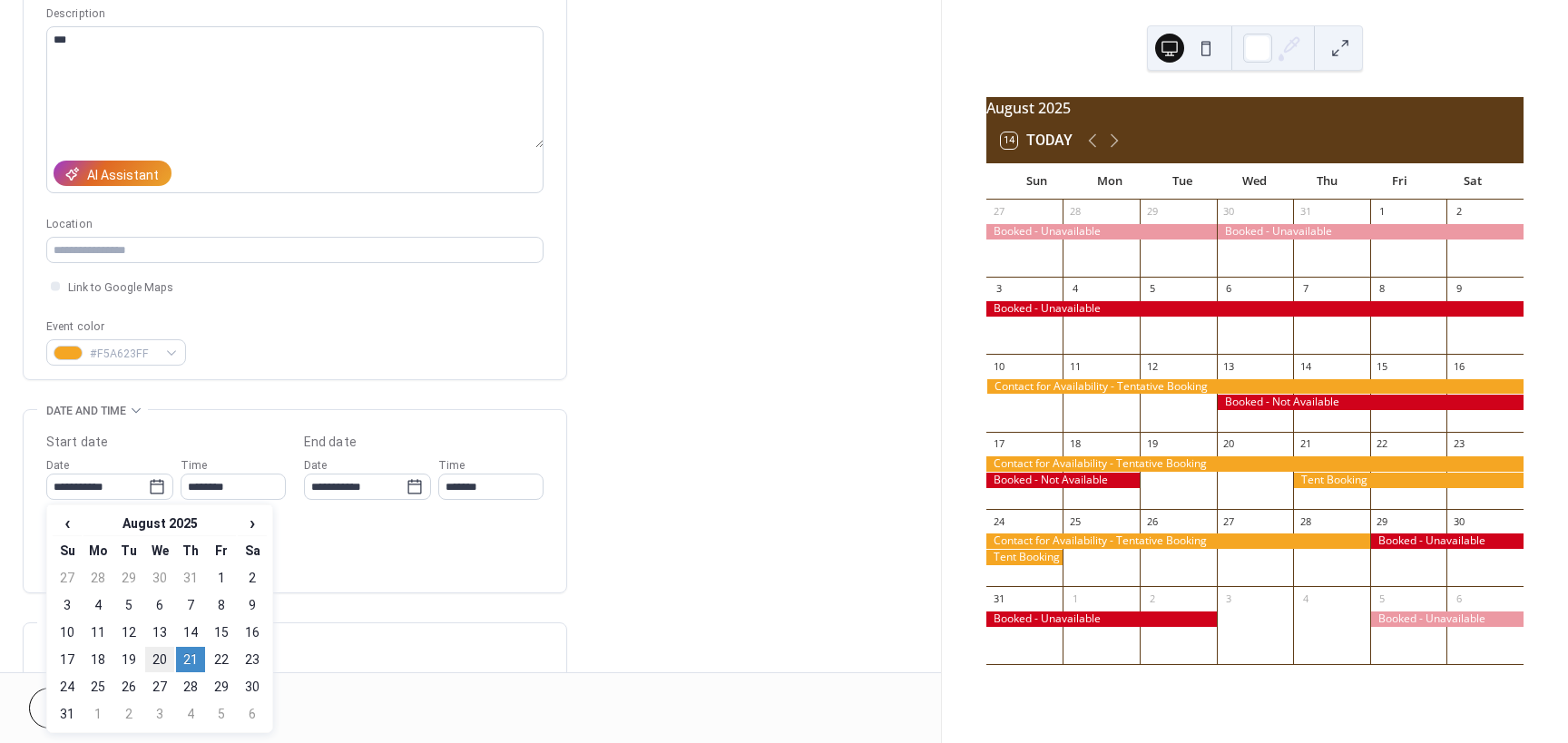 click on "20" at bounding box center [160, 660] 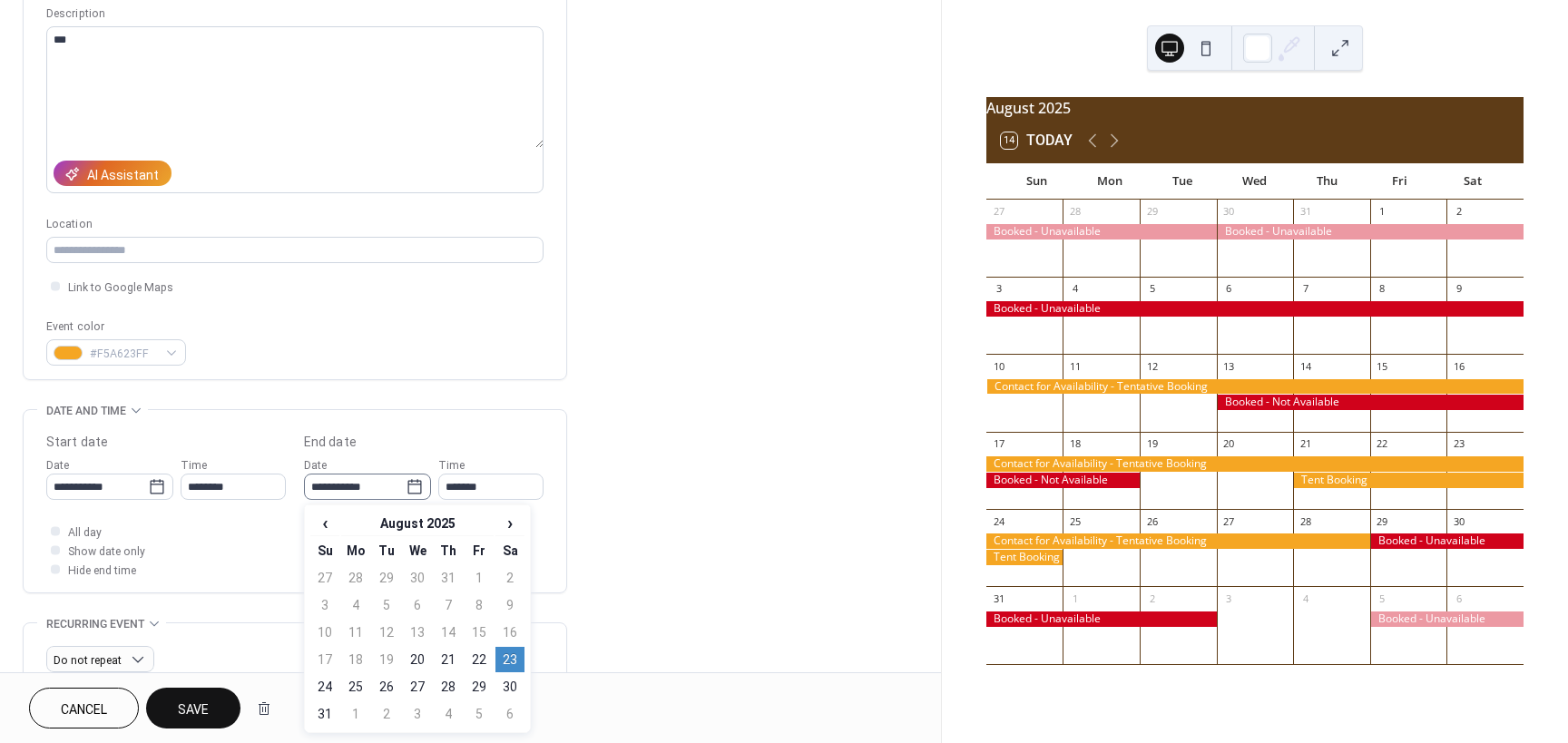 click 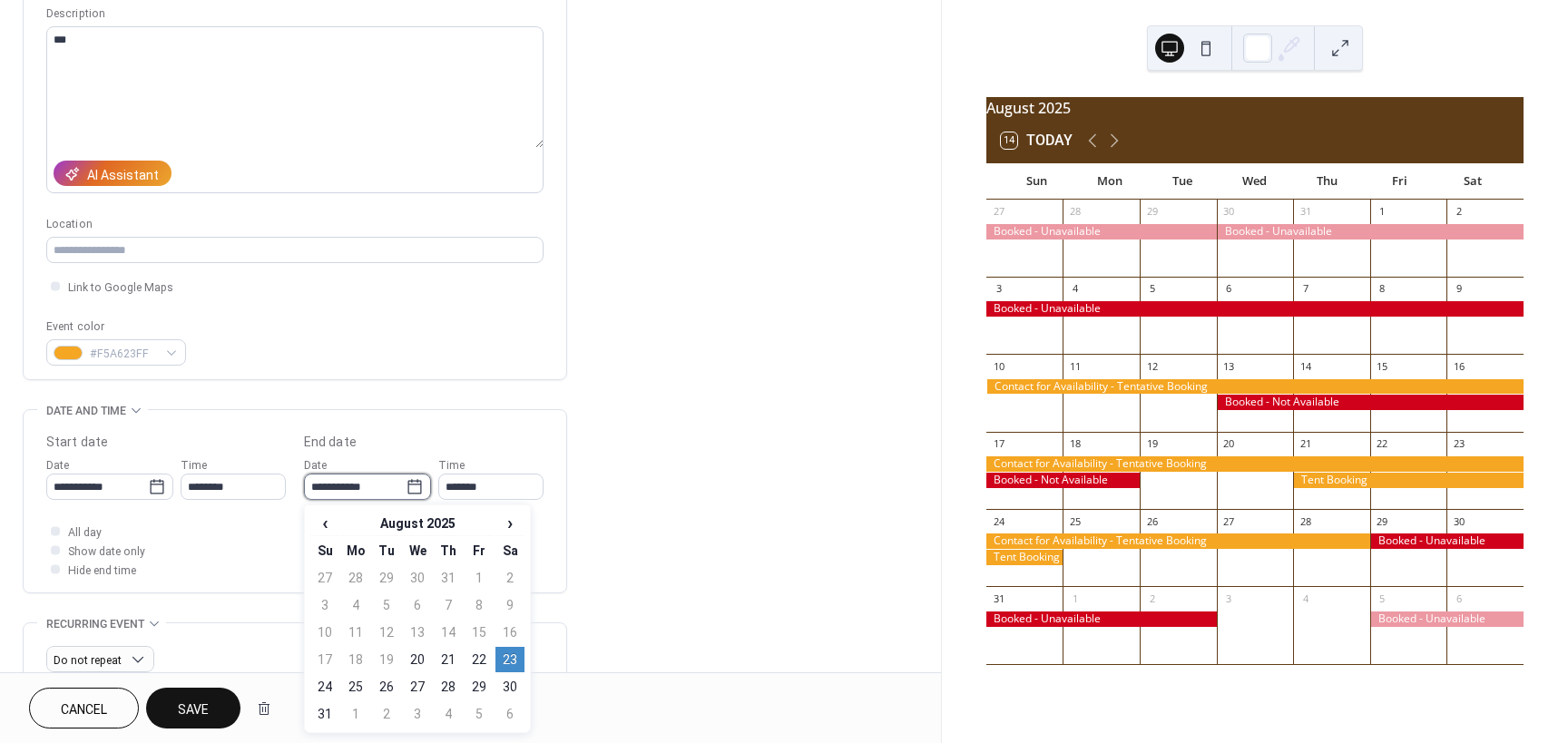 click on "**********" at bounding box center [355, 486] 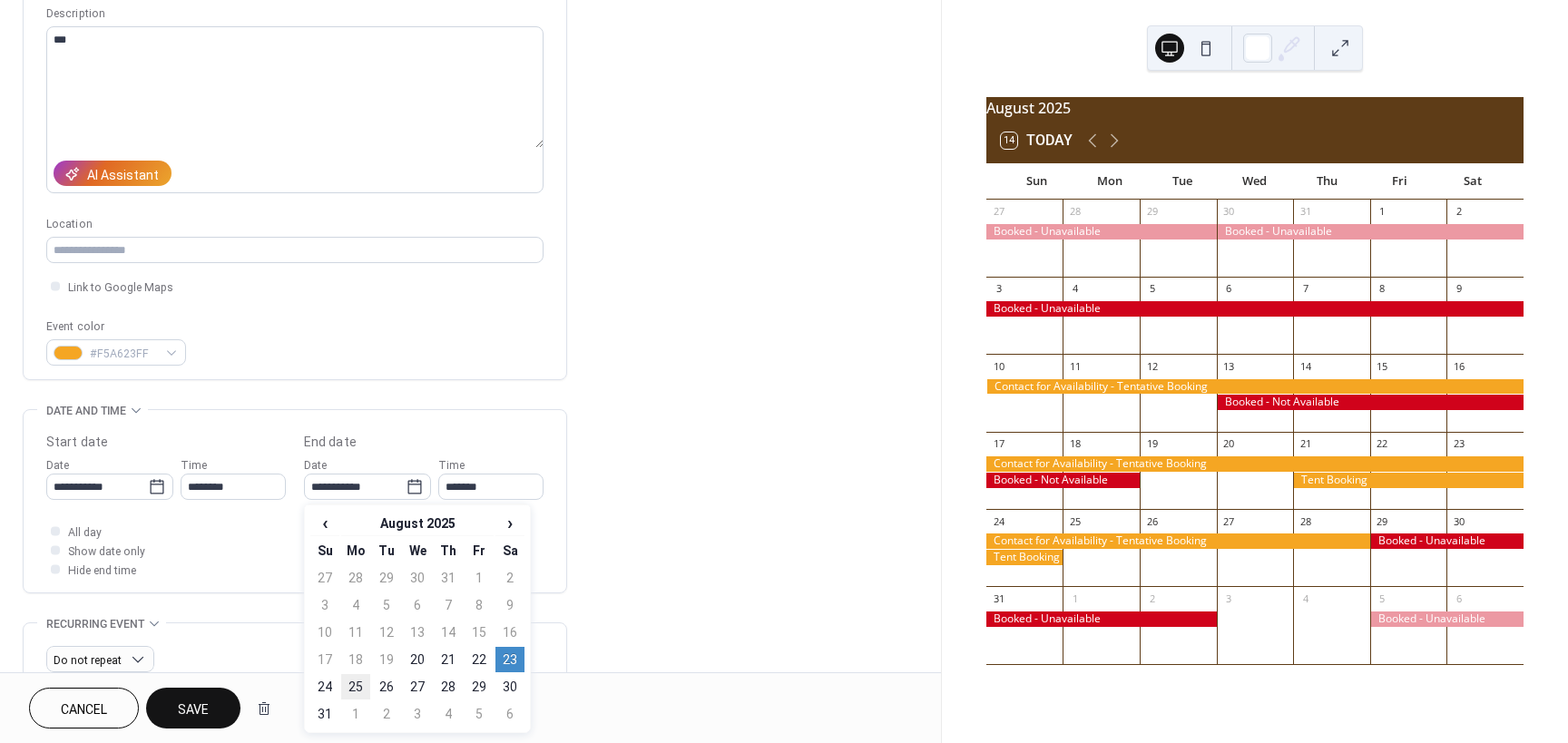 click on "25" at bounding box center (356, 687) 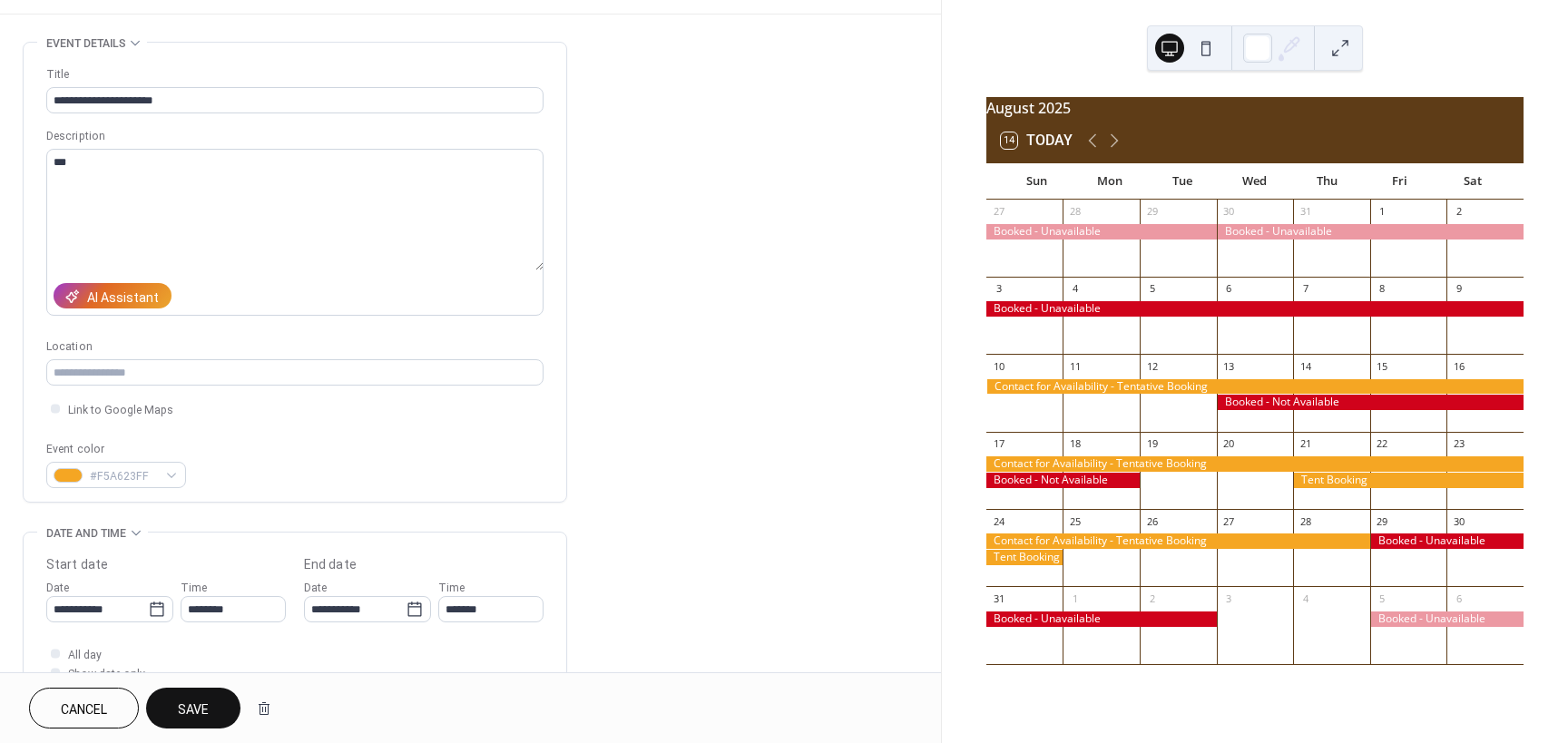 scroll, scrollTop: 91, scrollLeft: 0, axis: vertical 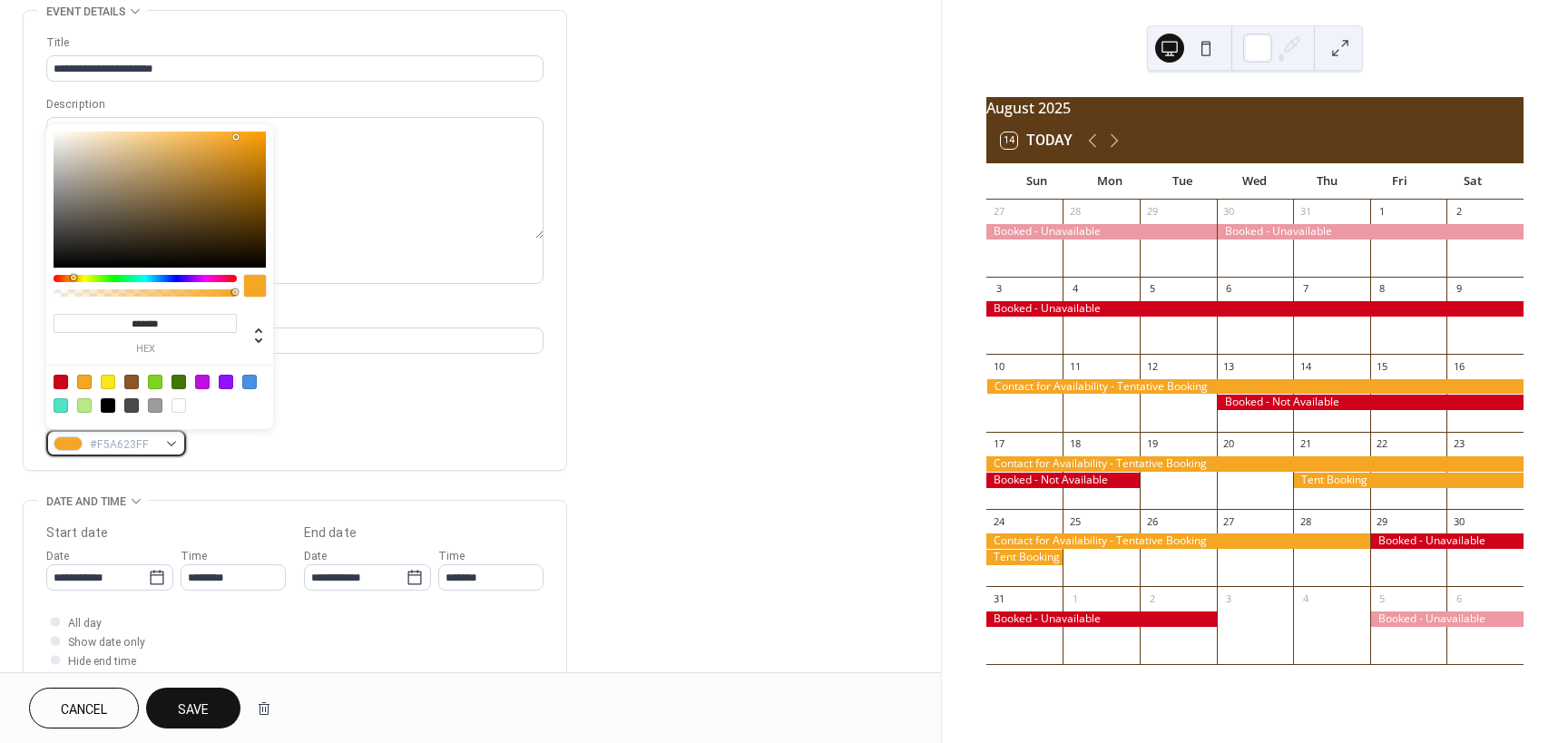click on "#F5A623FF" at bounding box center [116, 443] 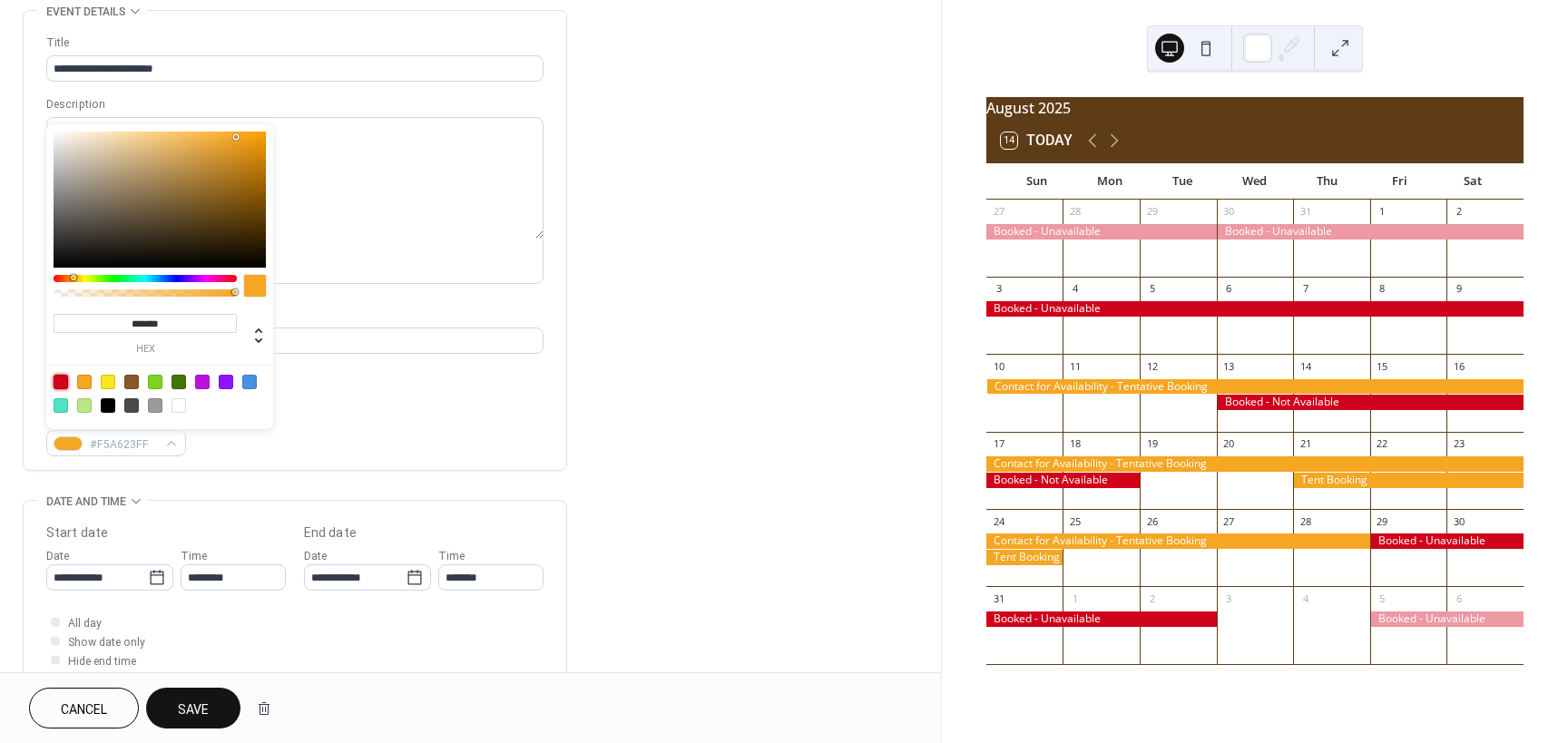 click at bounding box center [61, 382] 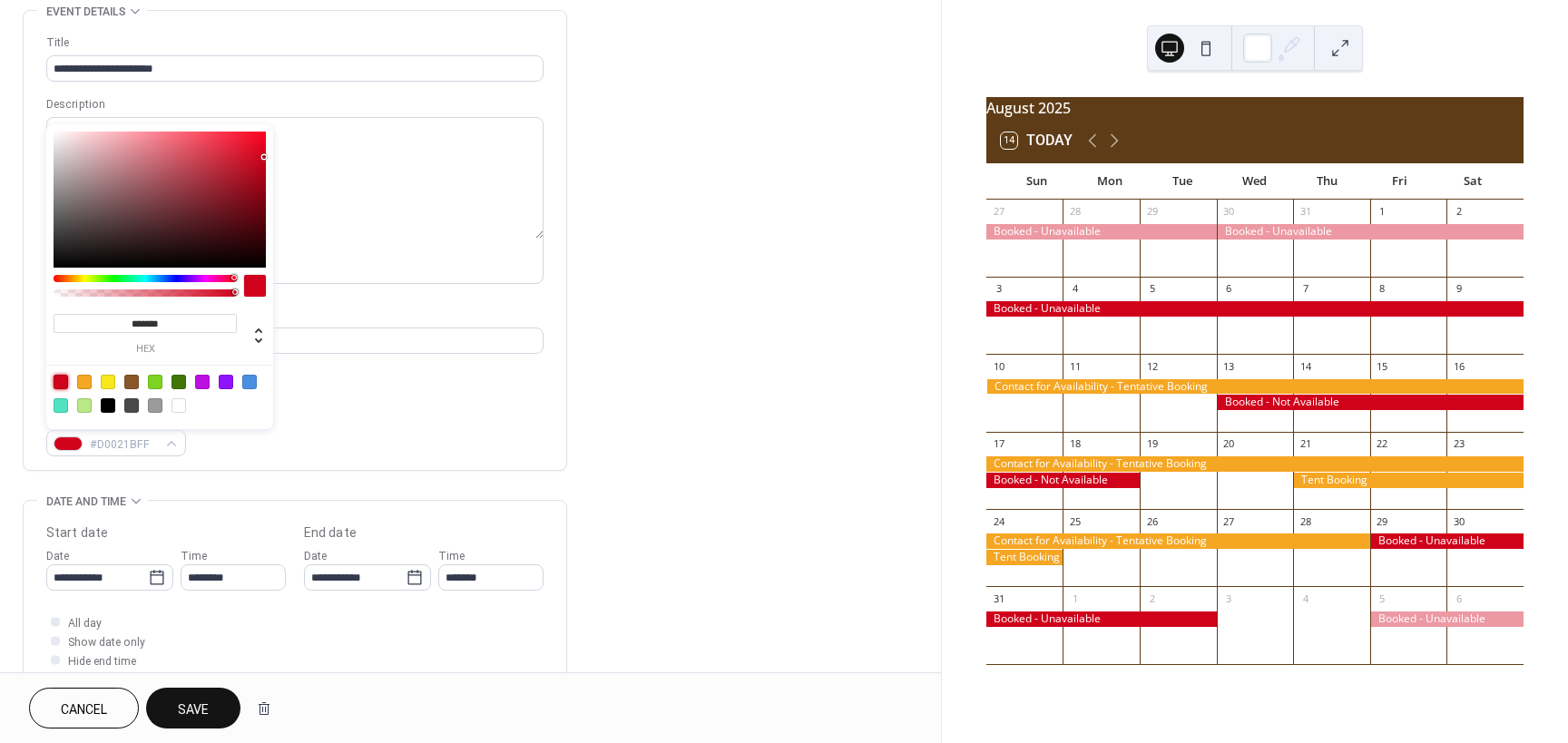 click on "**********" at bounding box center (470, 562) 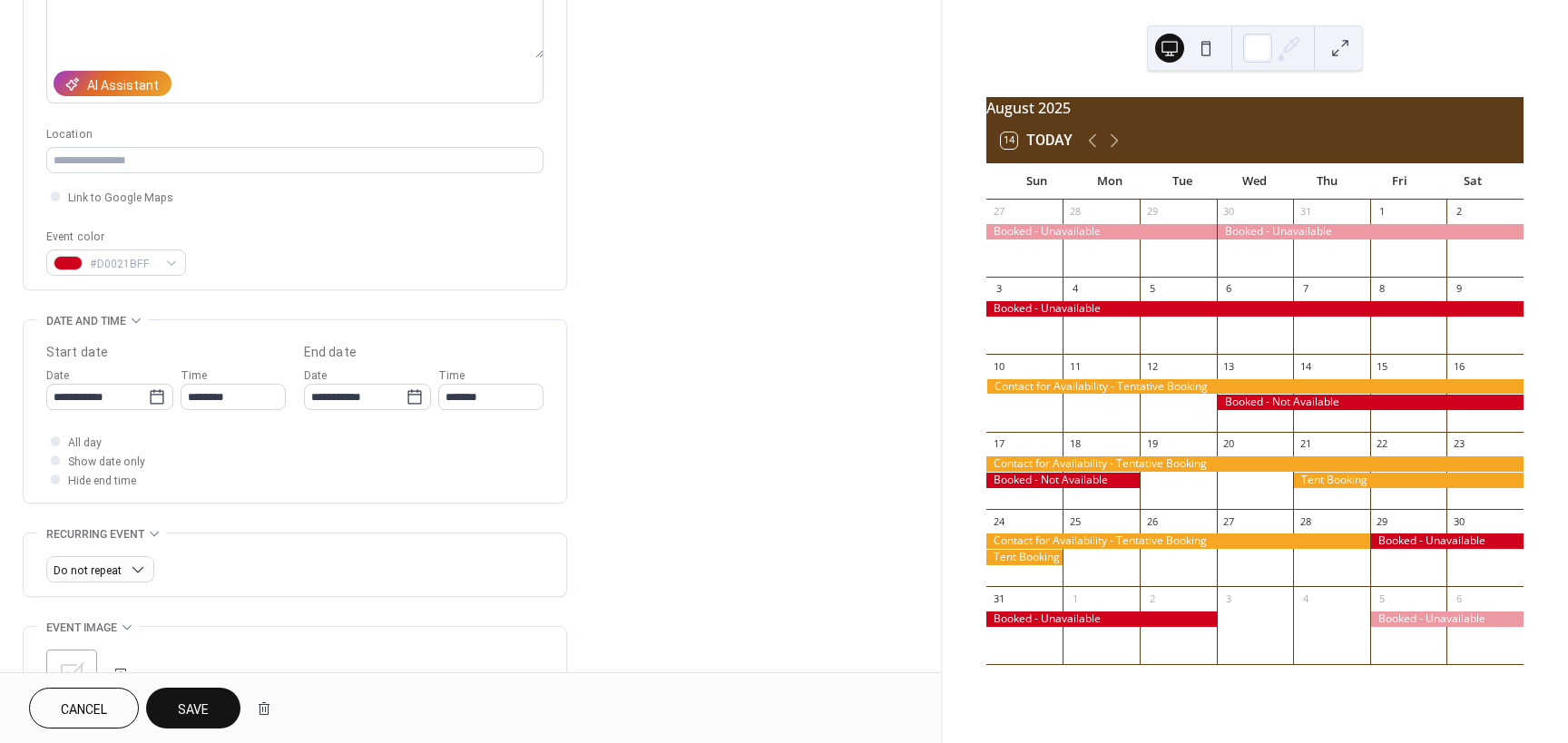 scroll, scrollTop: 272, scrollLeft: 0, axis: vertical 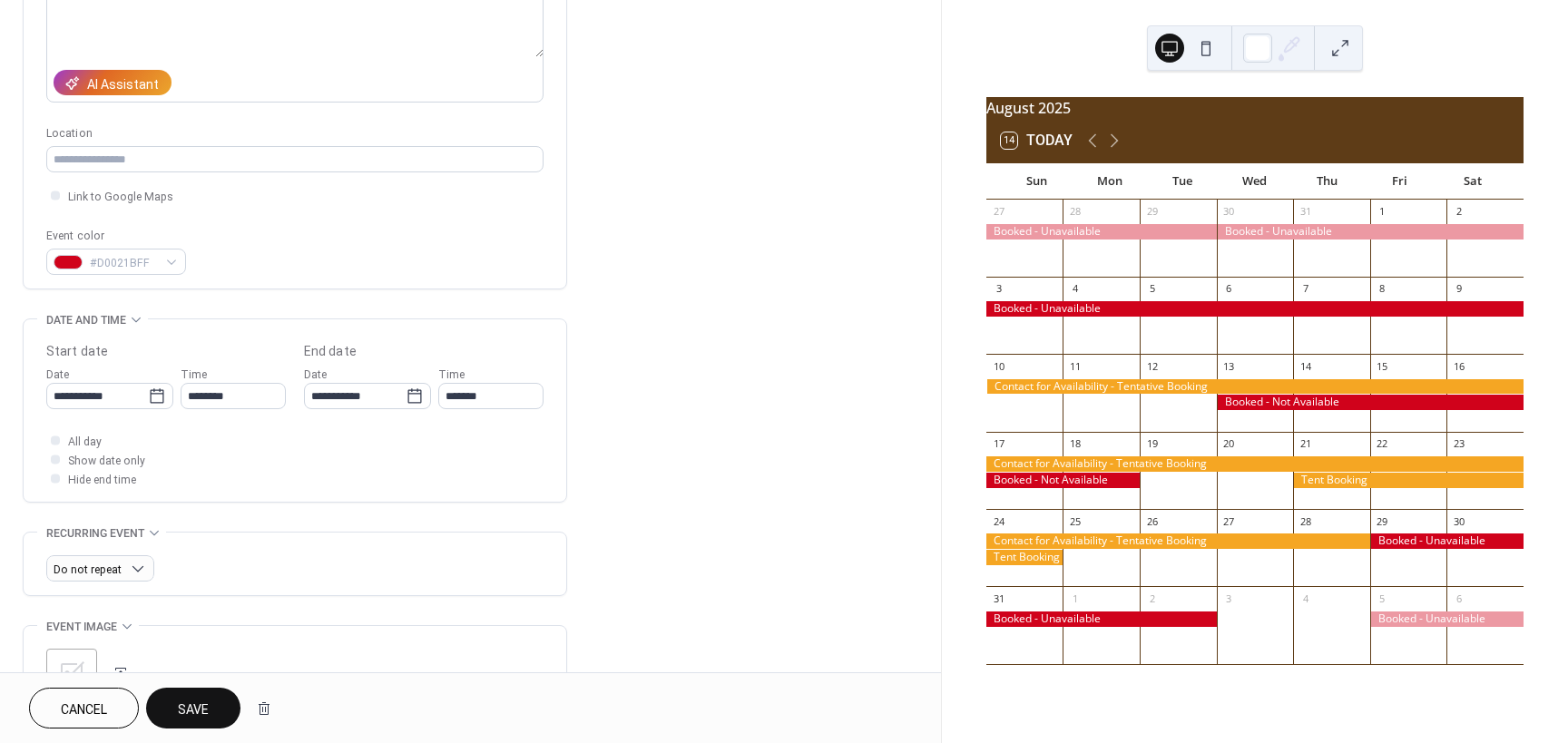 click on "Save" at bounding box center [193, 709] 